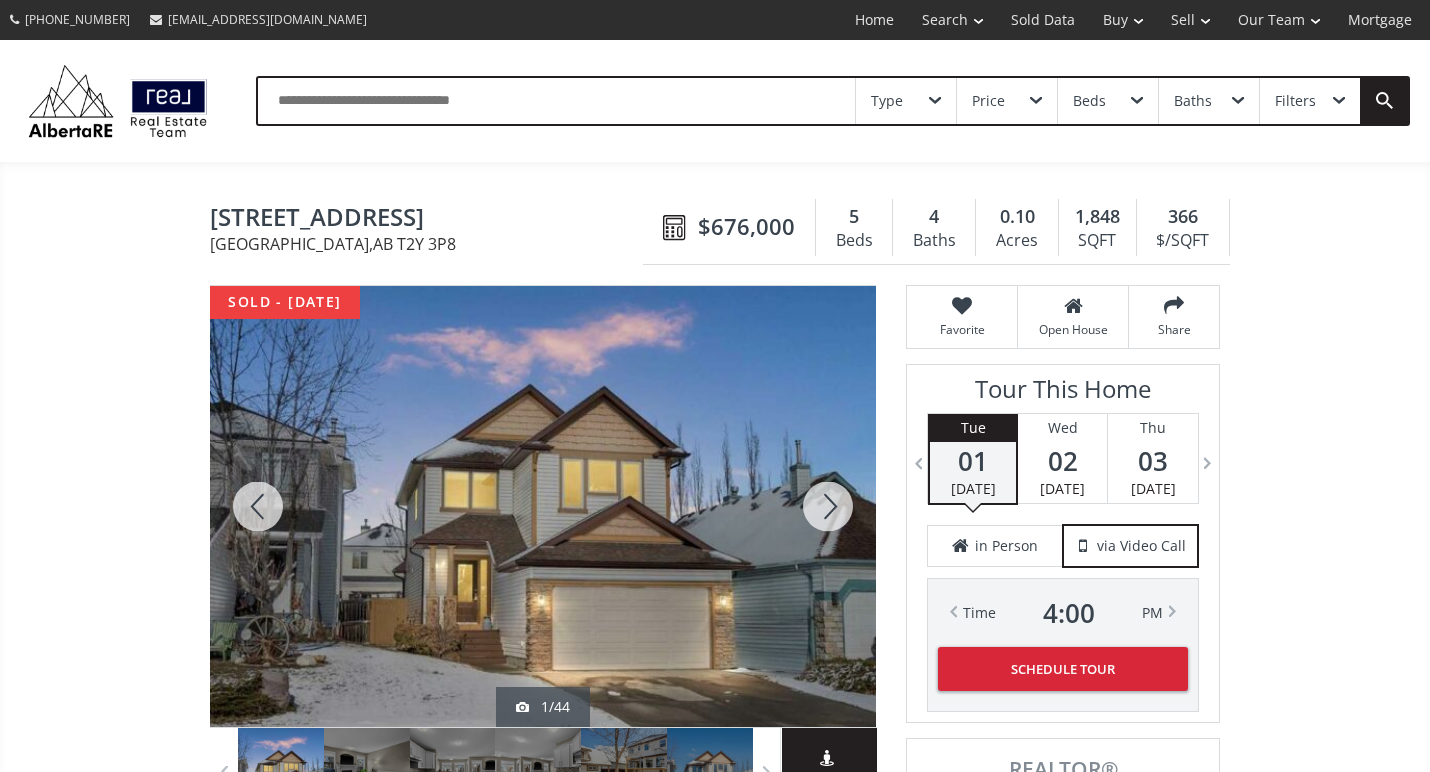 scroll, scrollTop: 0, scrollLeft: 0, axis: both 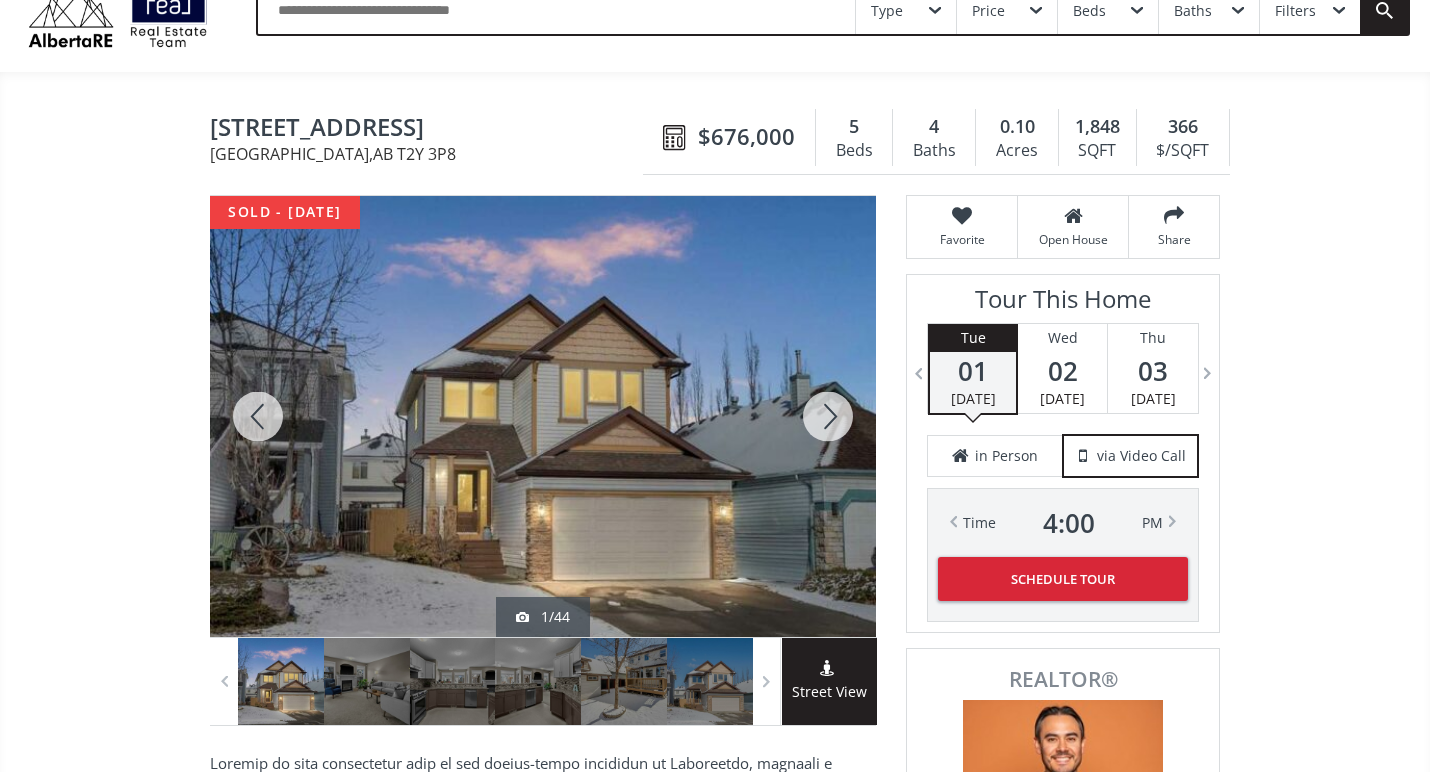 click at bounding box center [828, 416] 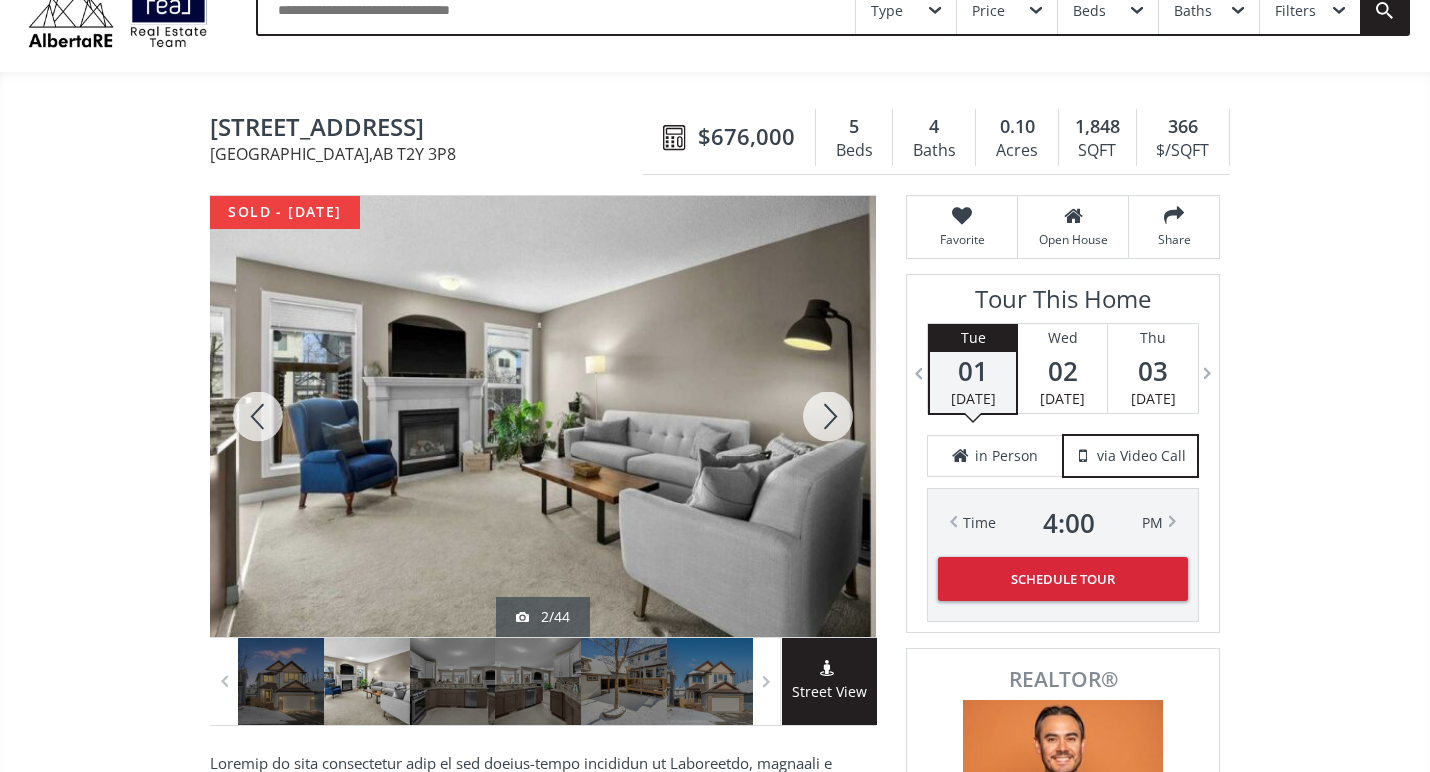 click at bounding box center (828, 416) 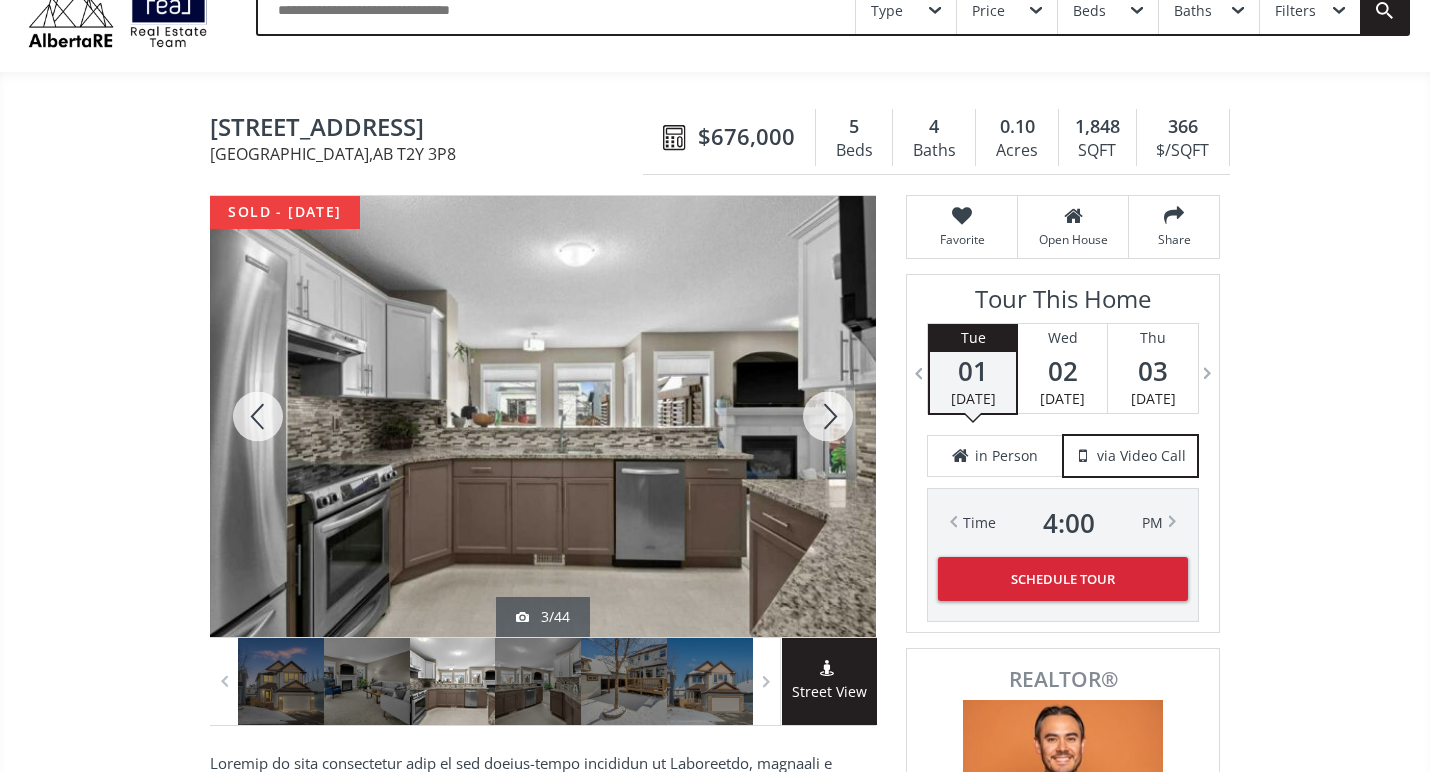 click at bounding box center [828, 416] 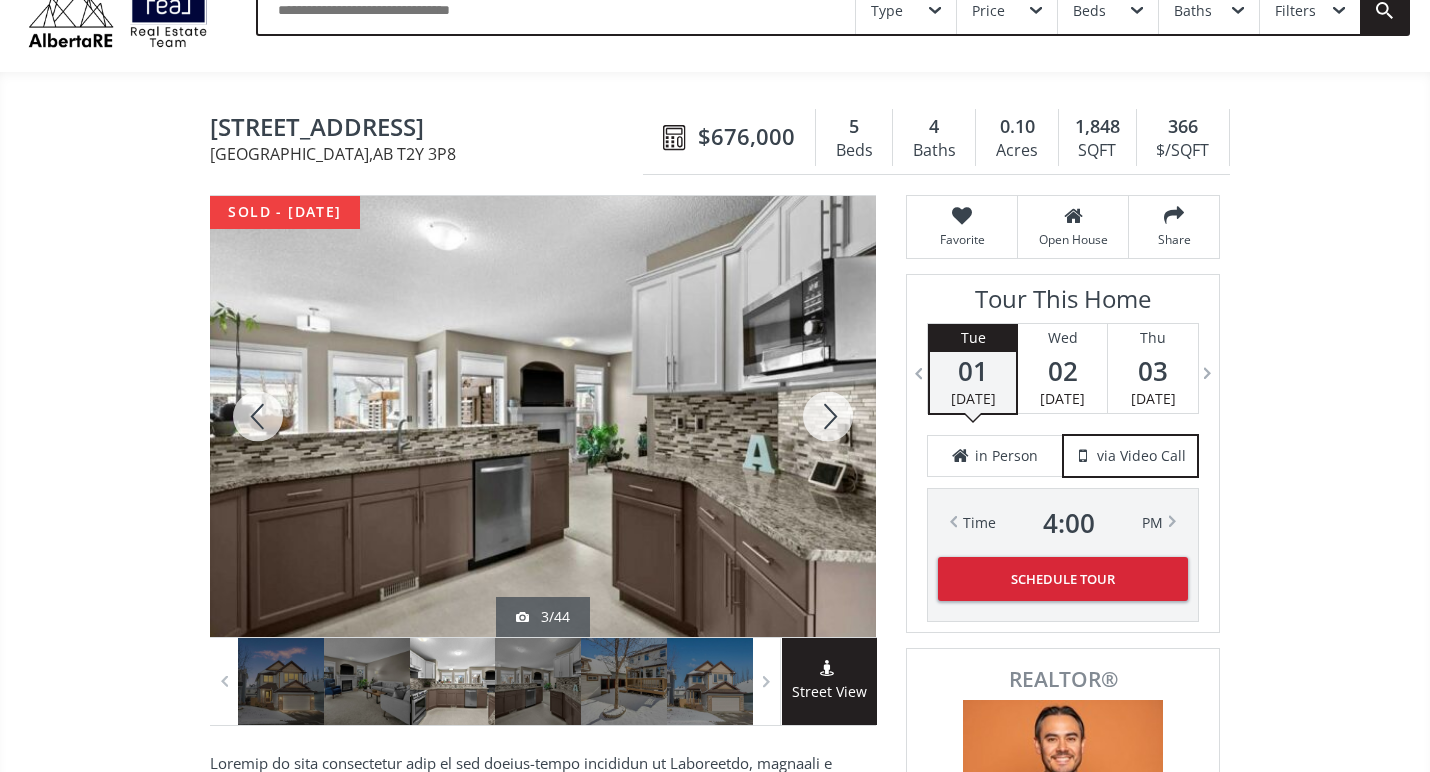 click at bounding box center (828, 416) 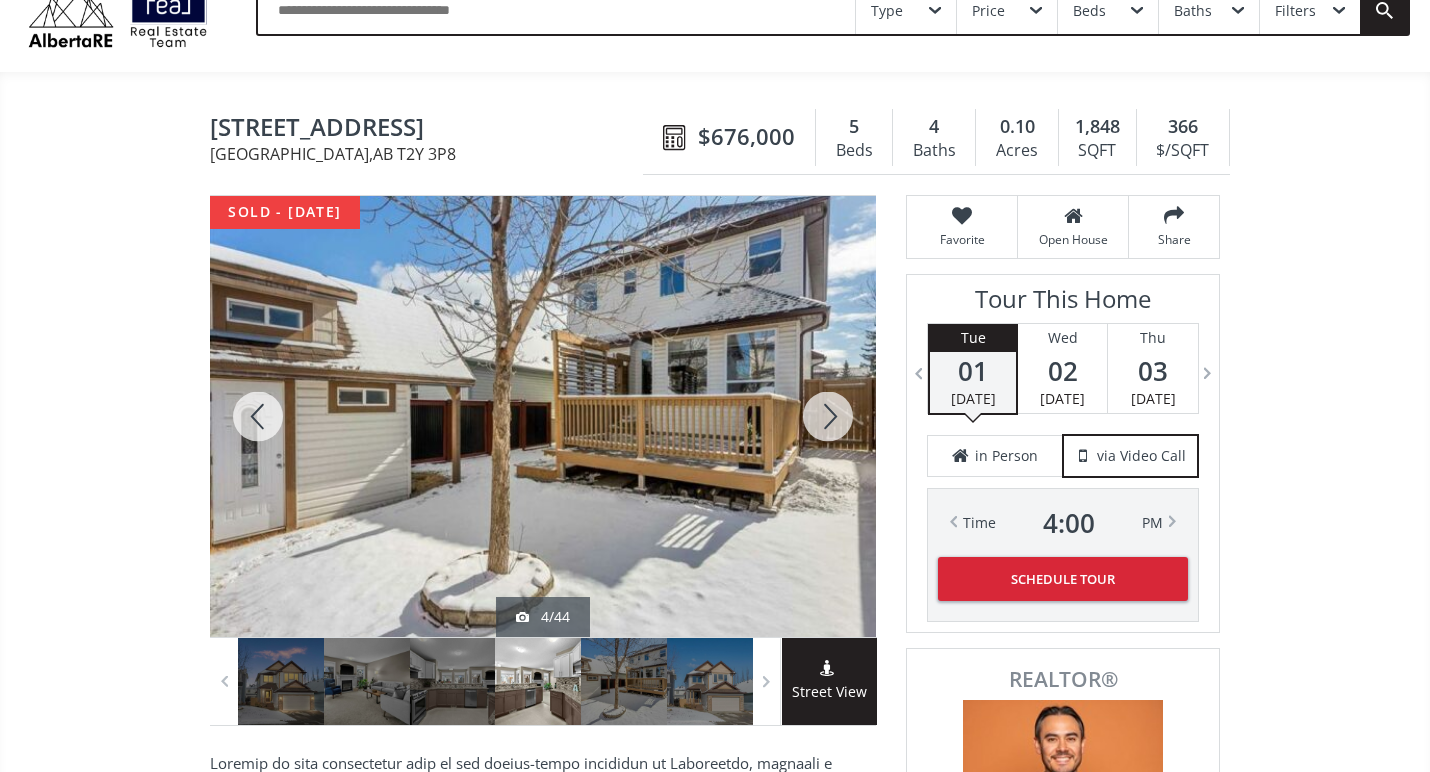 click at bounding box center [828, 416] 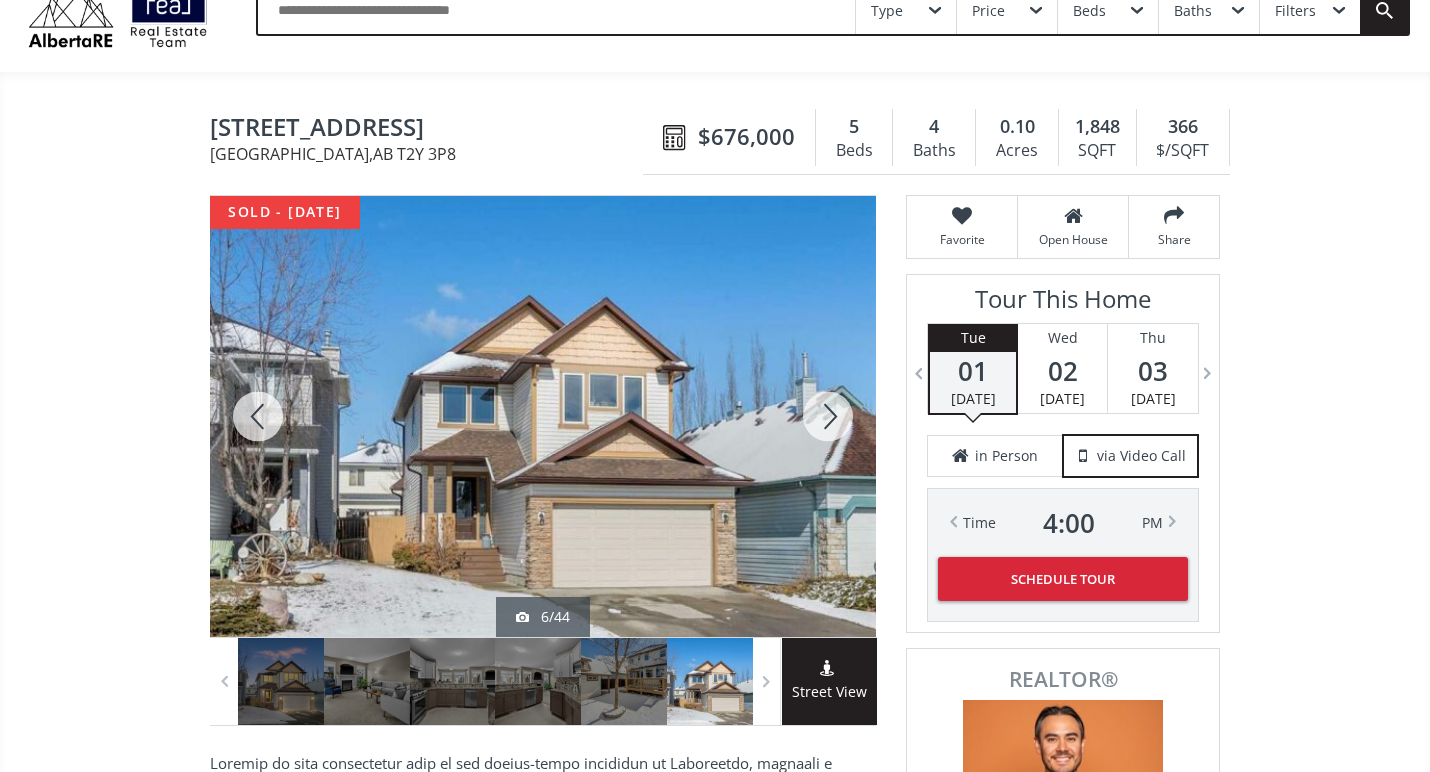 click at bounding box center [828, 416] 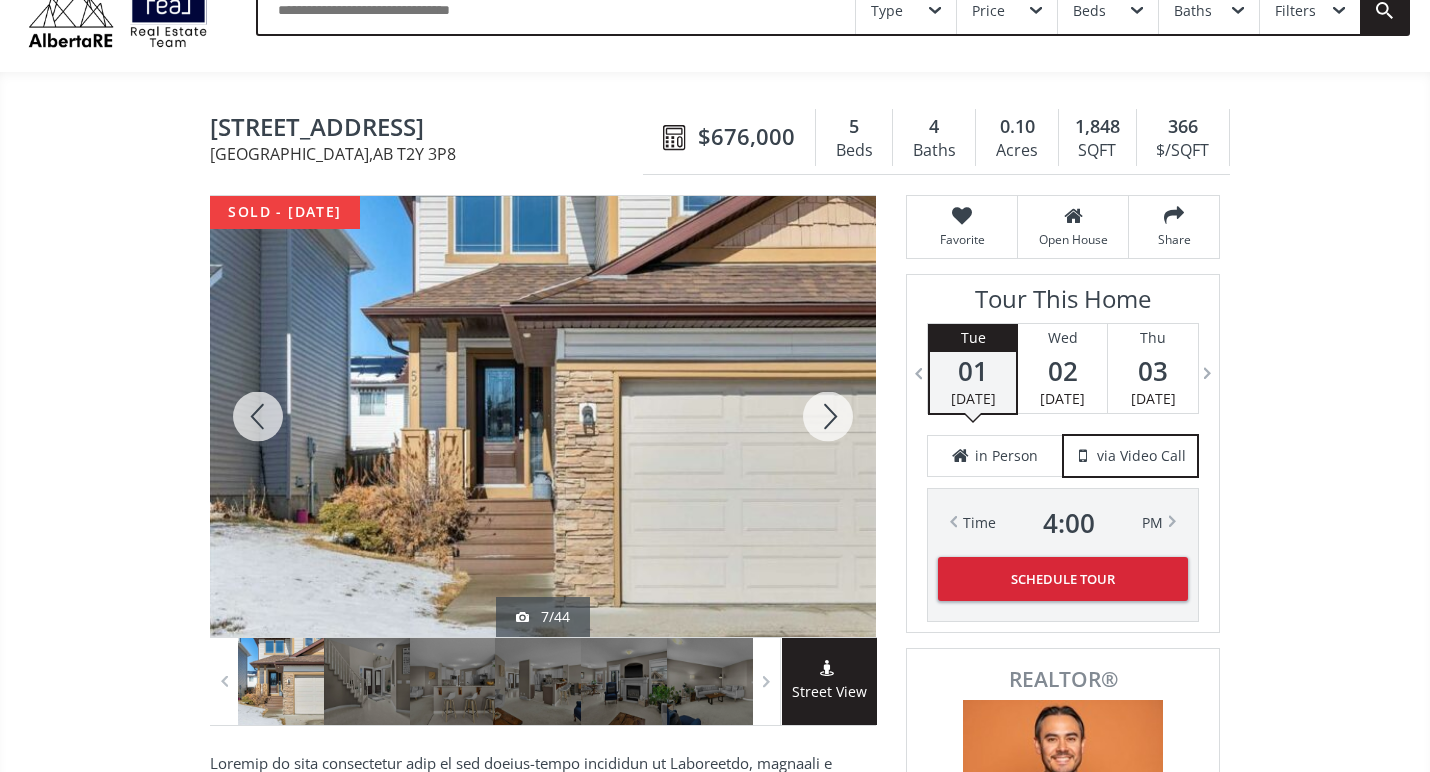 click at bounding box center (828, 416) 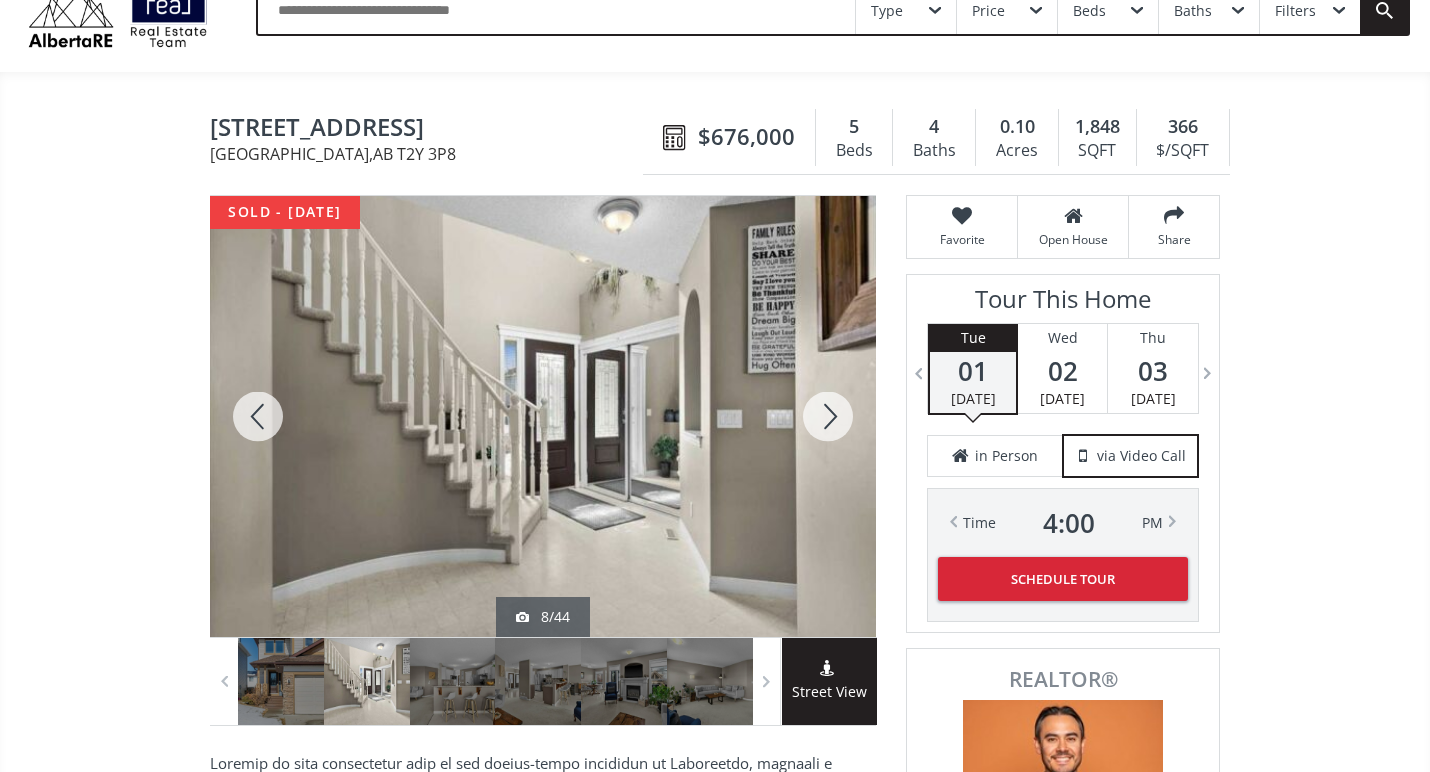 click at bounding box center (828, 416) 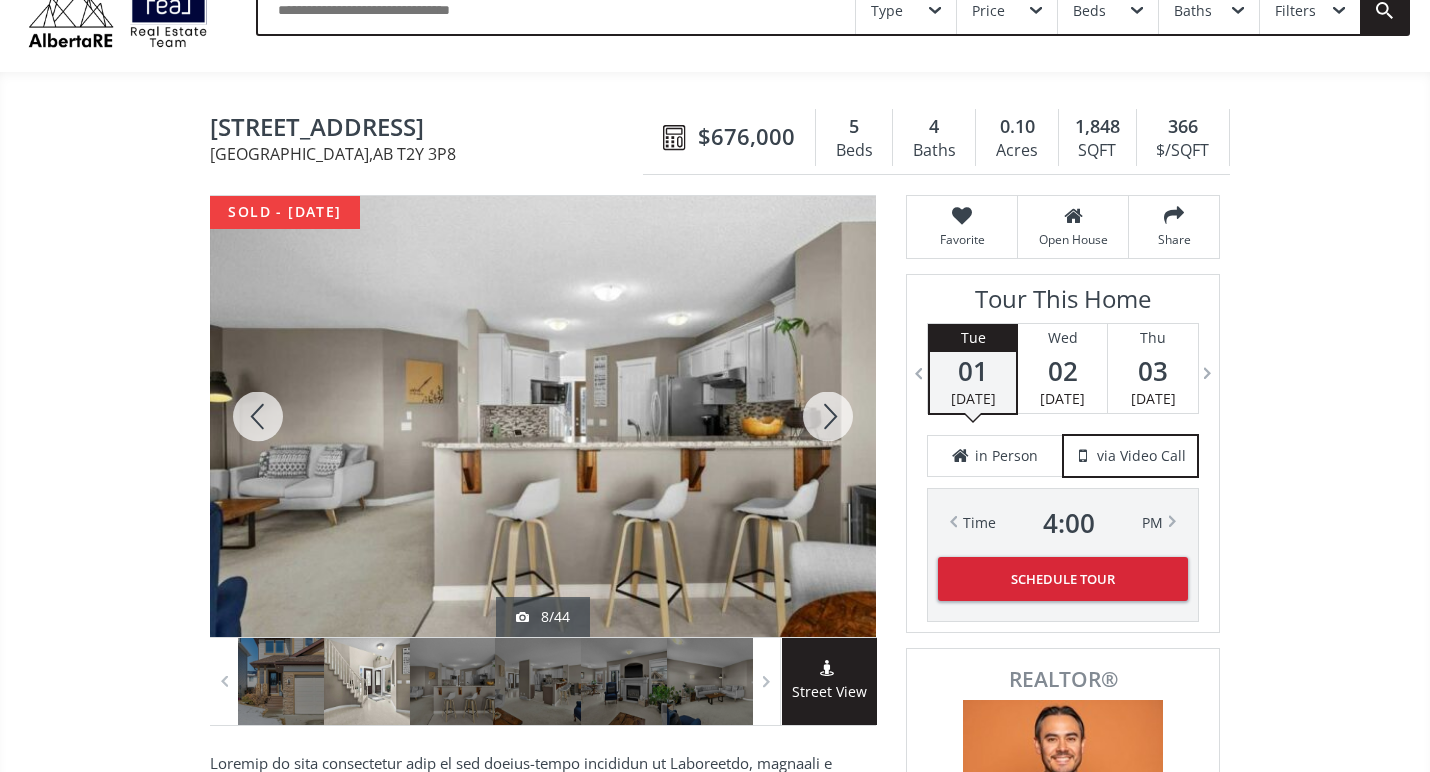 click at bounding box center [828, 416] 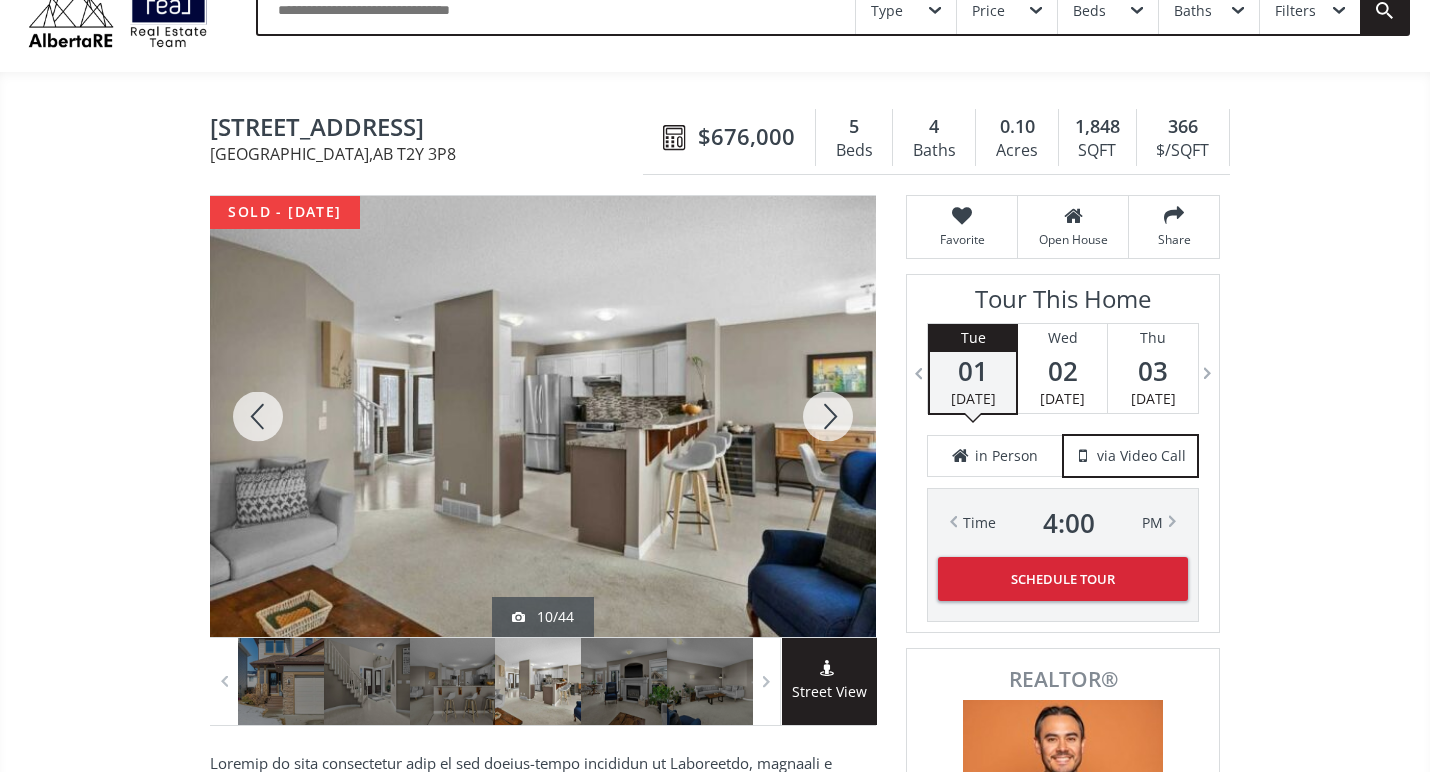 click at bounding box center (828, 416) 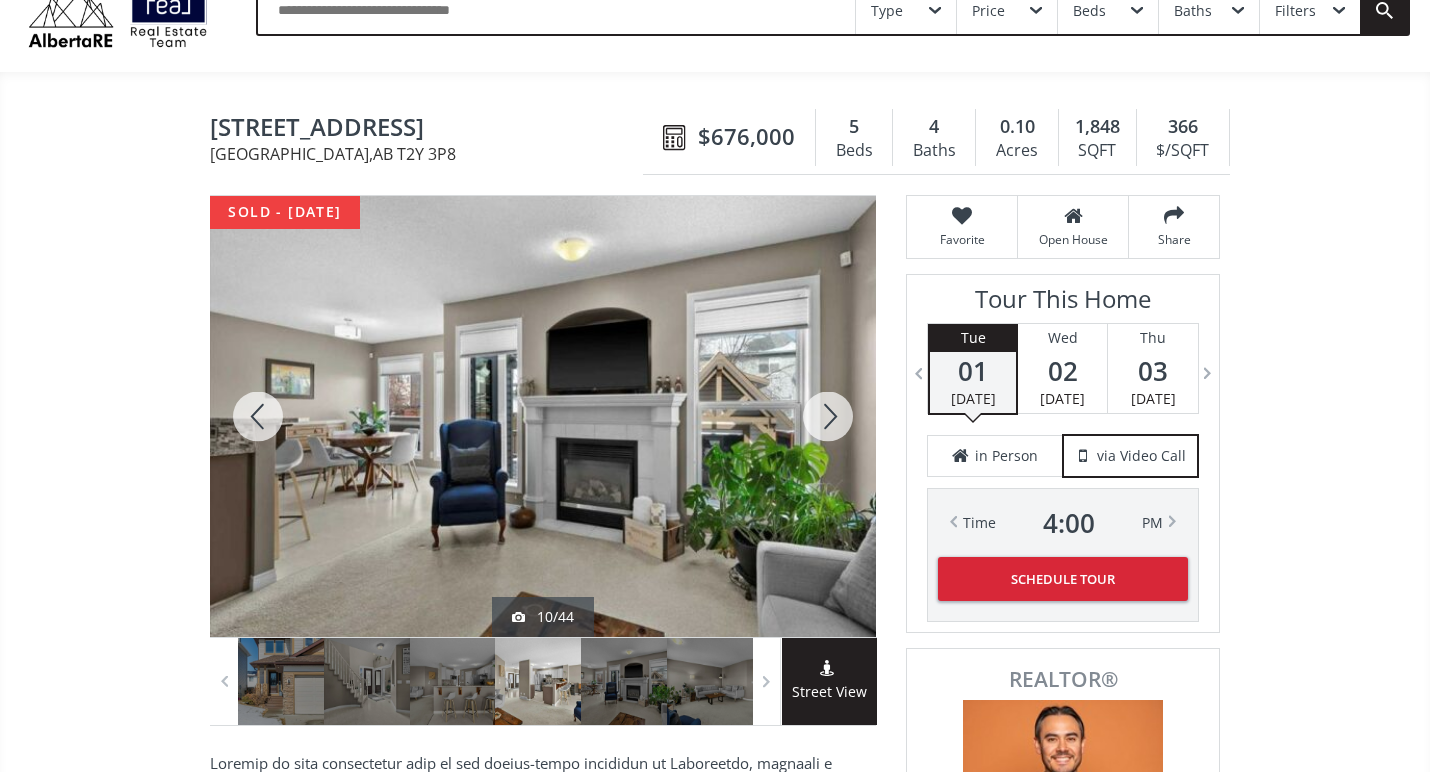 click at bounding box center (828, 416) 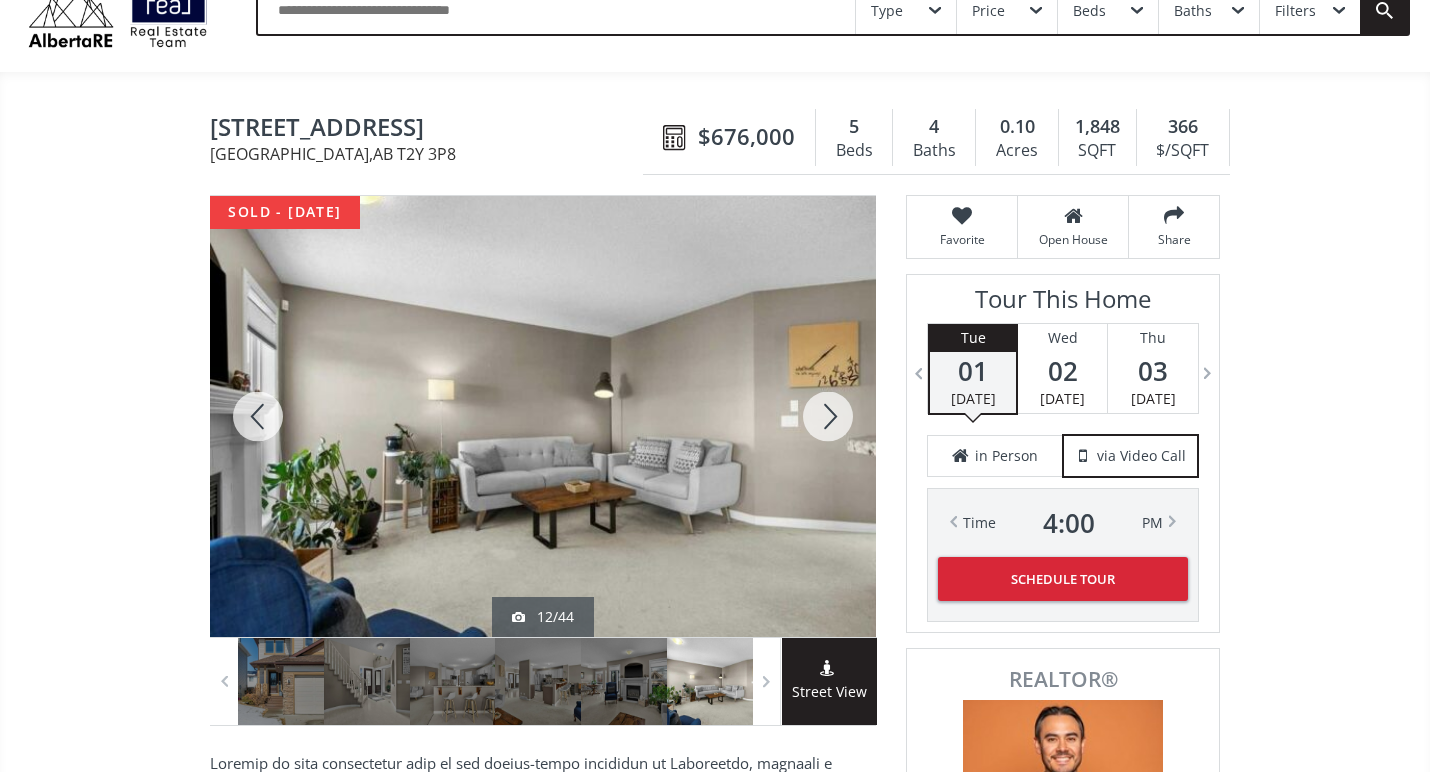 click at bounding box center (828, 416) 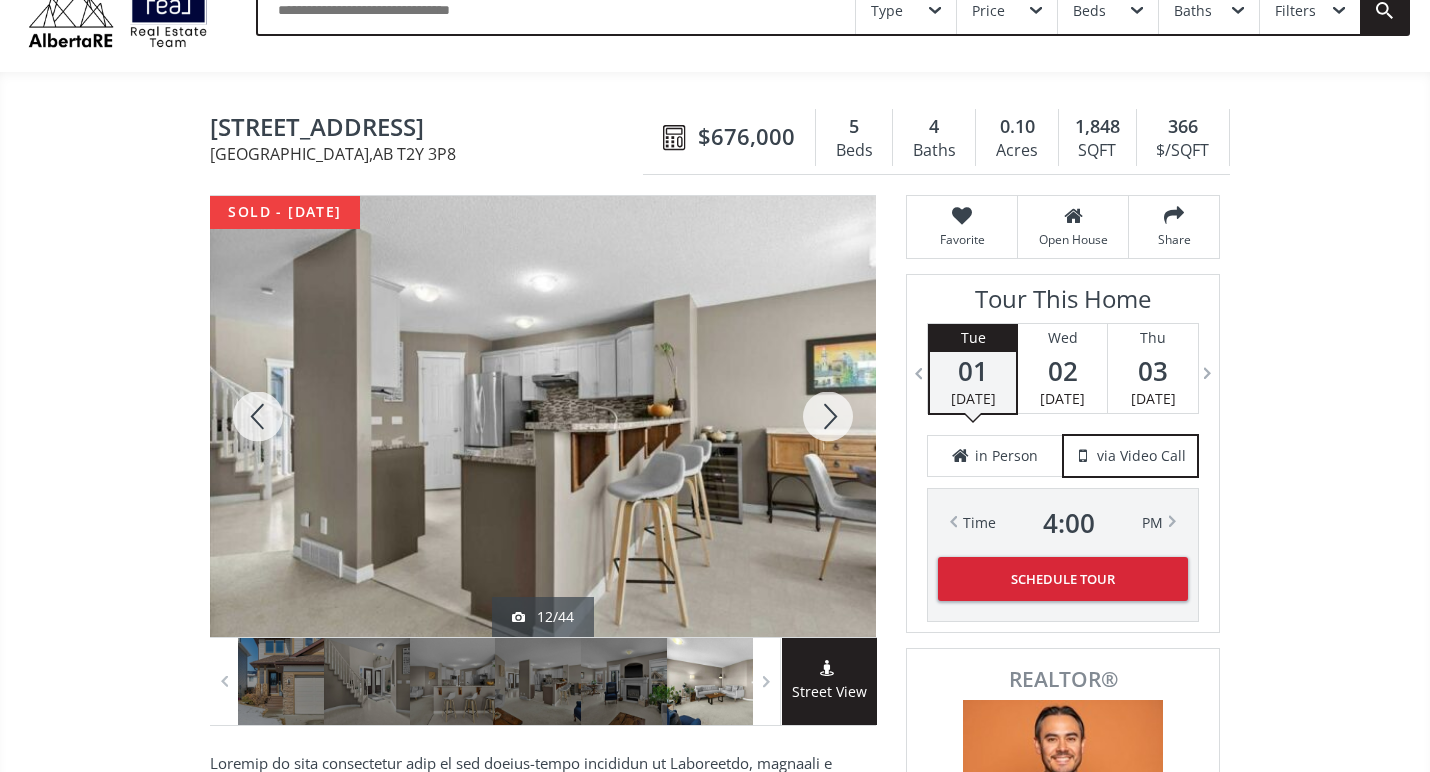 click at bounding box center (828, 416) 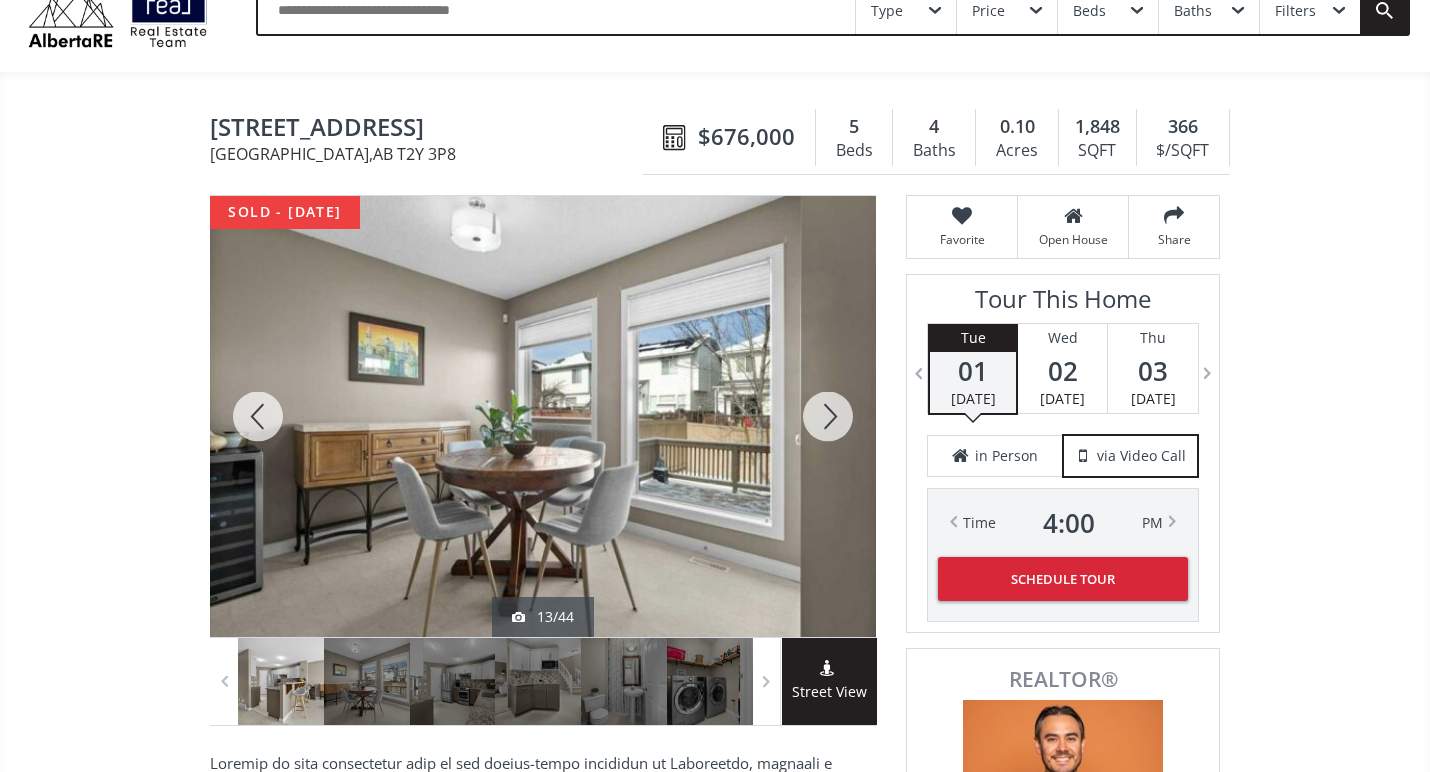 click at bounding box center [828, 416] 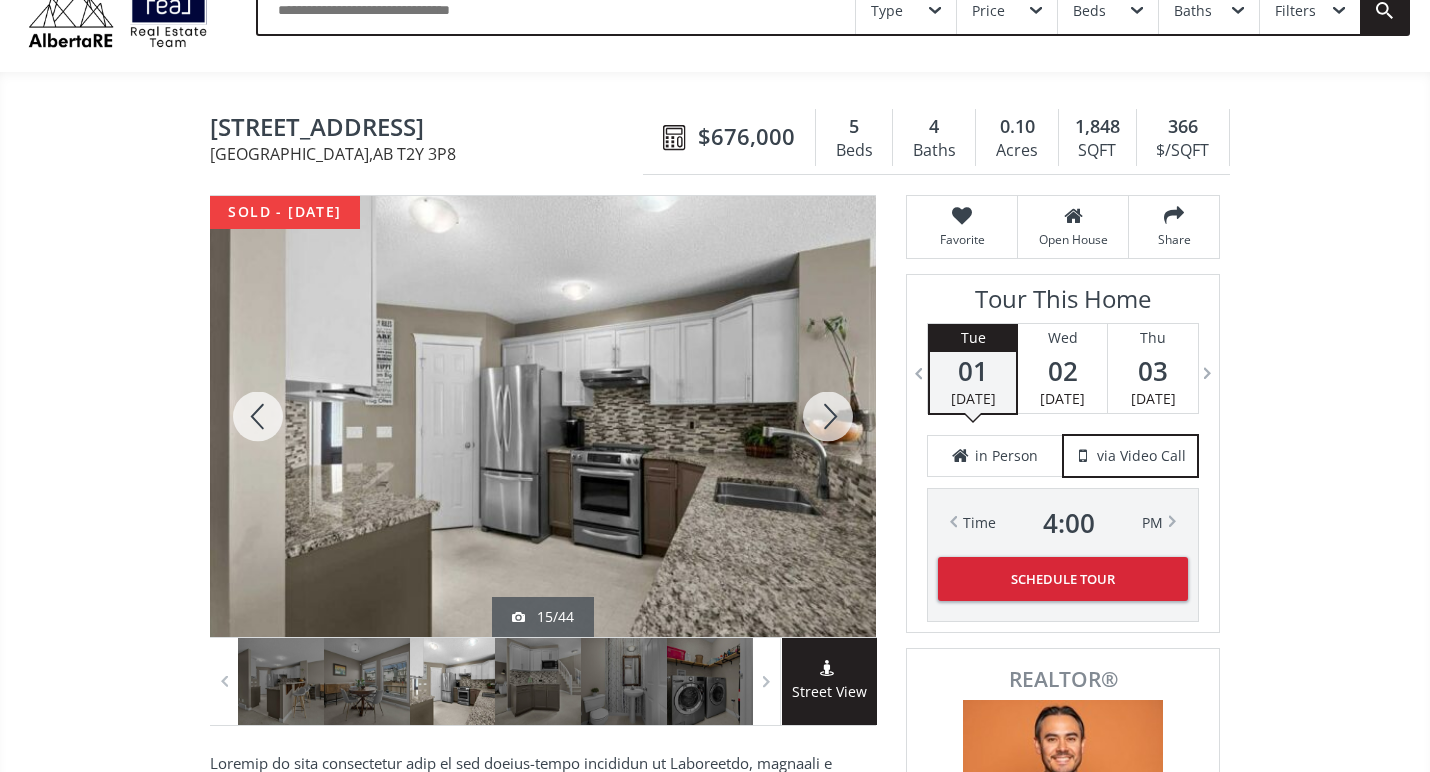 click at bounding box center [828, 416] 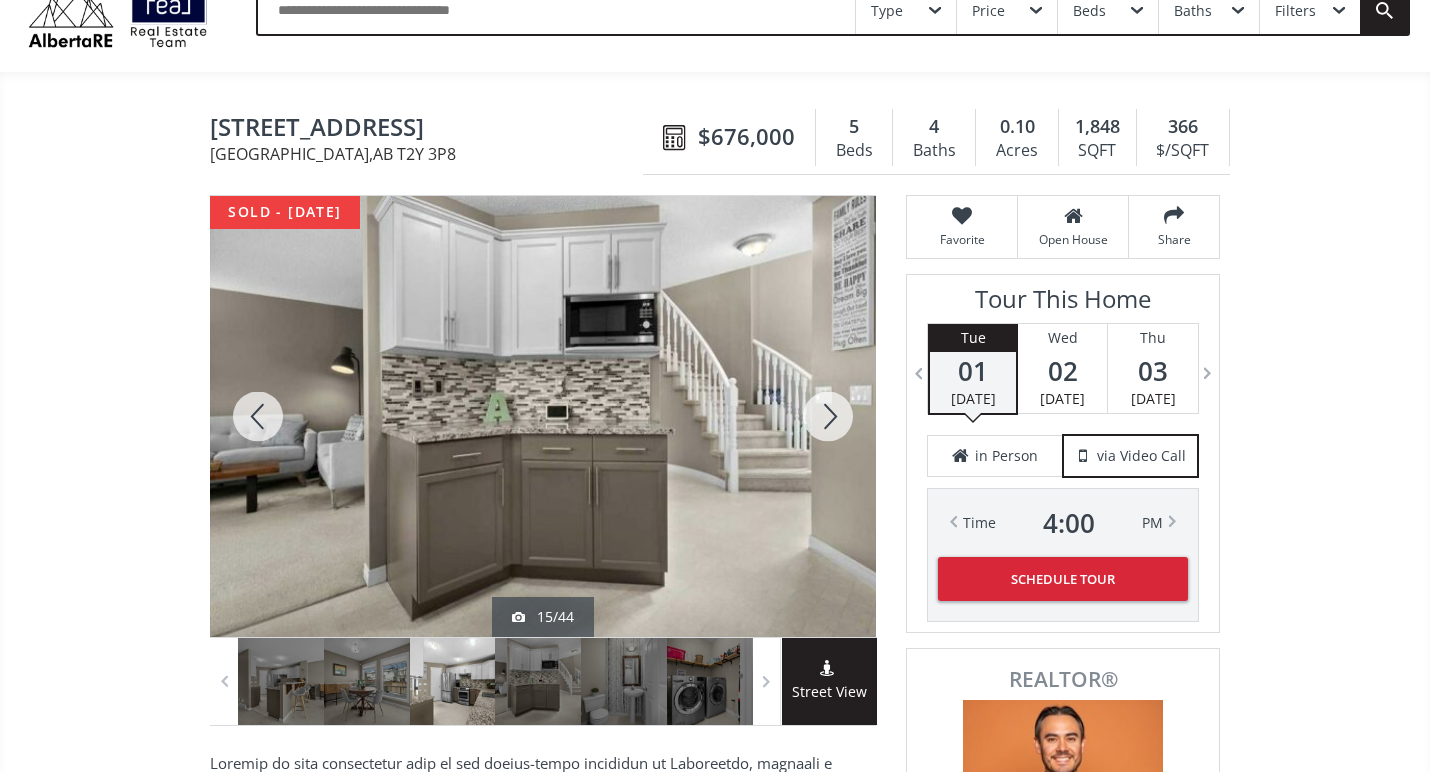 click at bounding box center (828, 416) 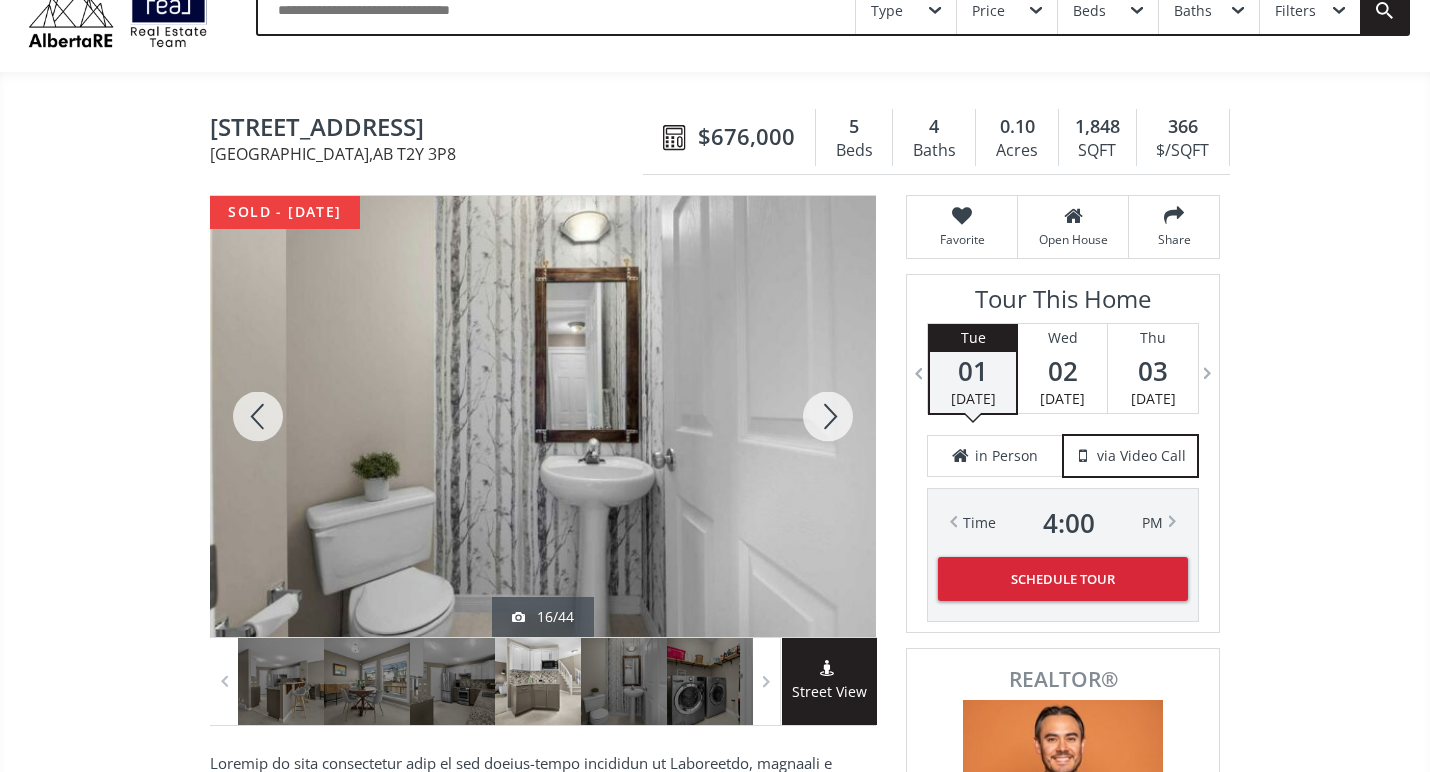 click at bounding box center [828, 416] 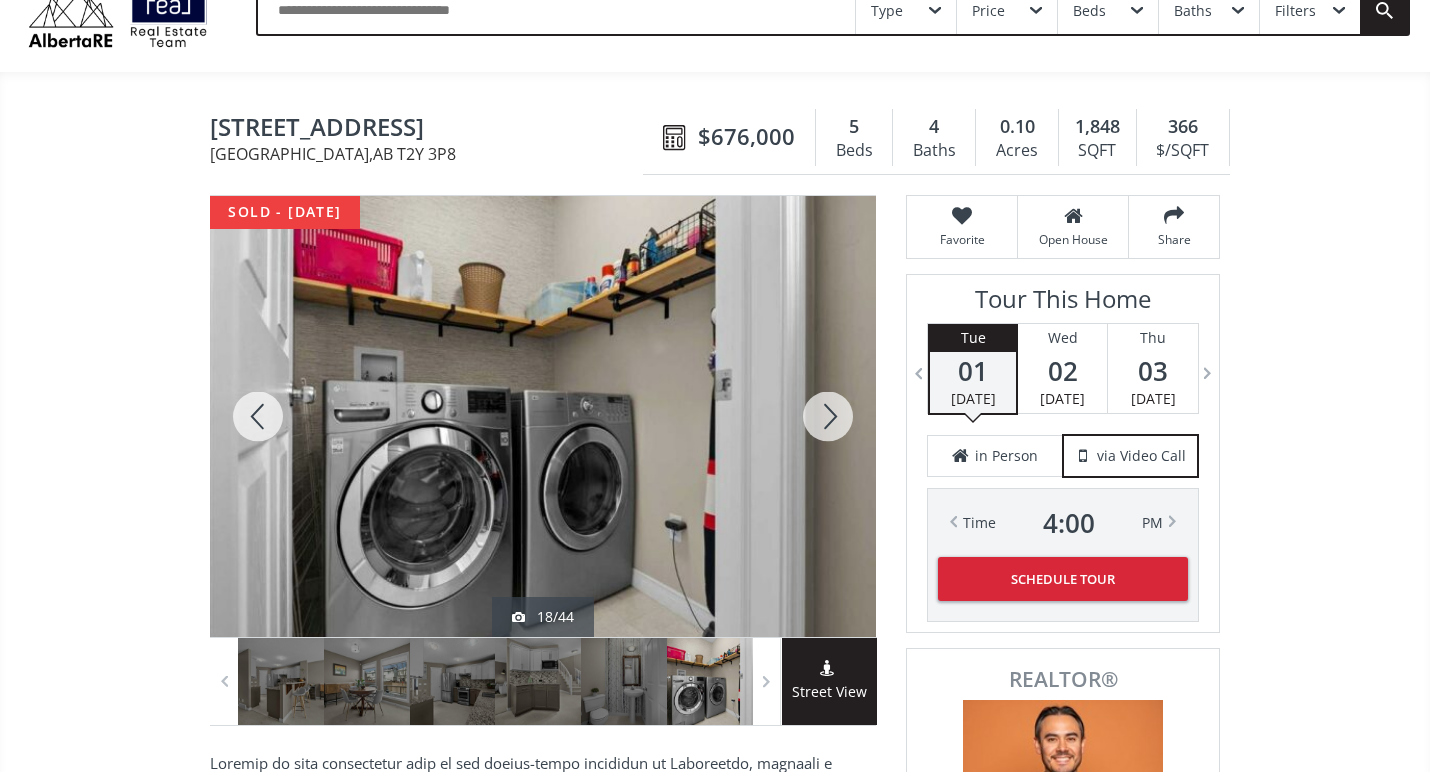 click at bounding box center [828, 416] 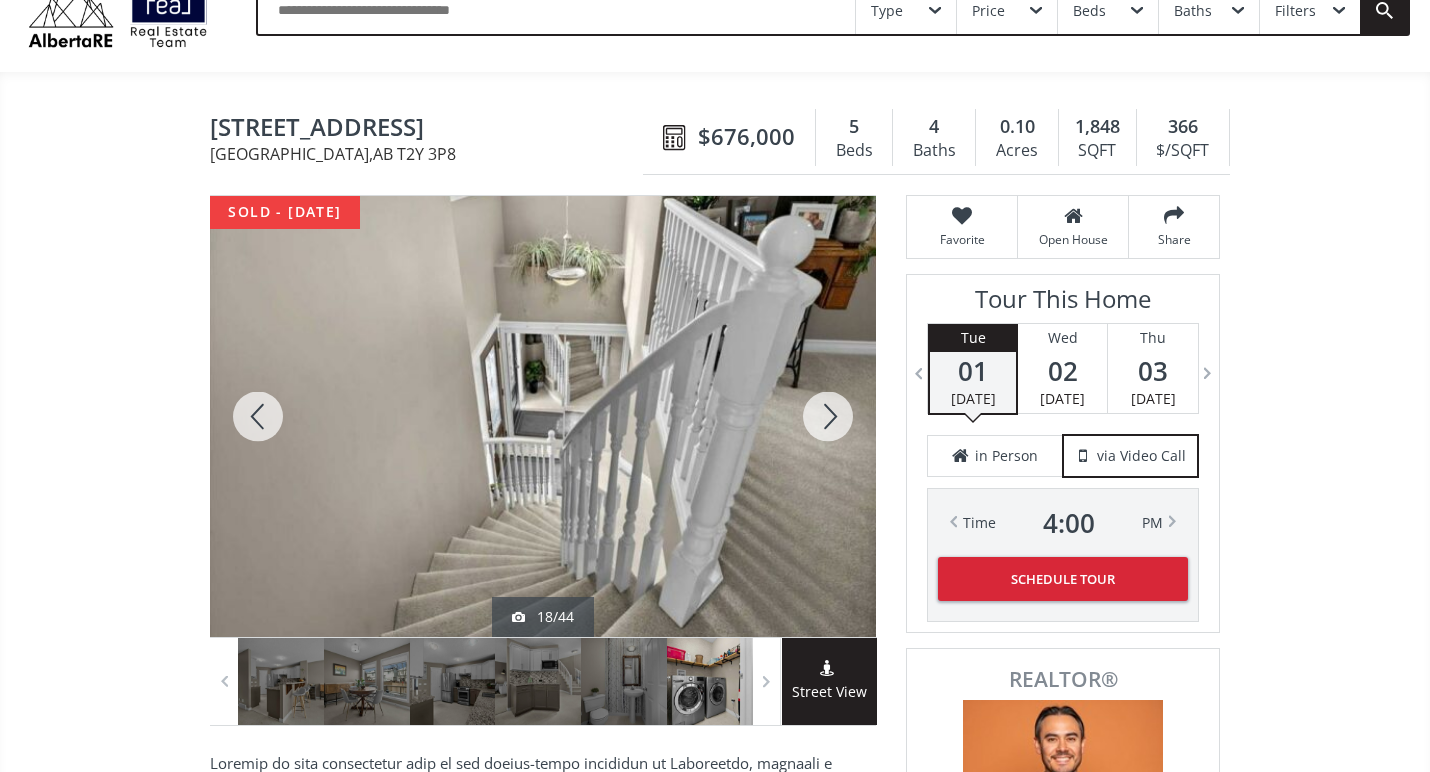 click at bounding box center (828, 416) 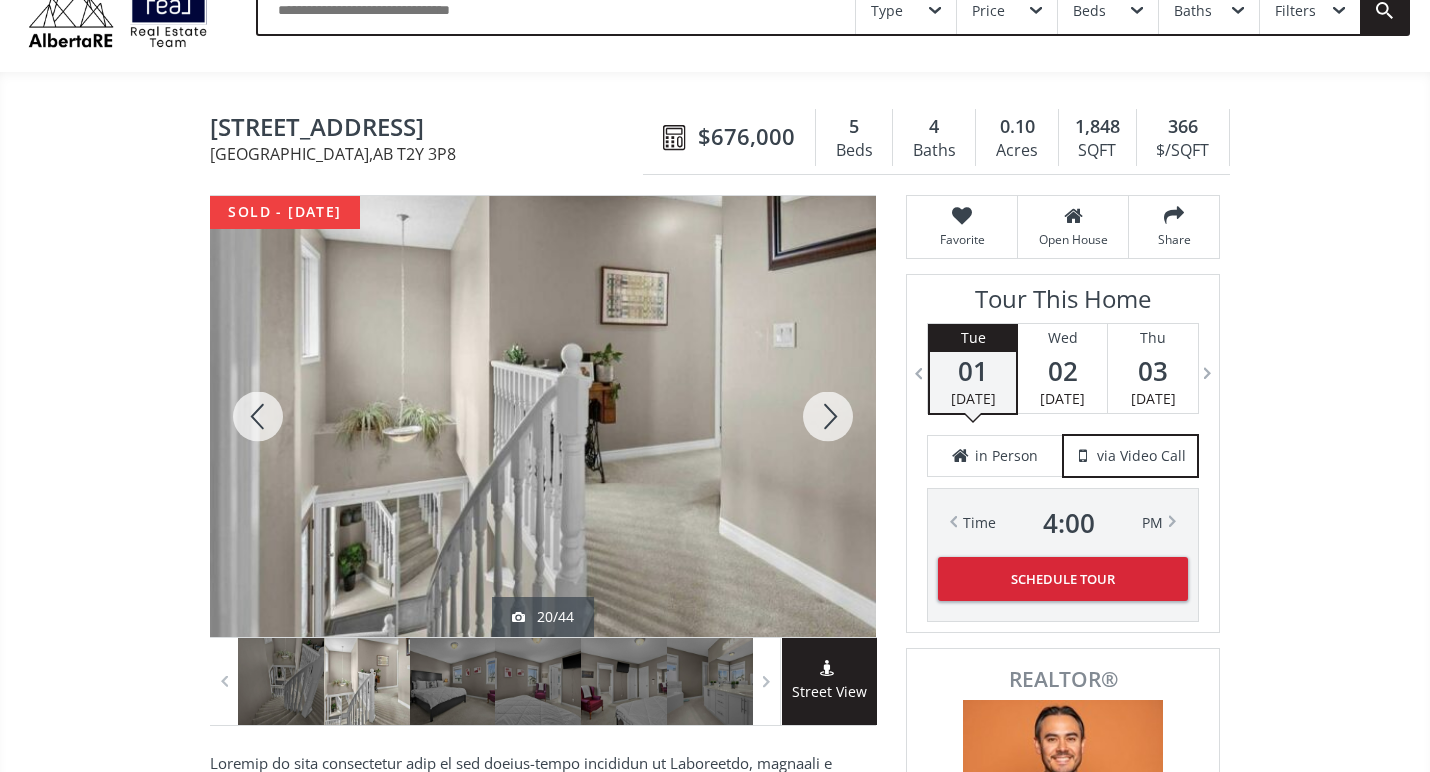 click at bounding box center (828, 416) 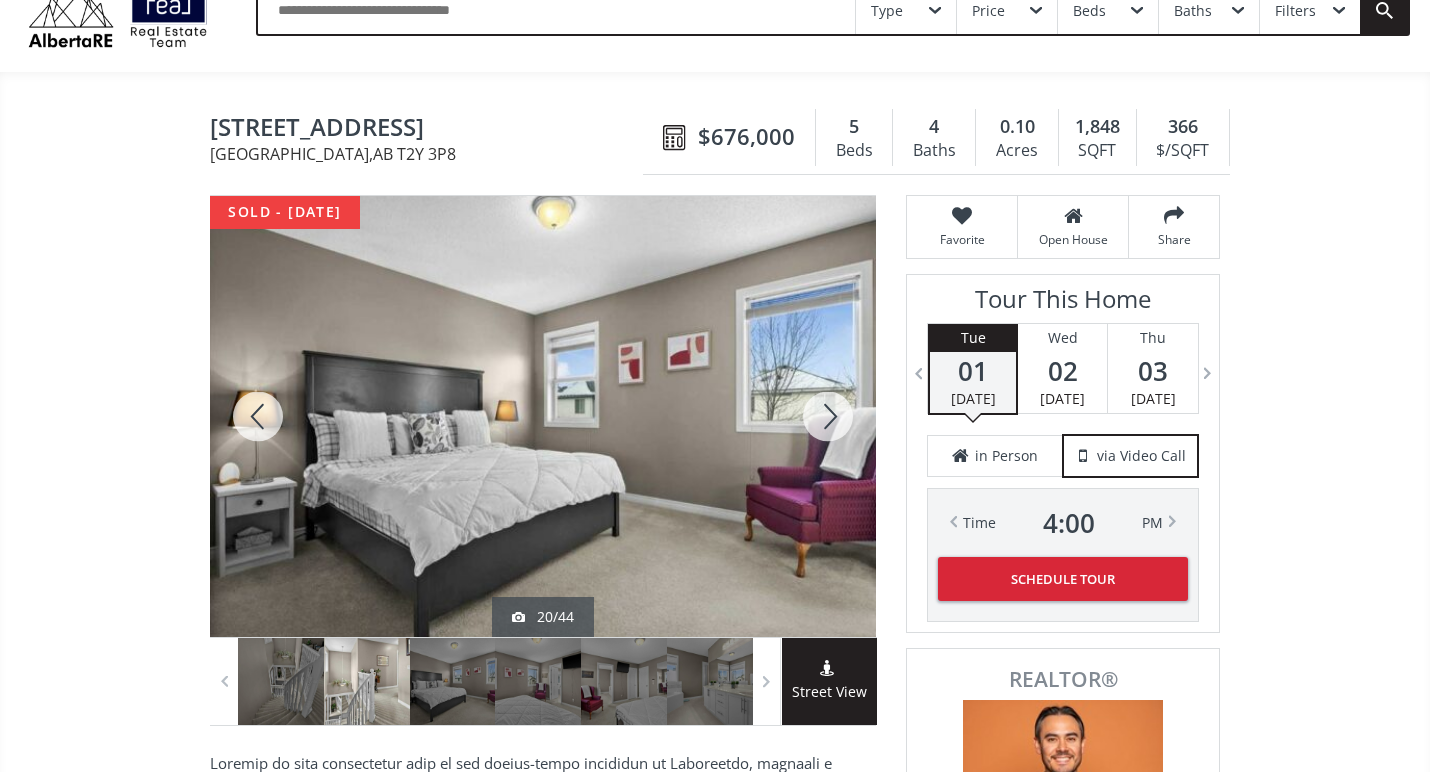 click at bounding box center (828, 416) 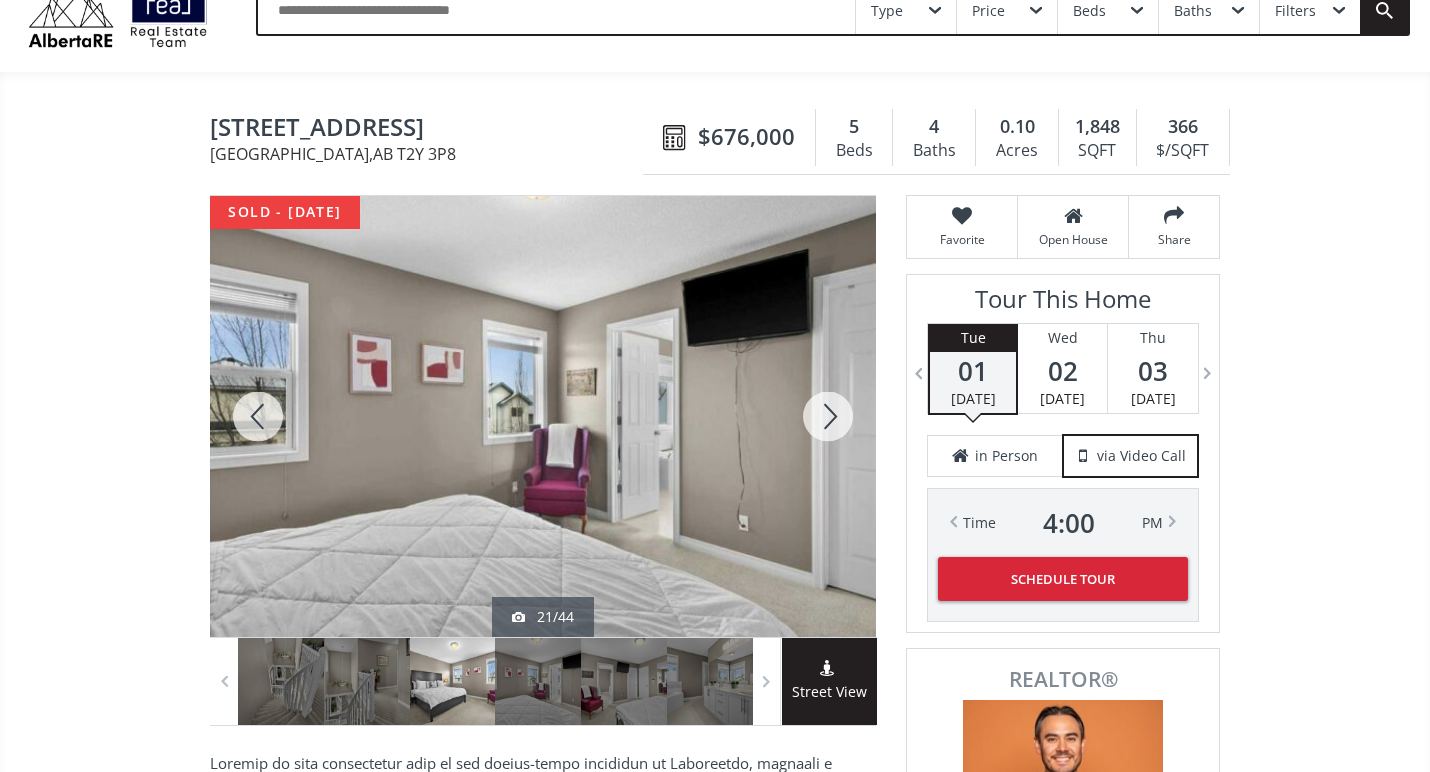 click at bounding box center (828, 416) 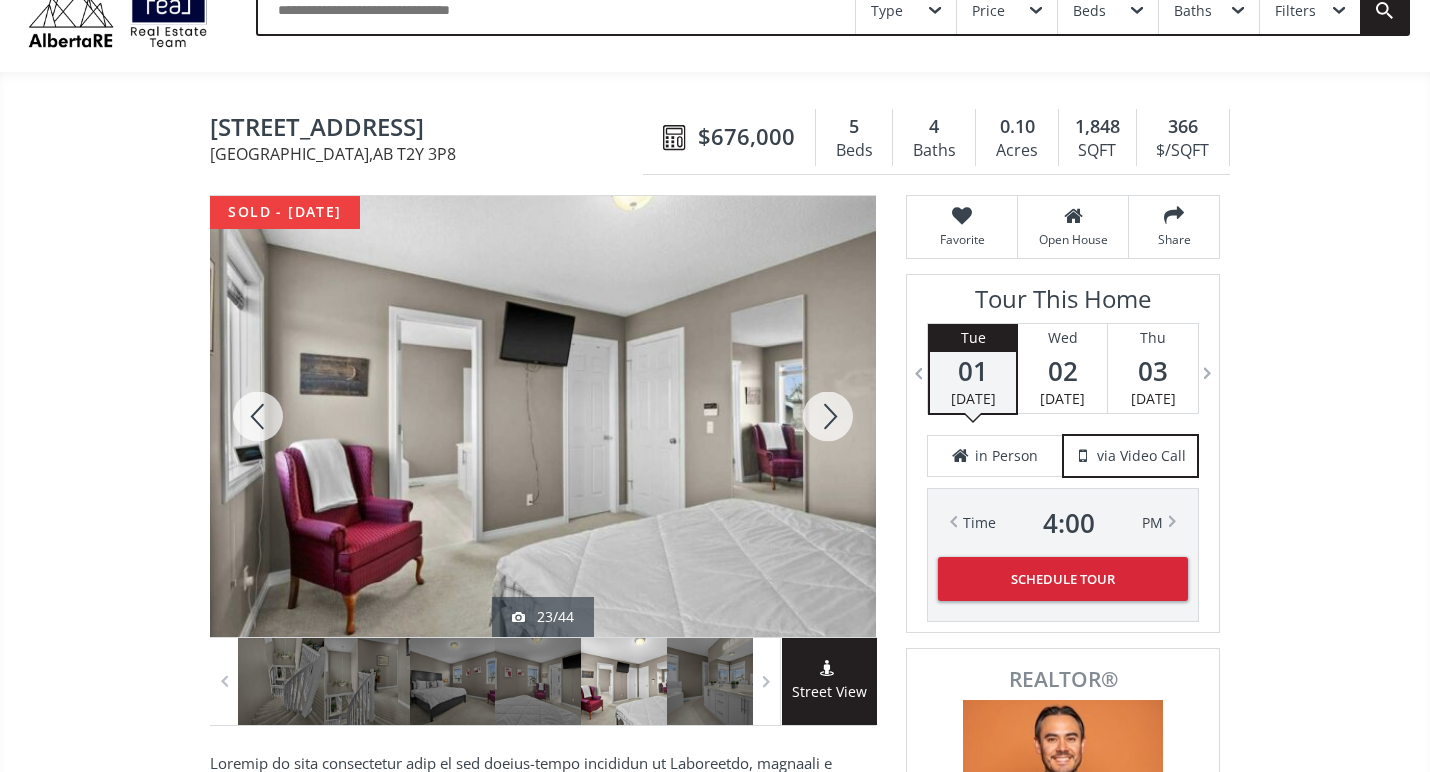 click at bounding box center (828, 416) 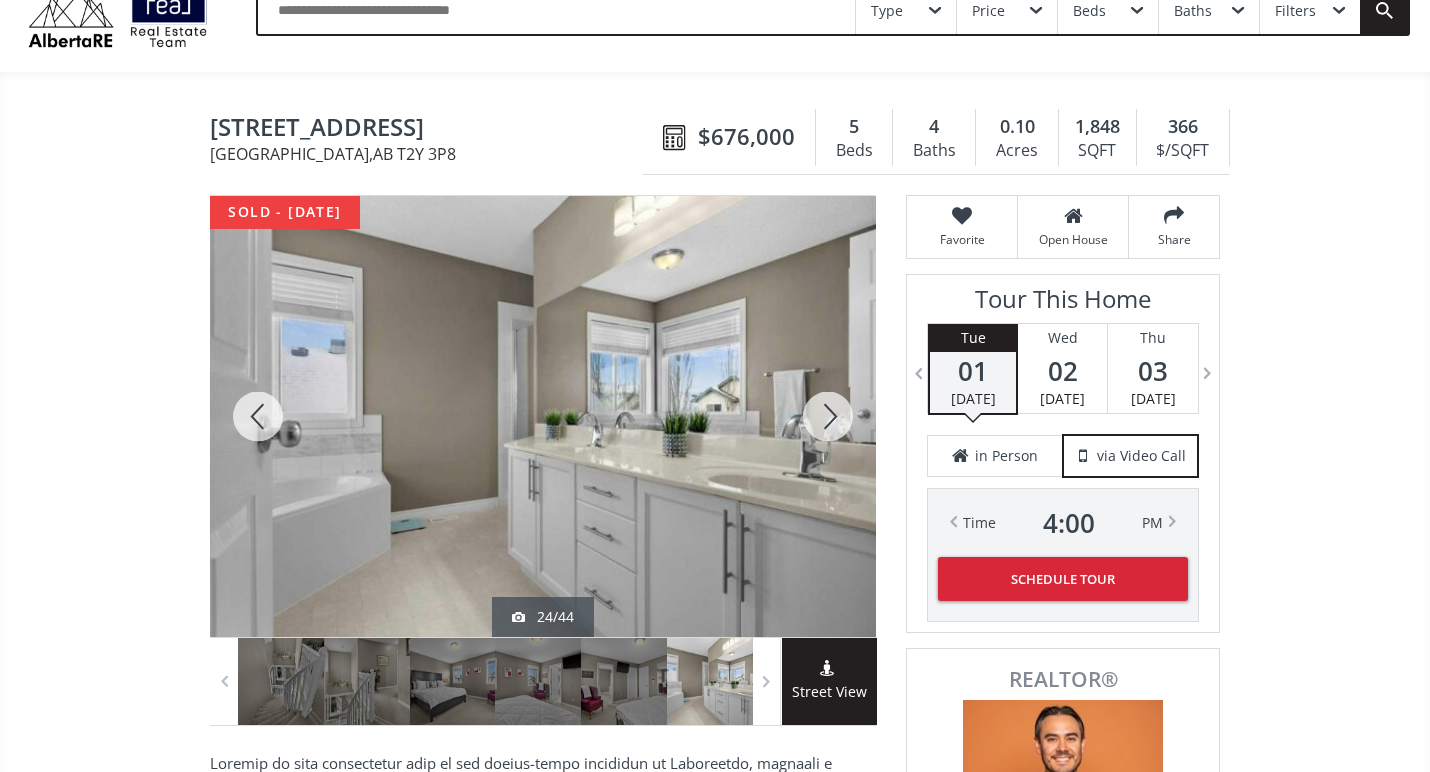 click at bounding box center [828, 416] 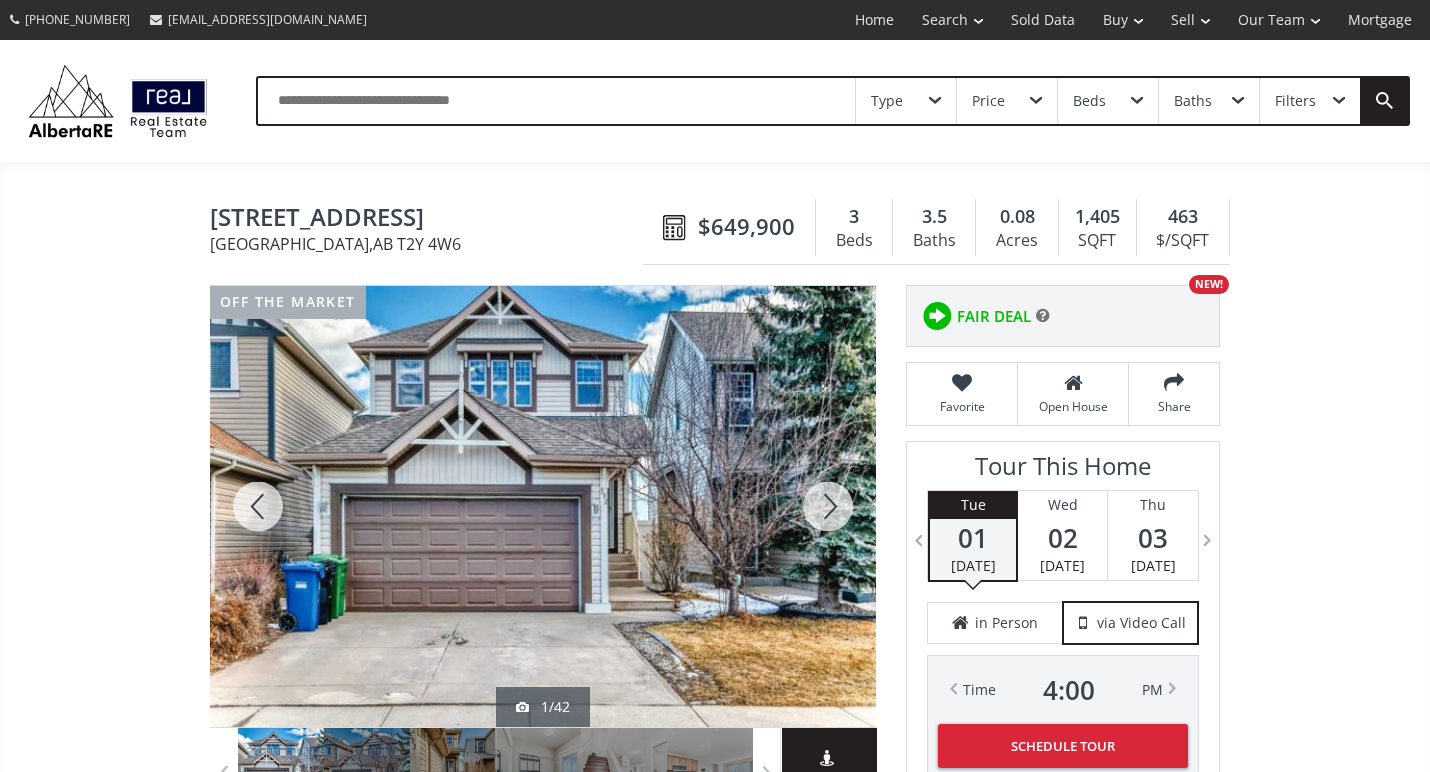 click at bounding box center (828, 506) 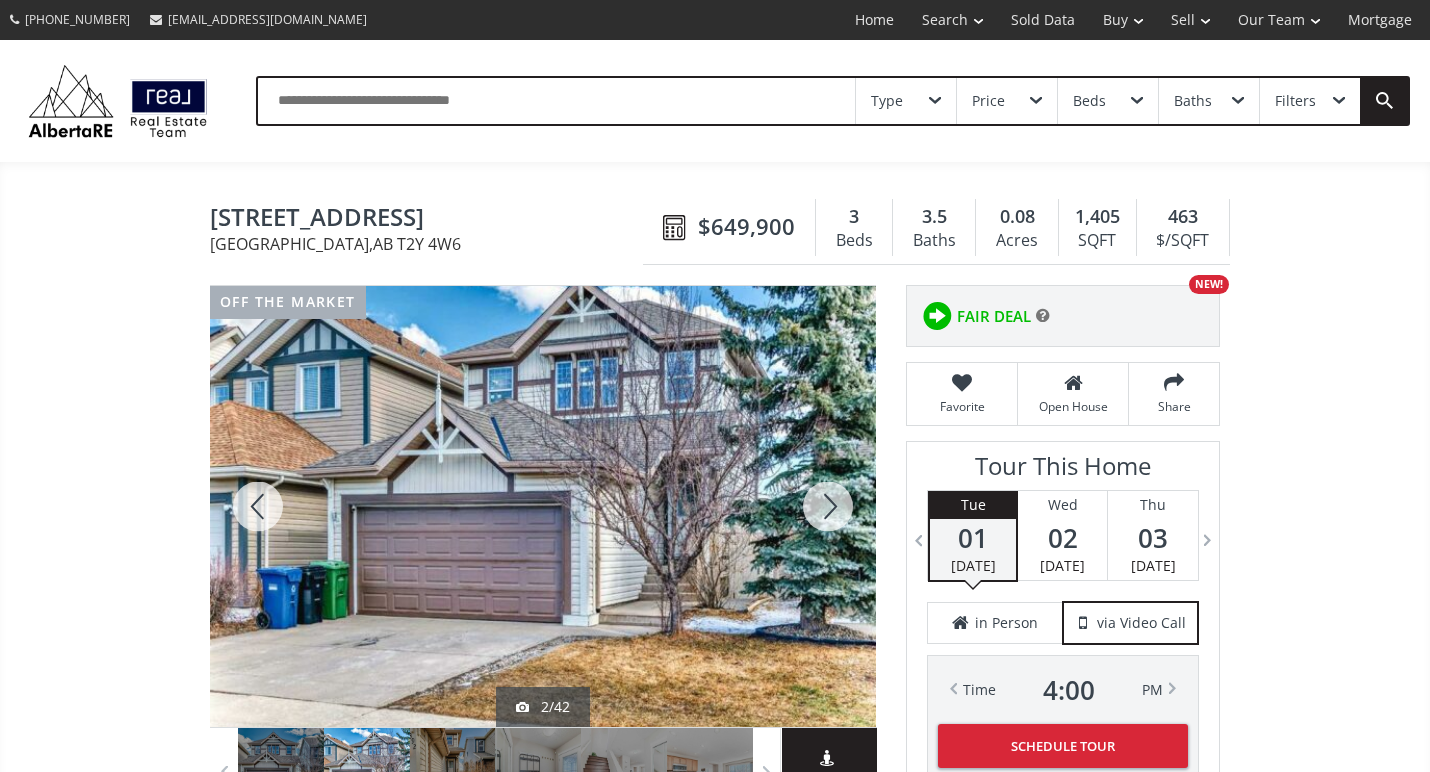 click at bounding box center (828, 506) 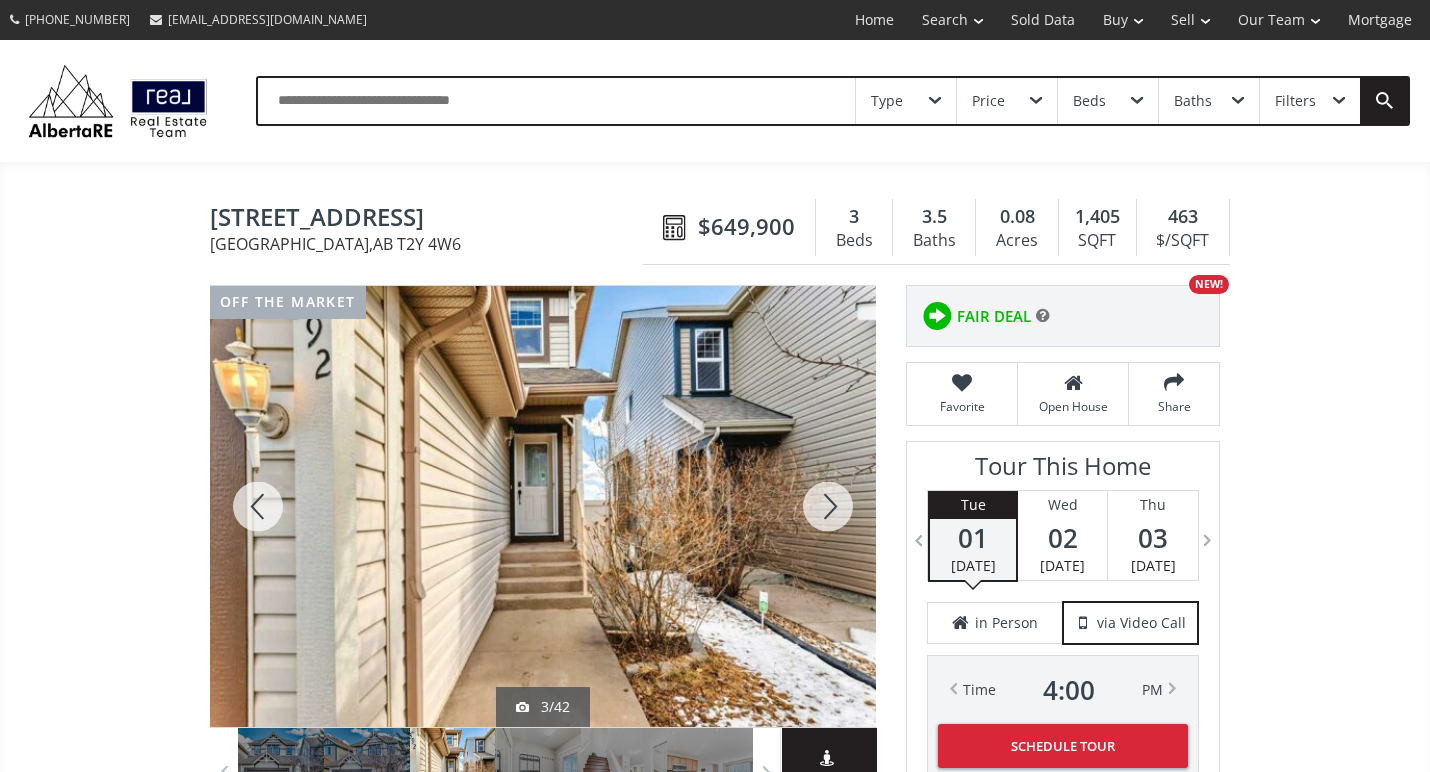 click at bounding box center (828, 506) 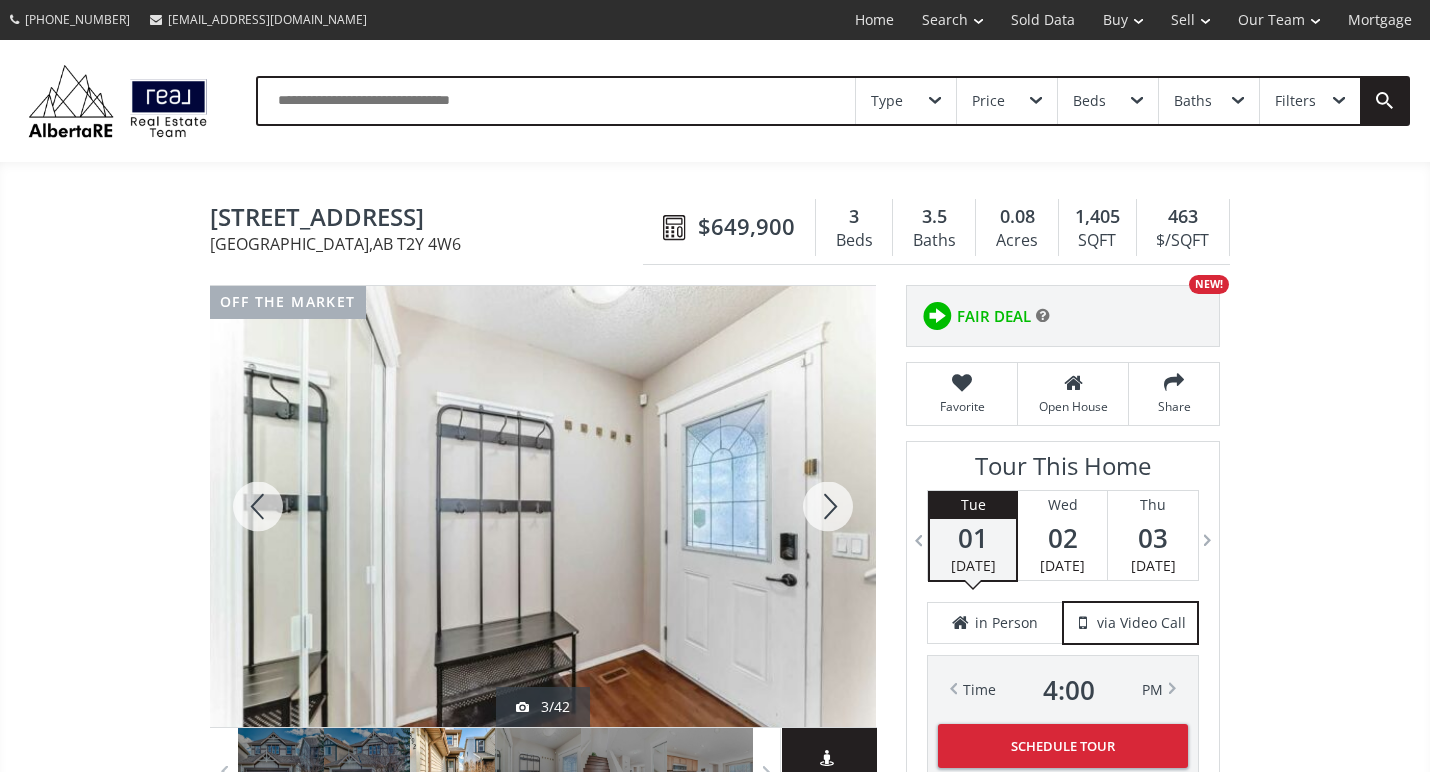 click at bounding box center [828, 506] 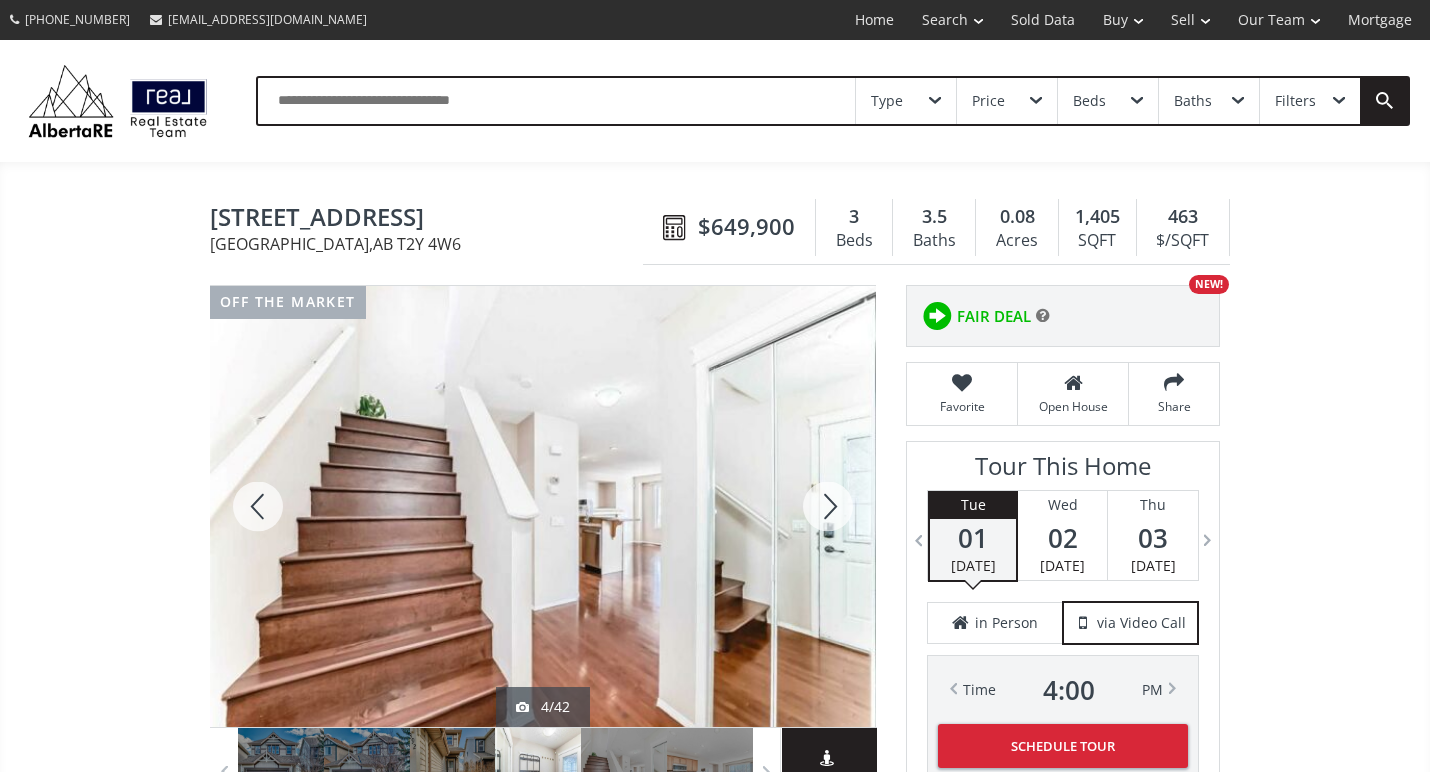 click at bounding box center (828, 506) 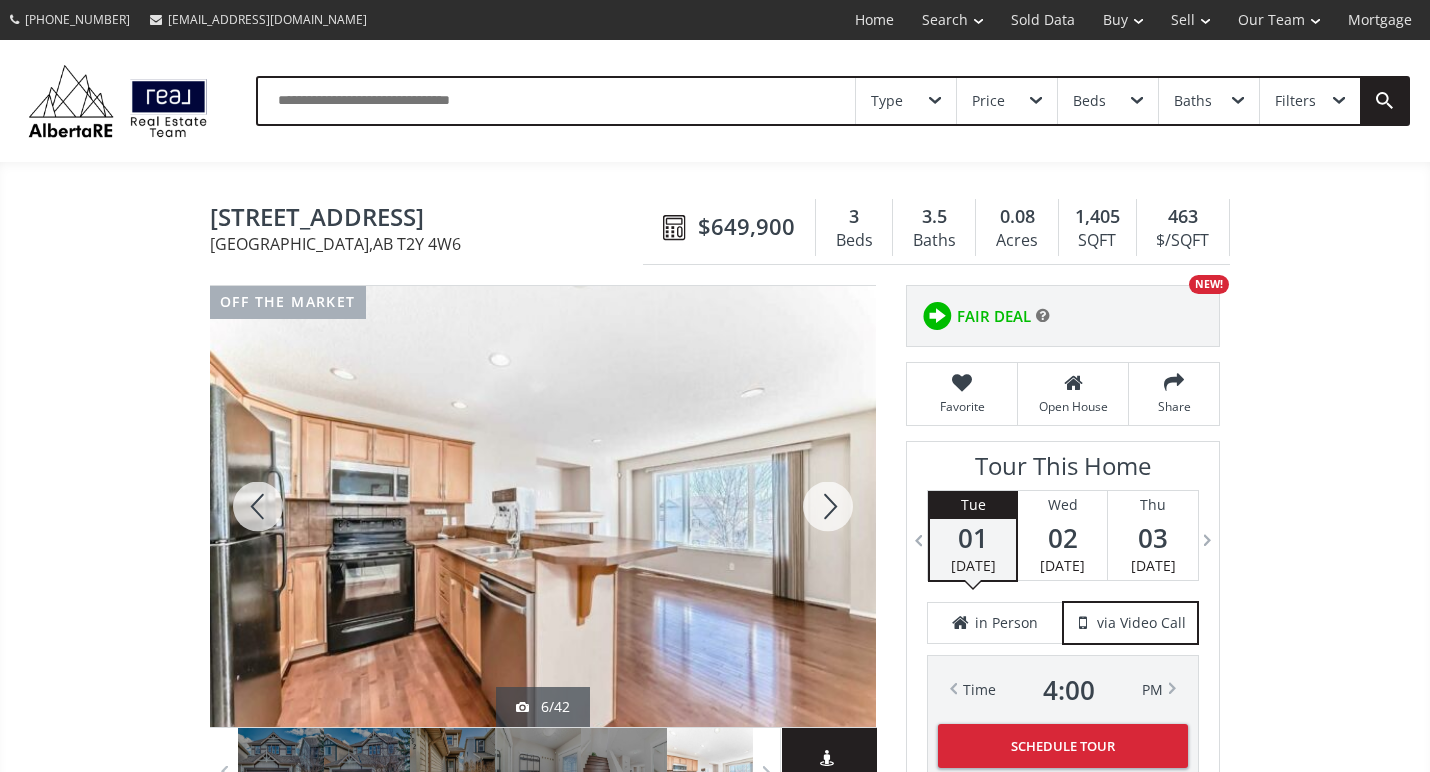 click at bounding box center (828, 506) 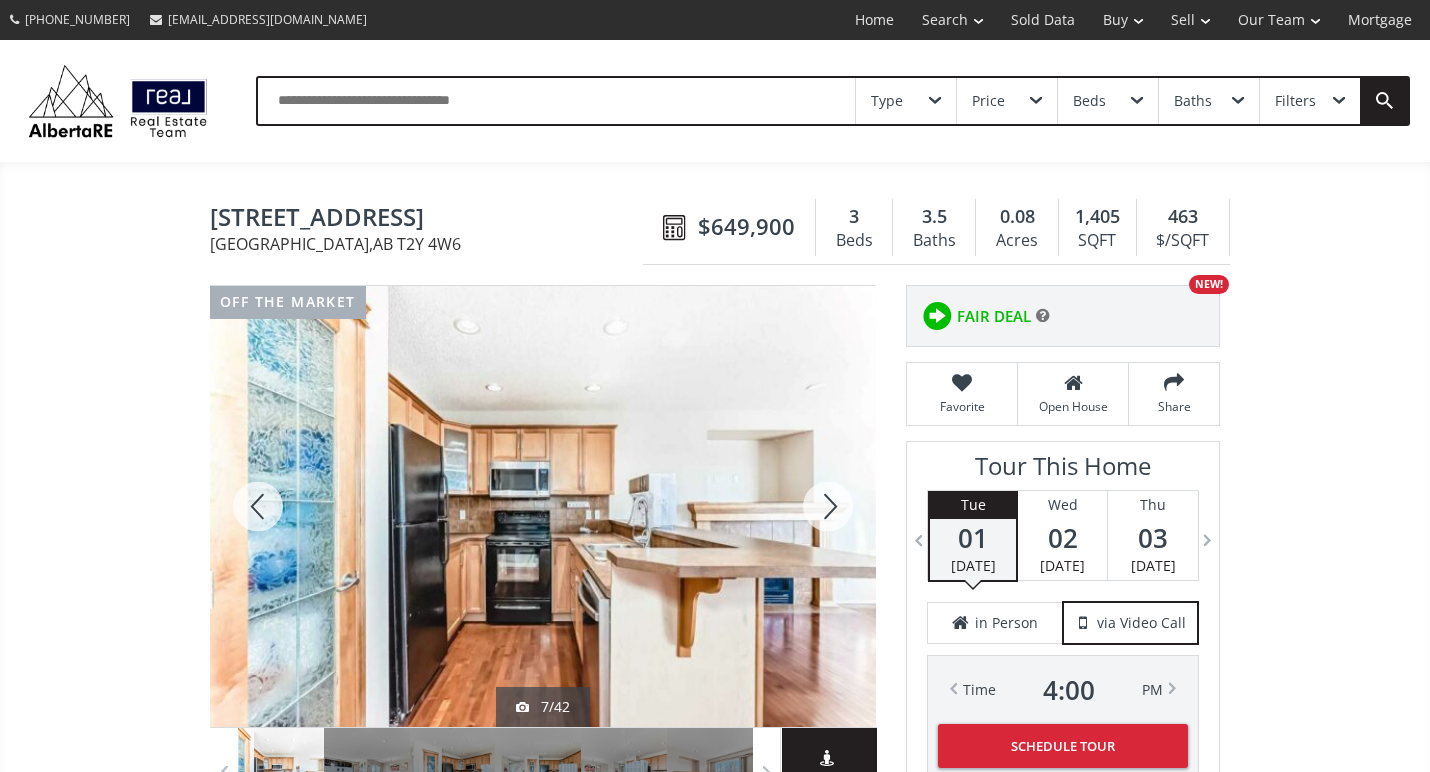 click at bounding box center (828, 506) 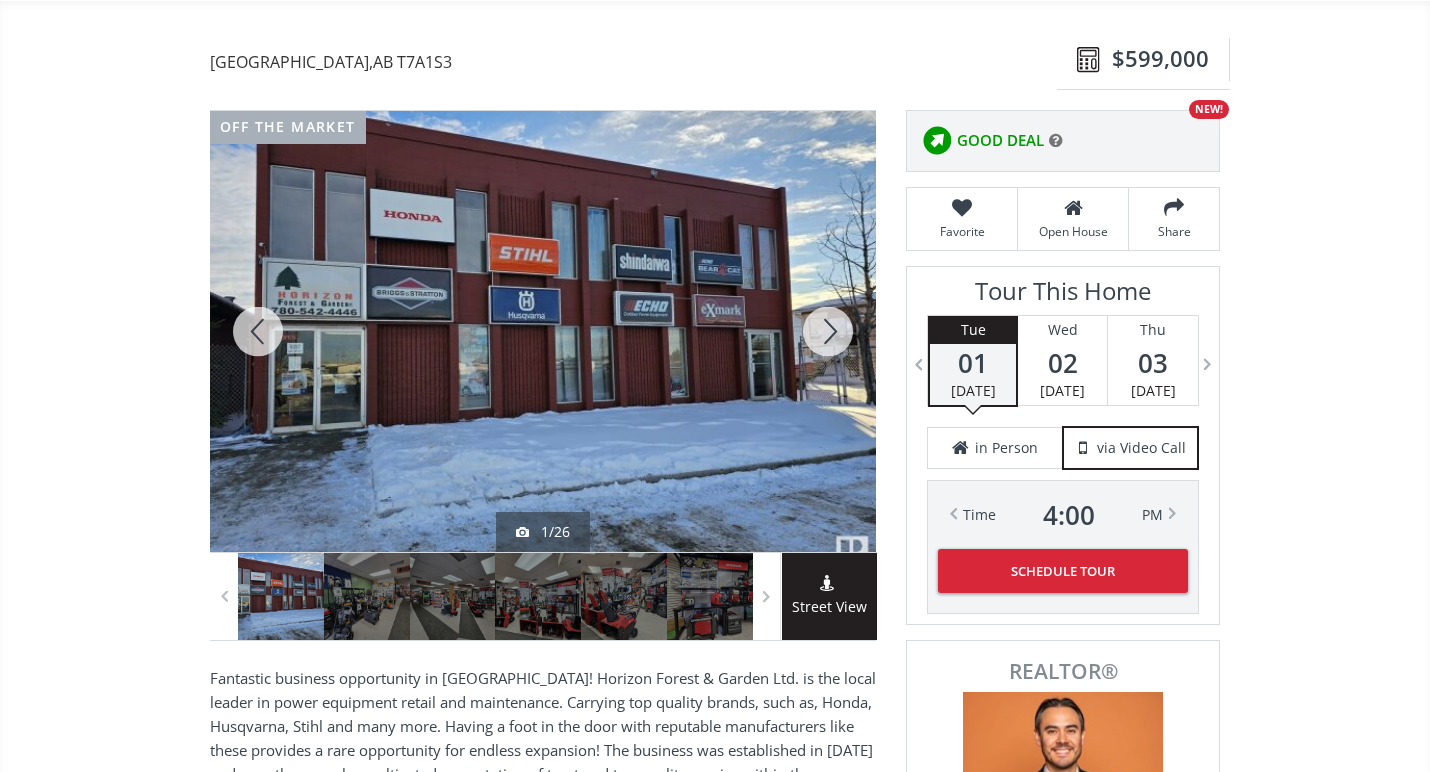 scroll, scrollTop: 0, scrollLeft: 0, axis: both 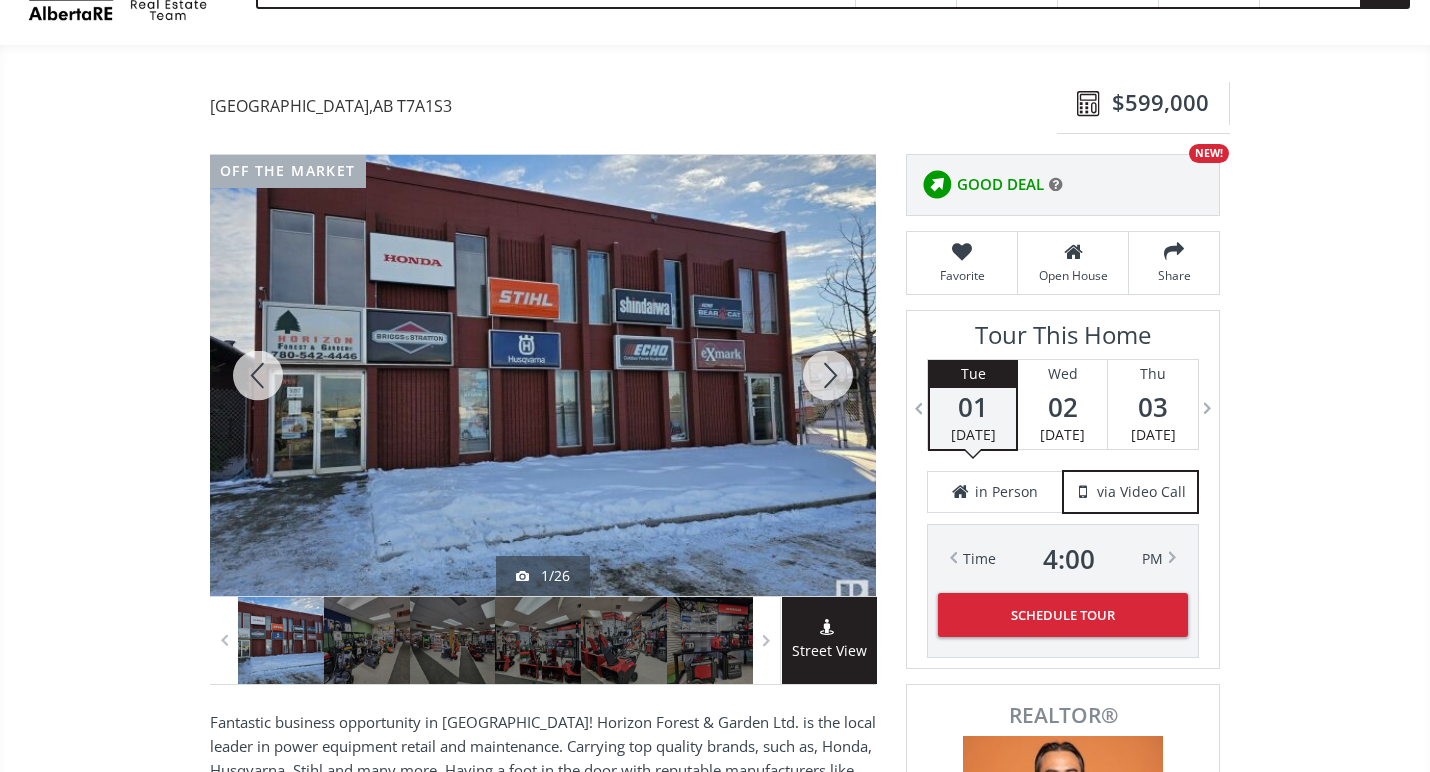 click at bounding box center [828, 375] 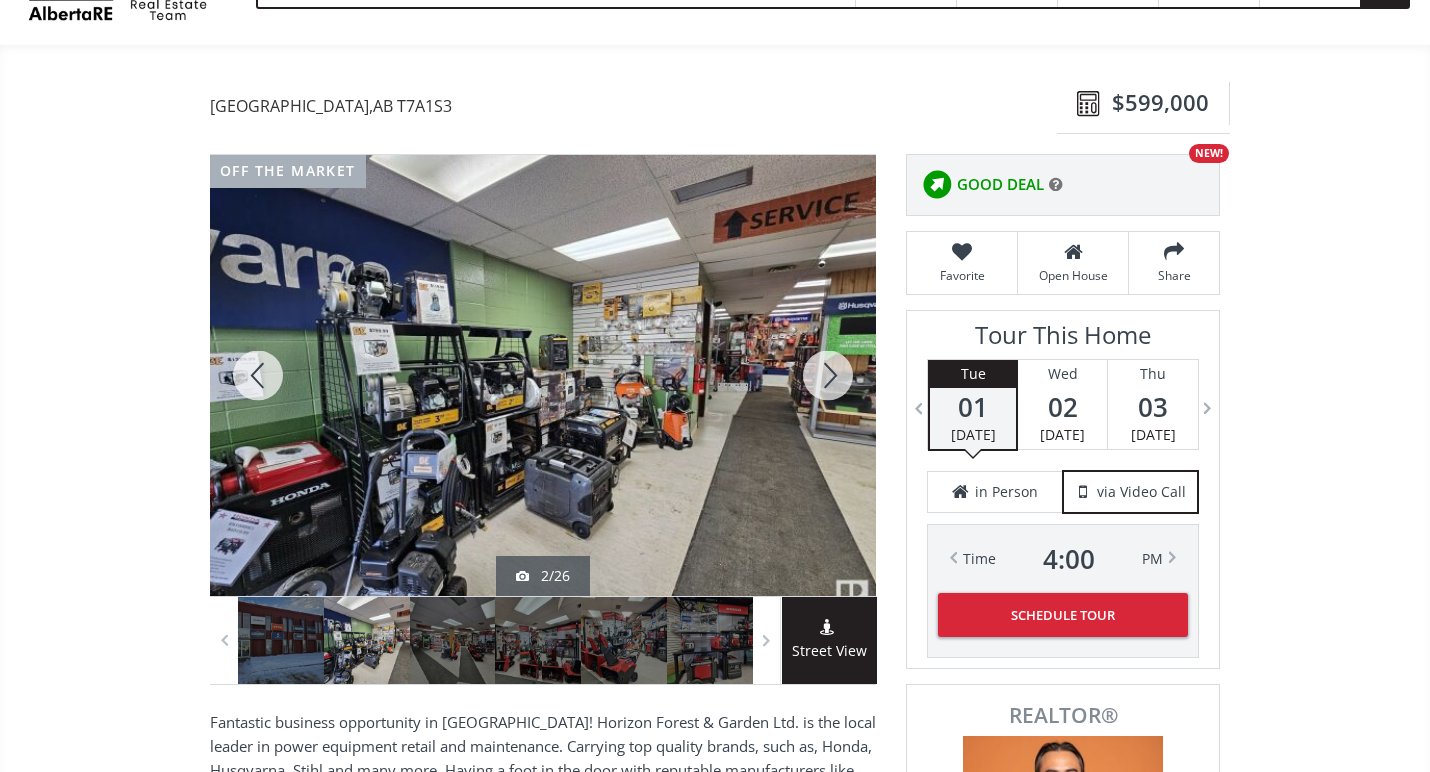 click at bounding box center (828, 375) 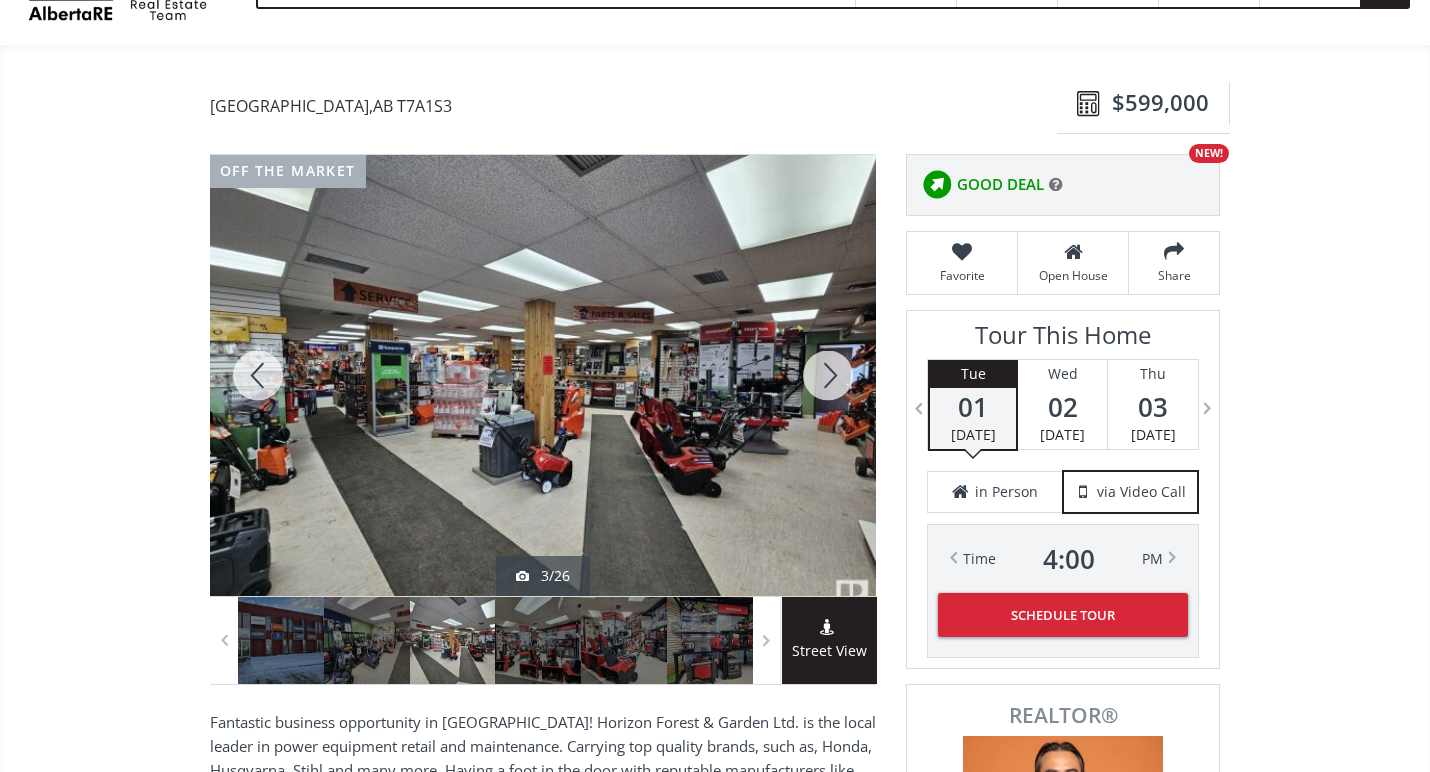 click at bounding box center [828, 375] 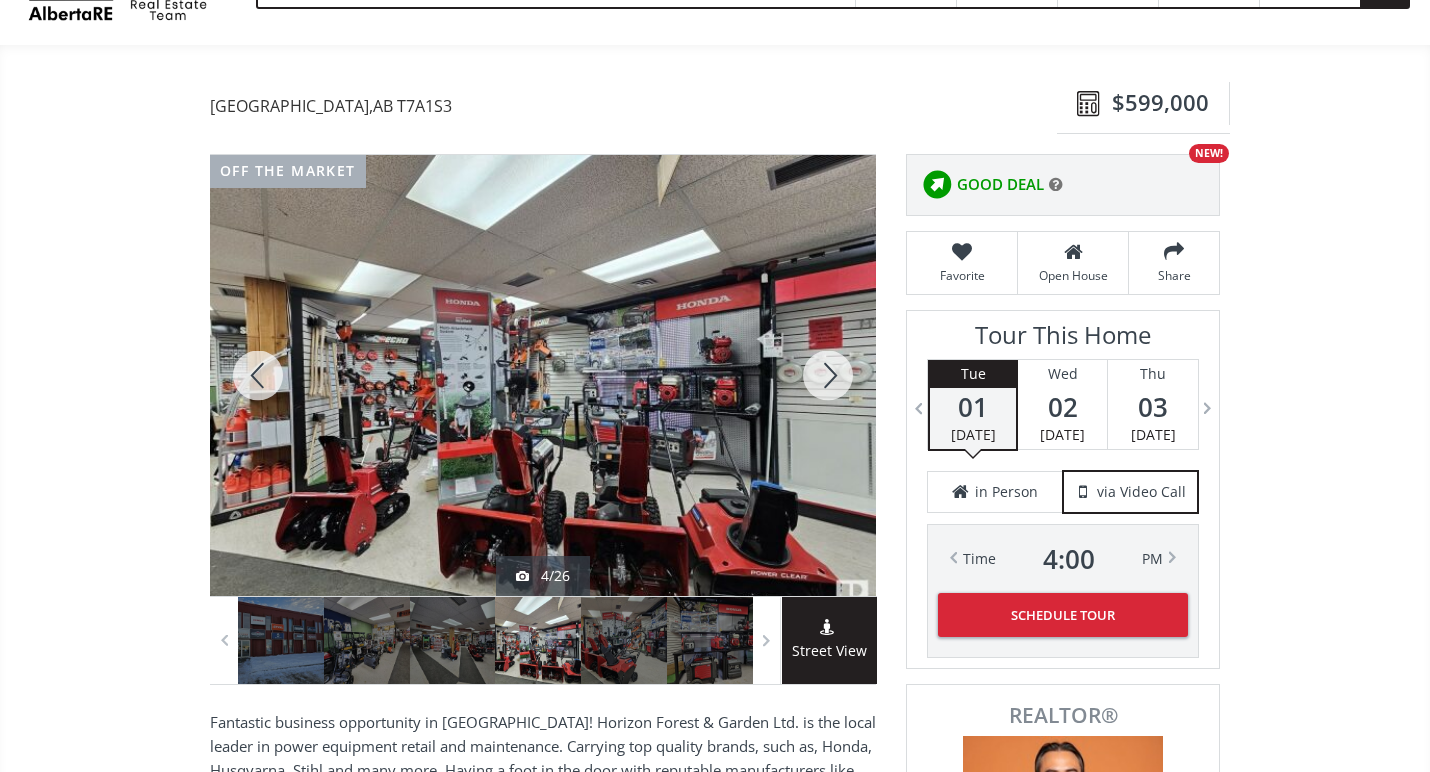 click at bounding box center [828, 375] 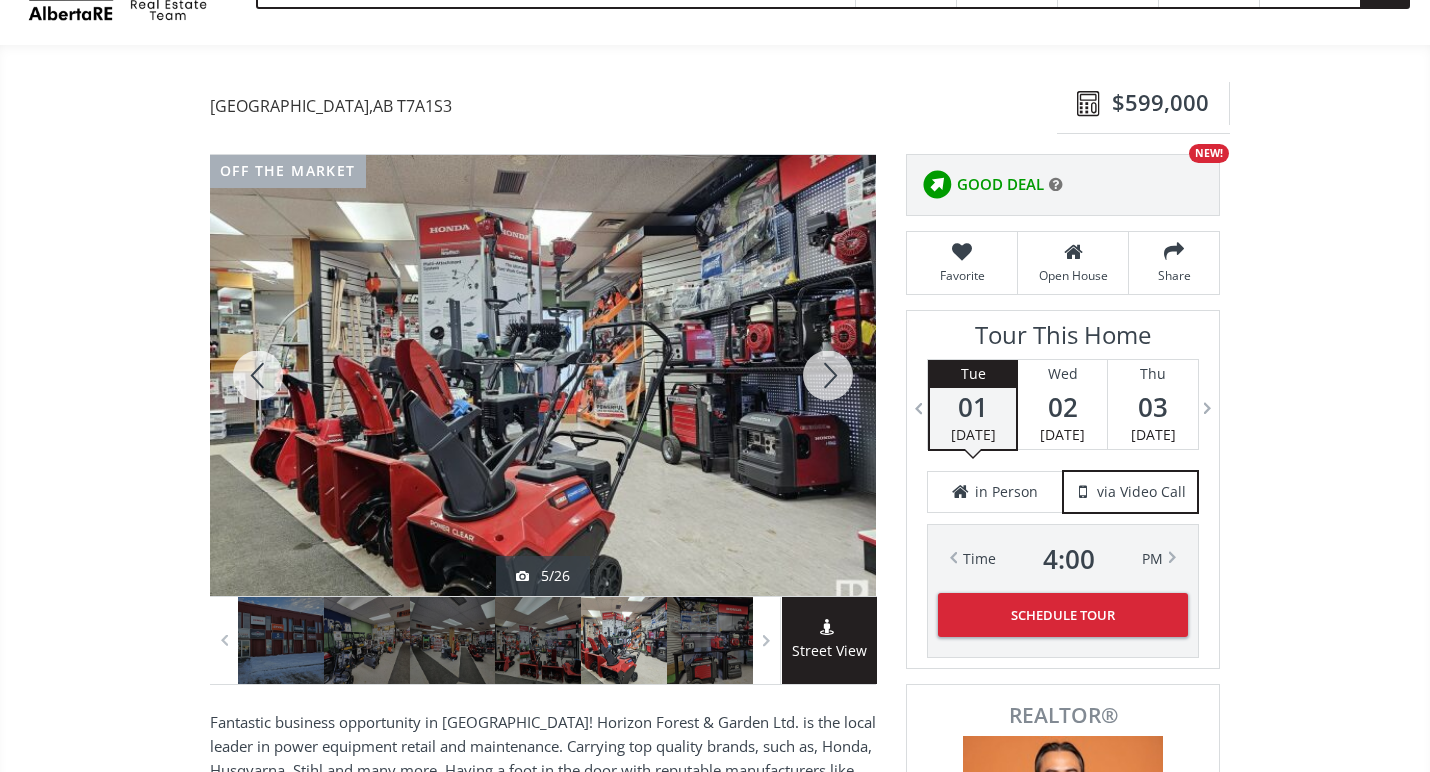 click at bounding box center [828, 375] 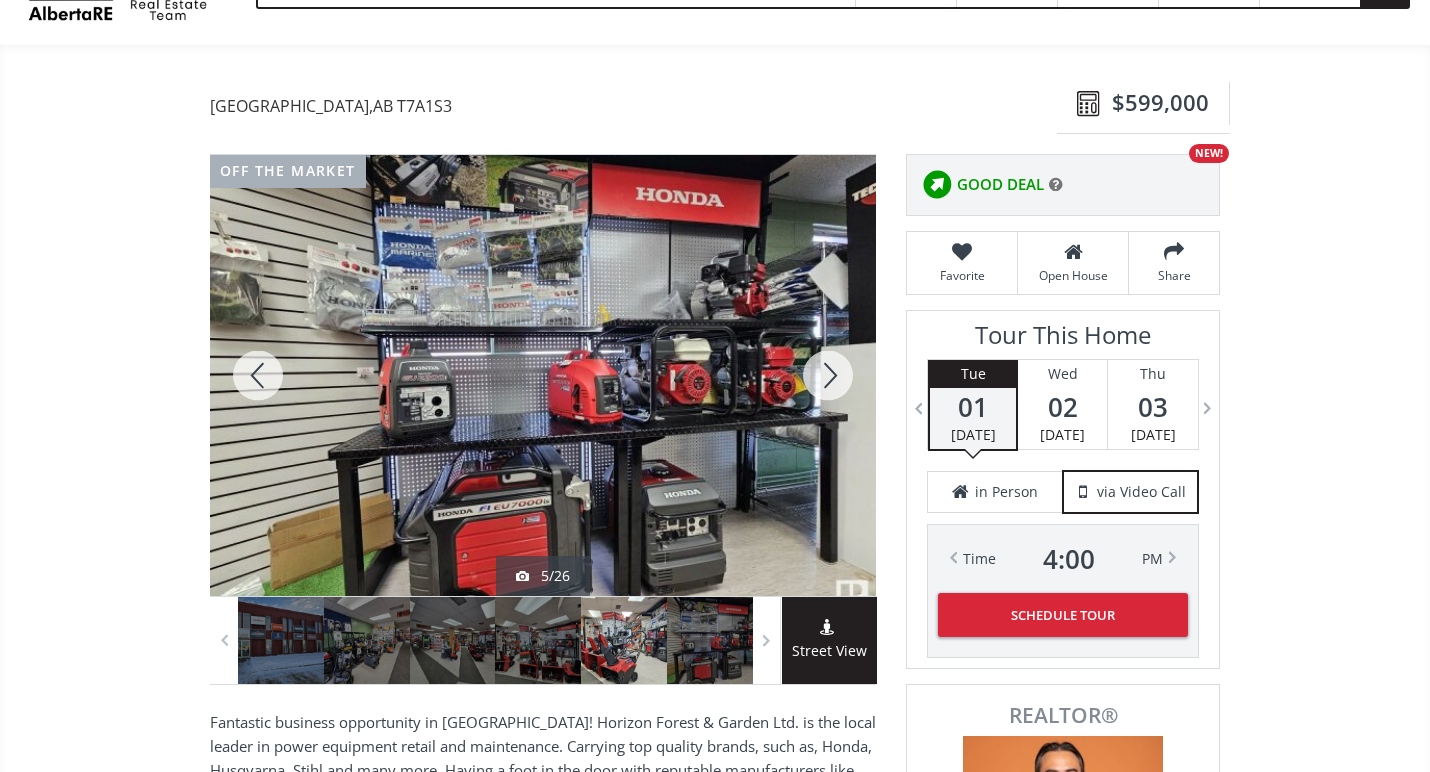 click at bounding box center [828, 375] 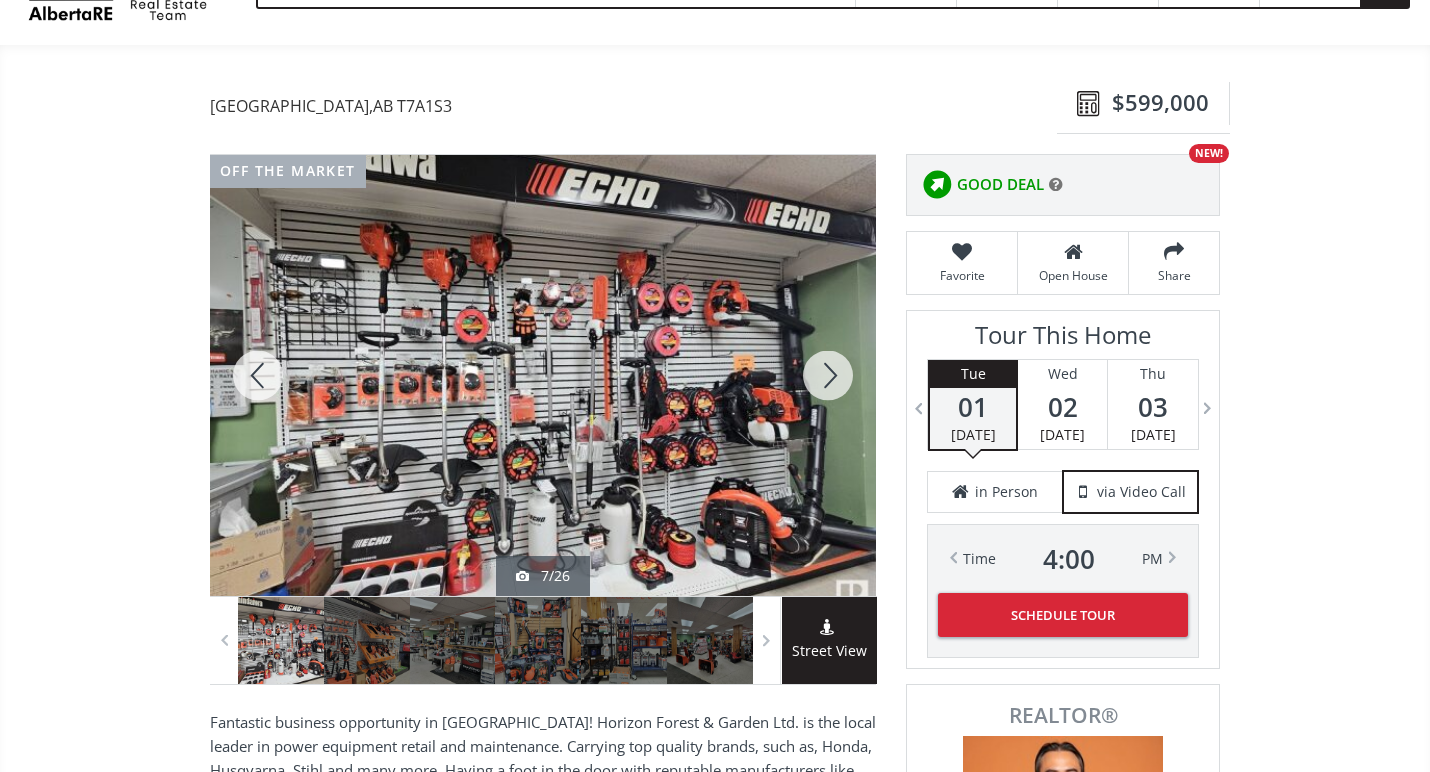 click at bounding box center [828, 375] 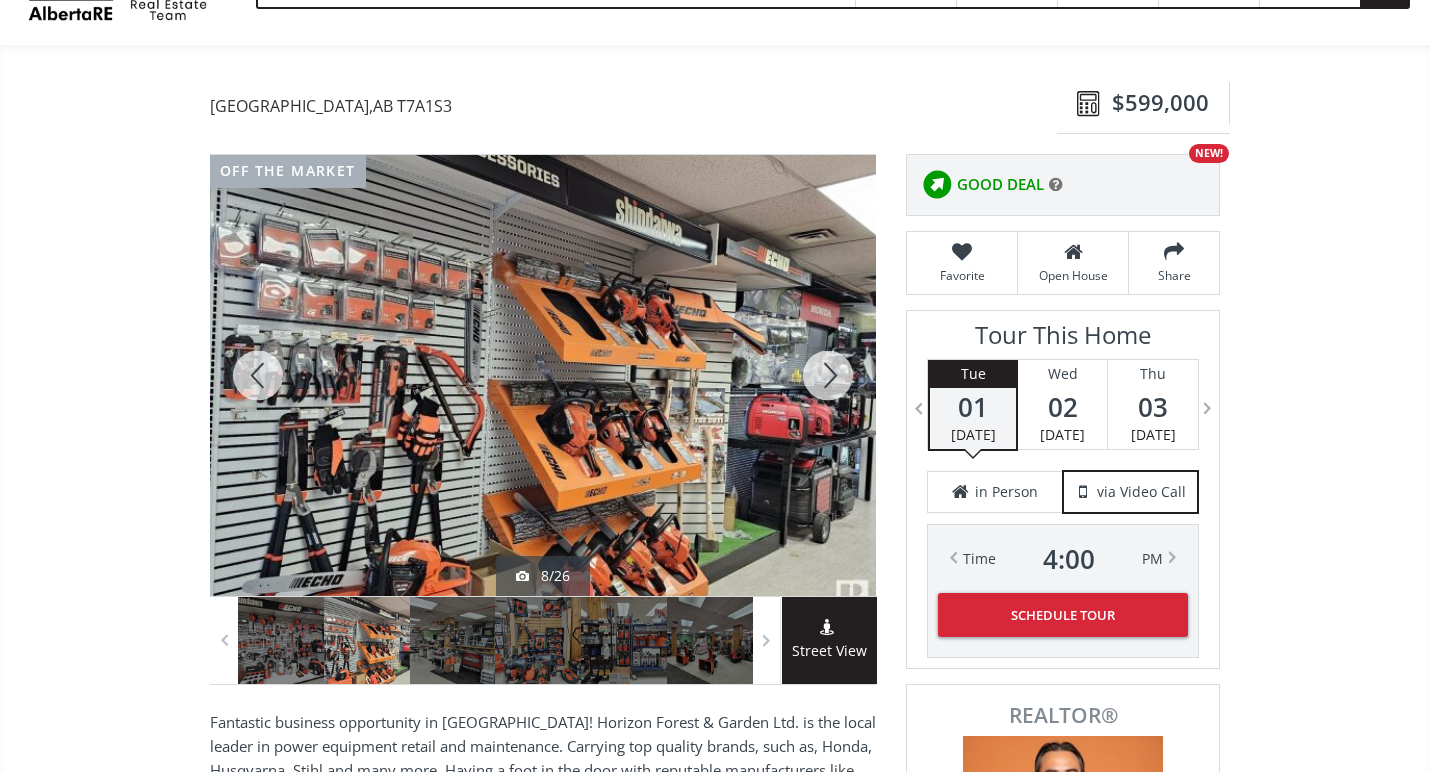 click at bounding box center (828, 375) 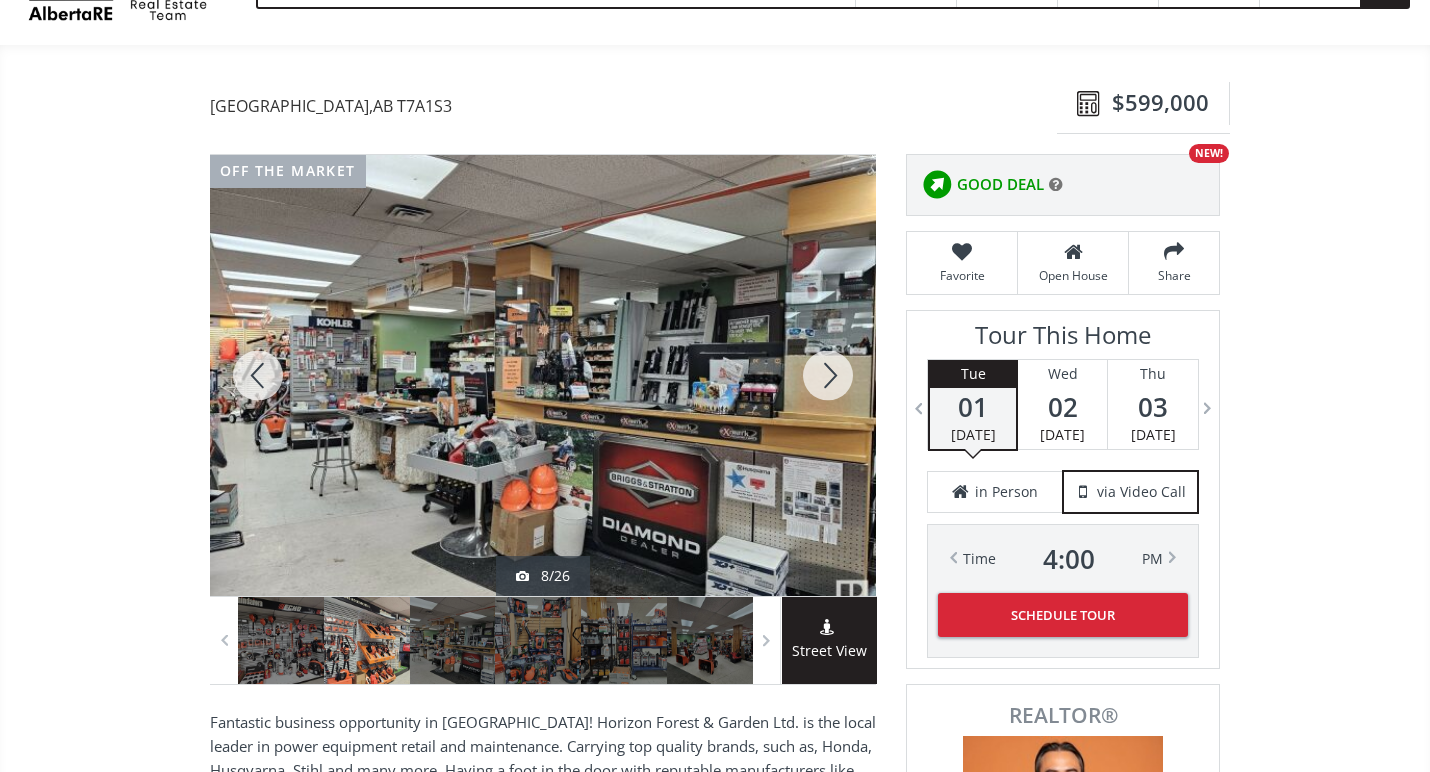 click at bounding box center (828, 375) 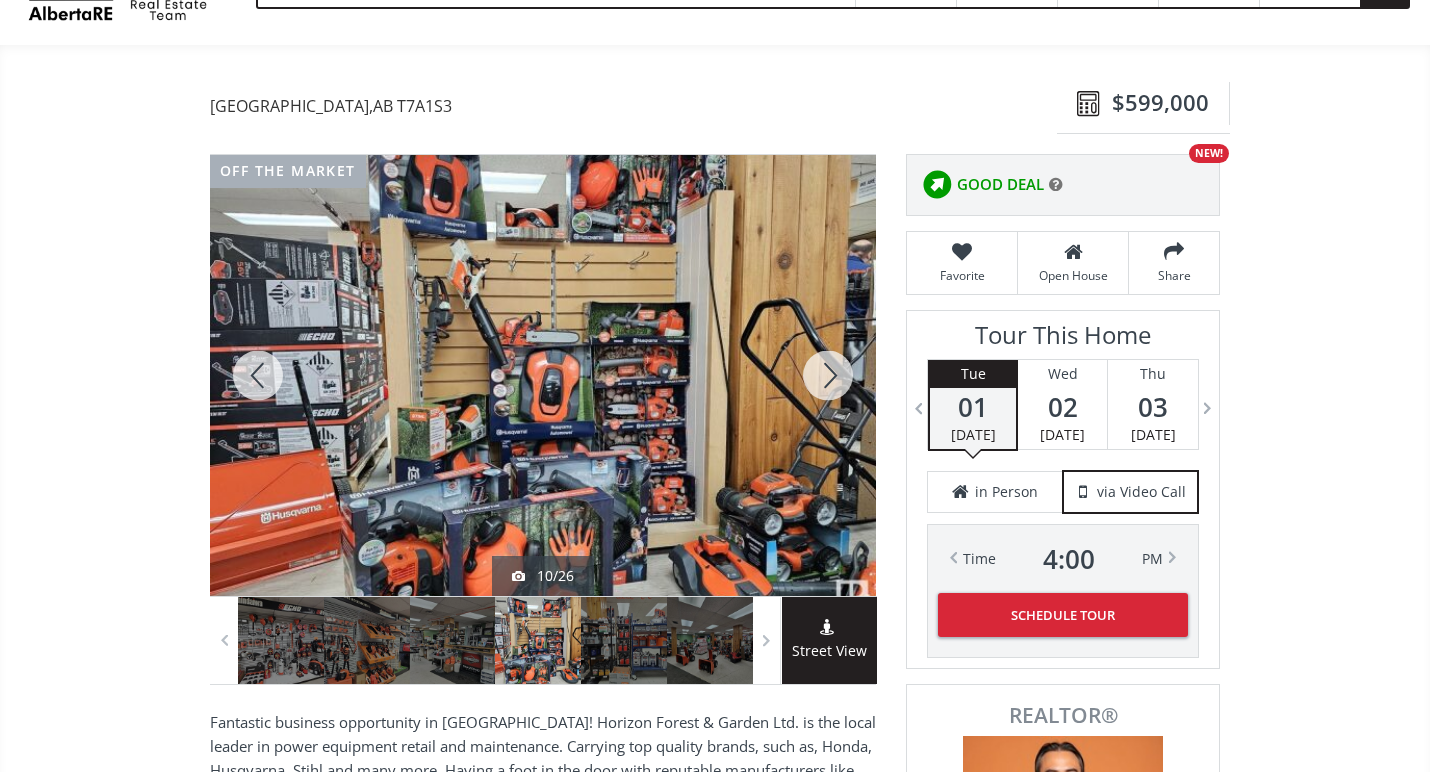 click at bounding box center [828, 375] 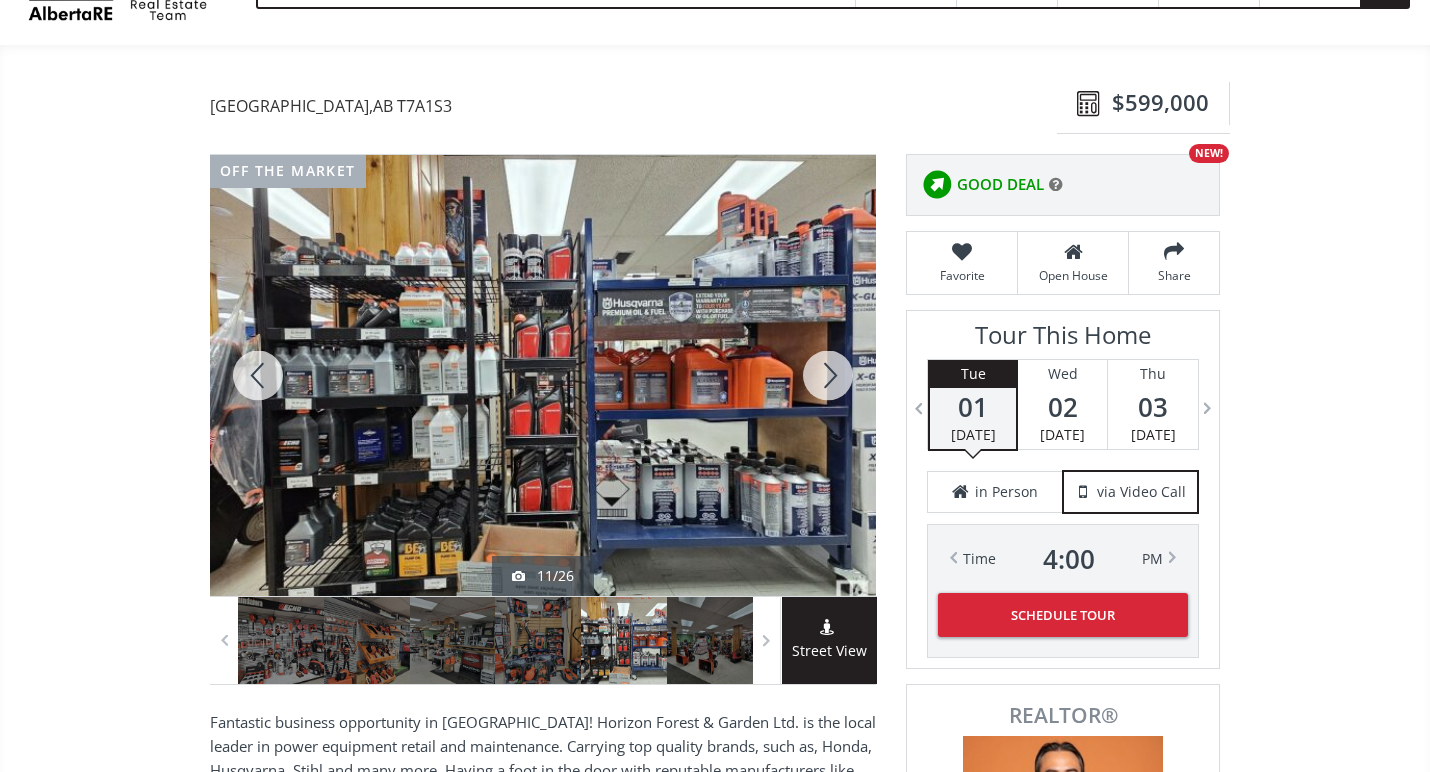 click at bounding box center (828, 375) 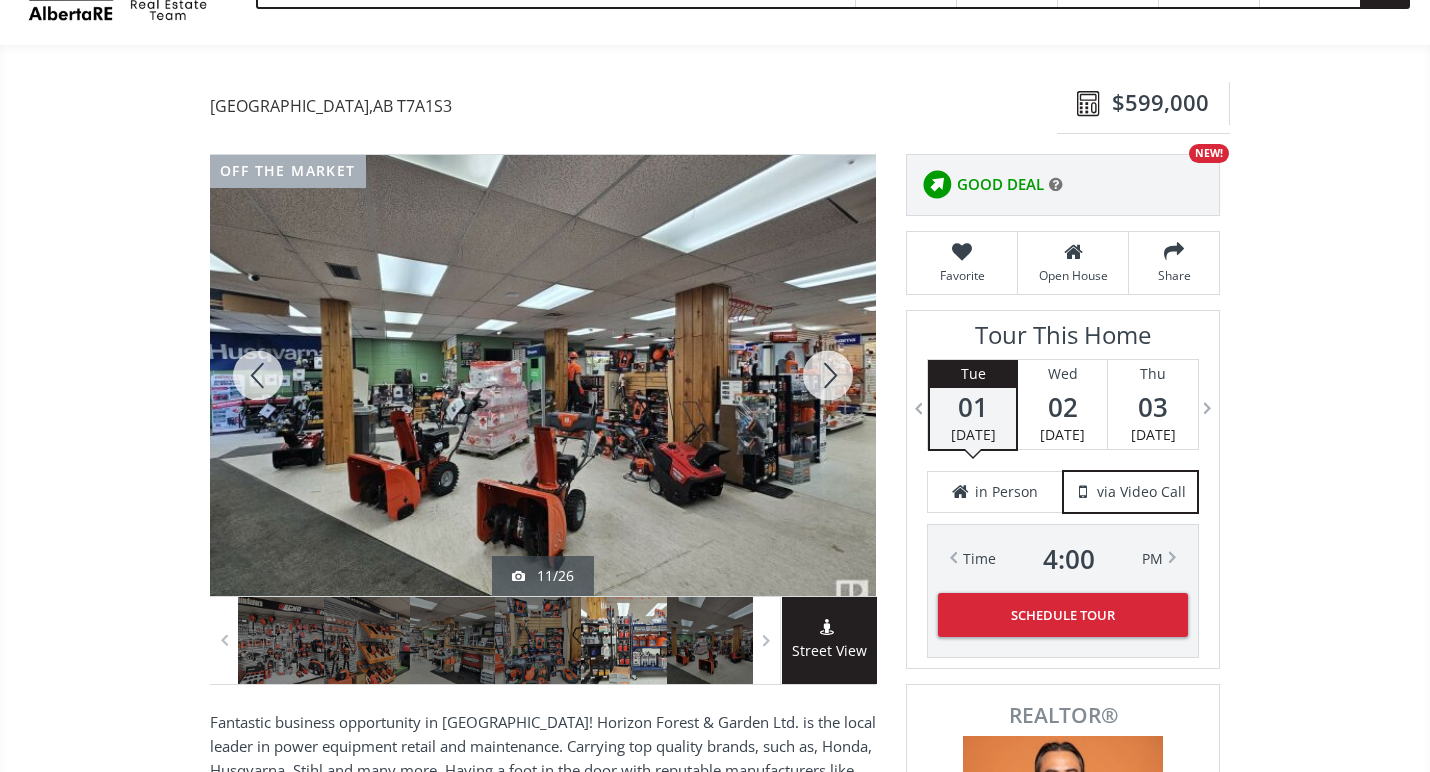 click at bounding box center (828, 375) 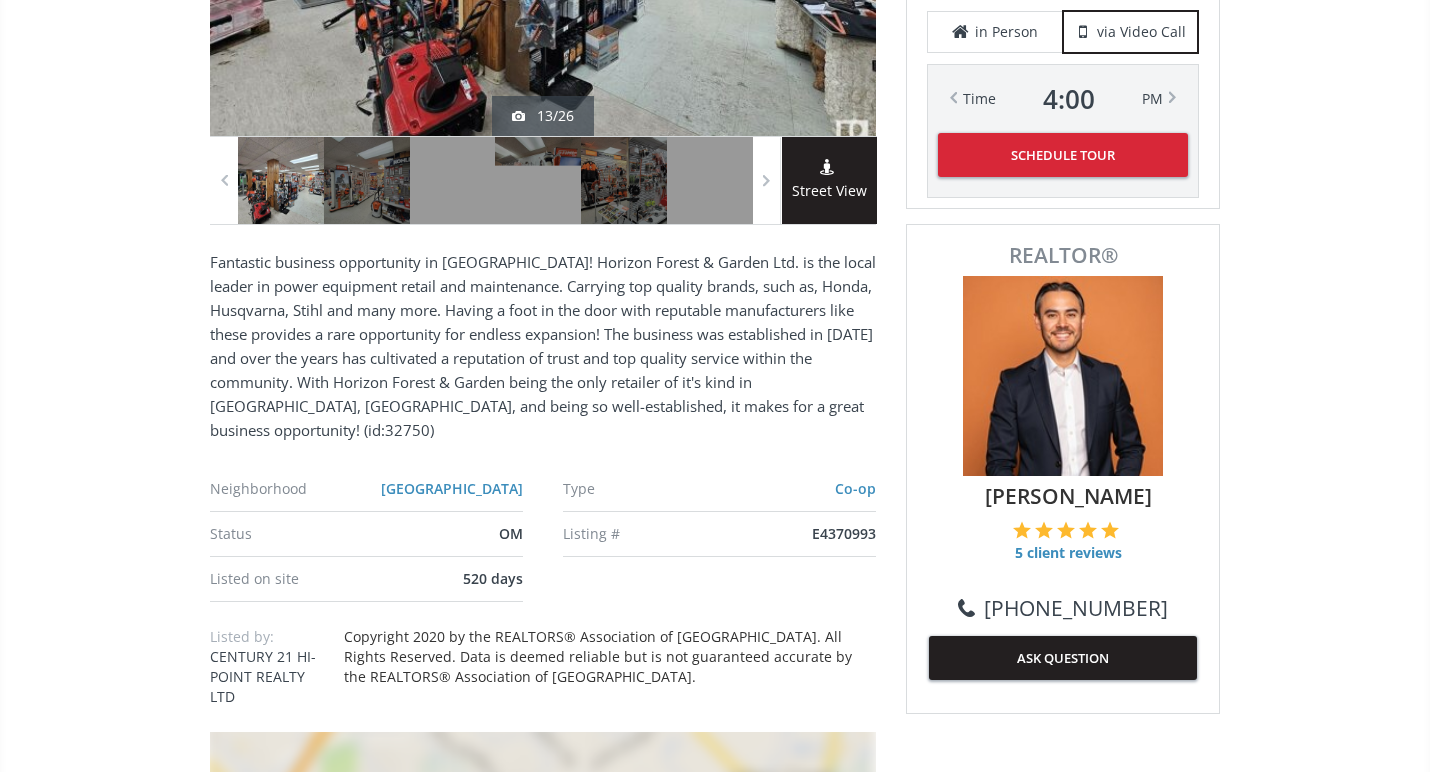 scroll, scrollTop: 638, scrollLeft: 0, axis: vertical 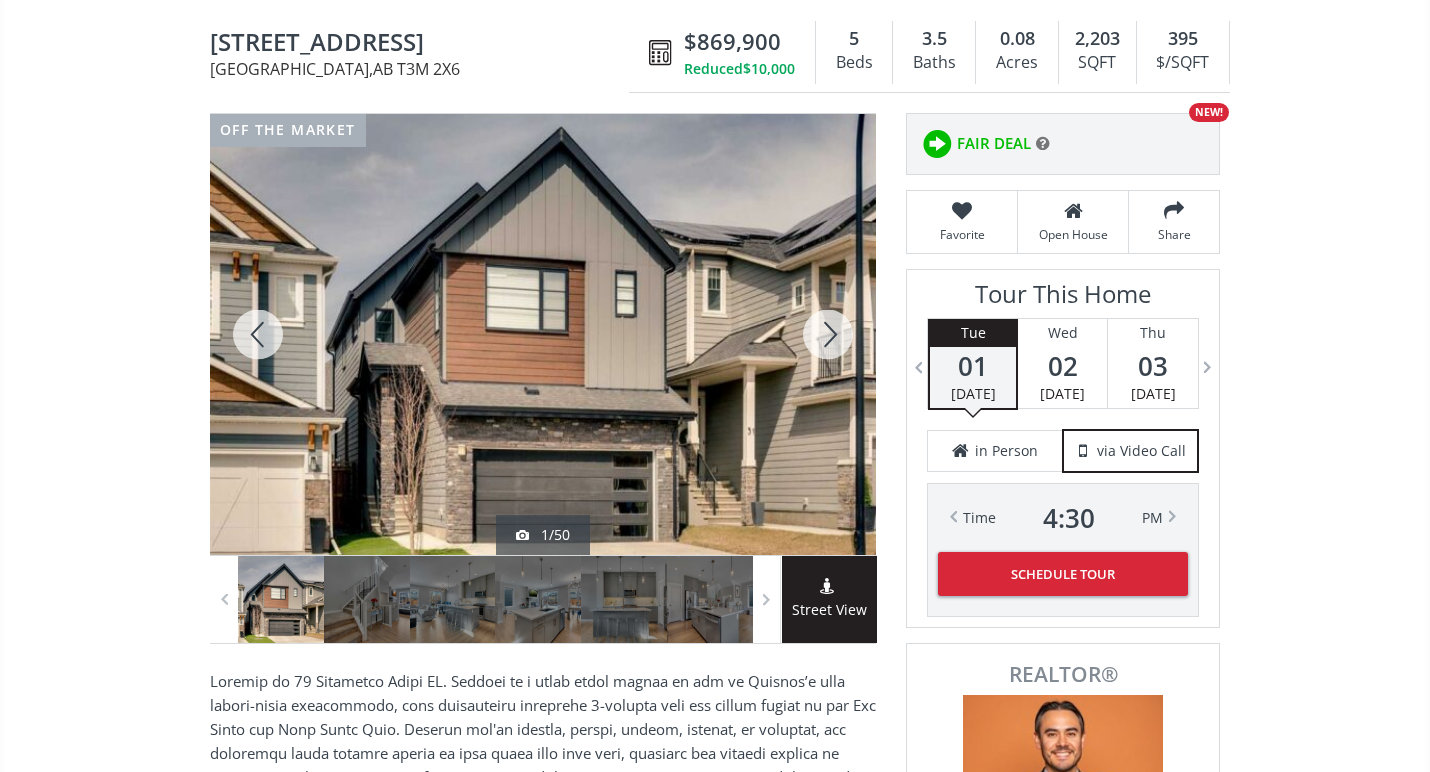 click at bounding box center (828, 334) 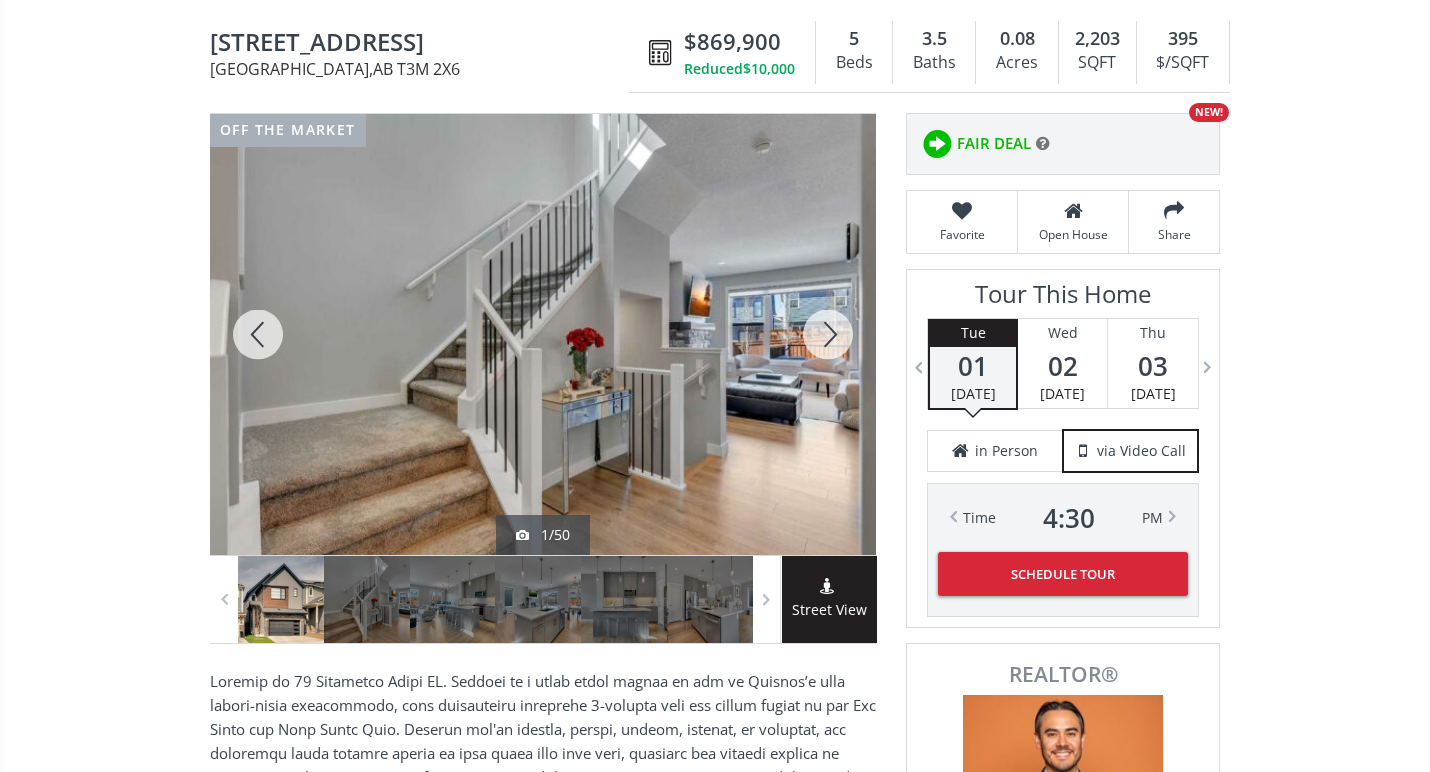 click at bounding box center [828, 334] 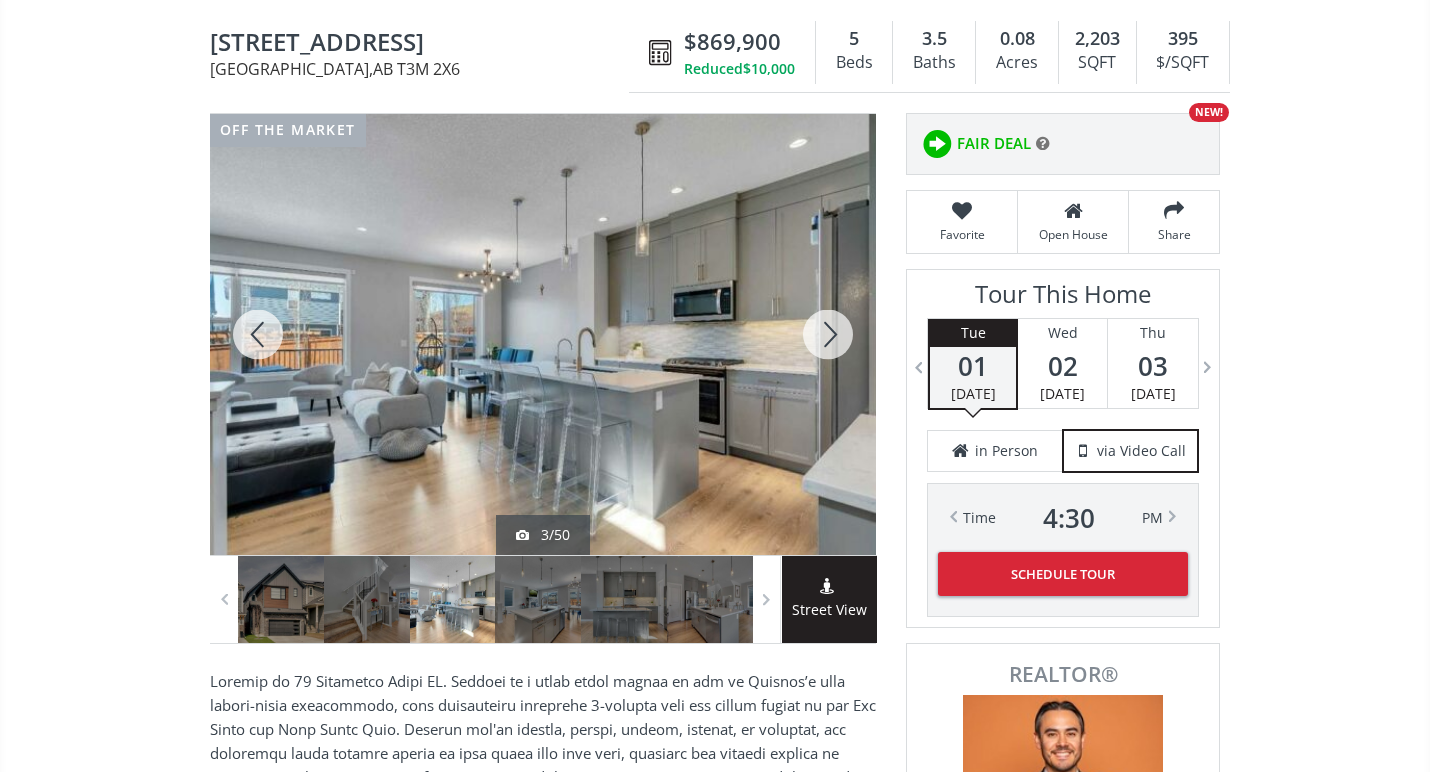 click at bounding box center [828, 334] 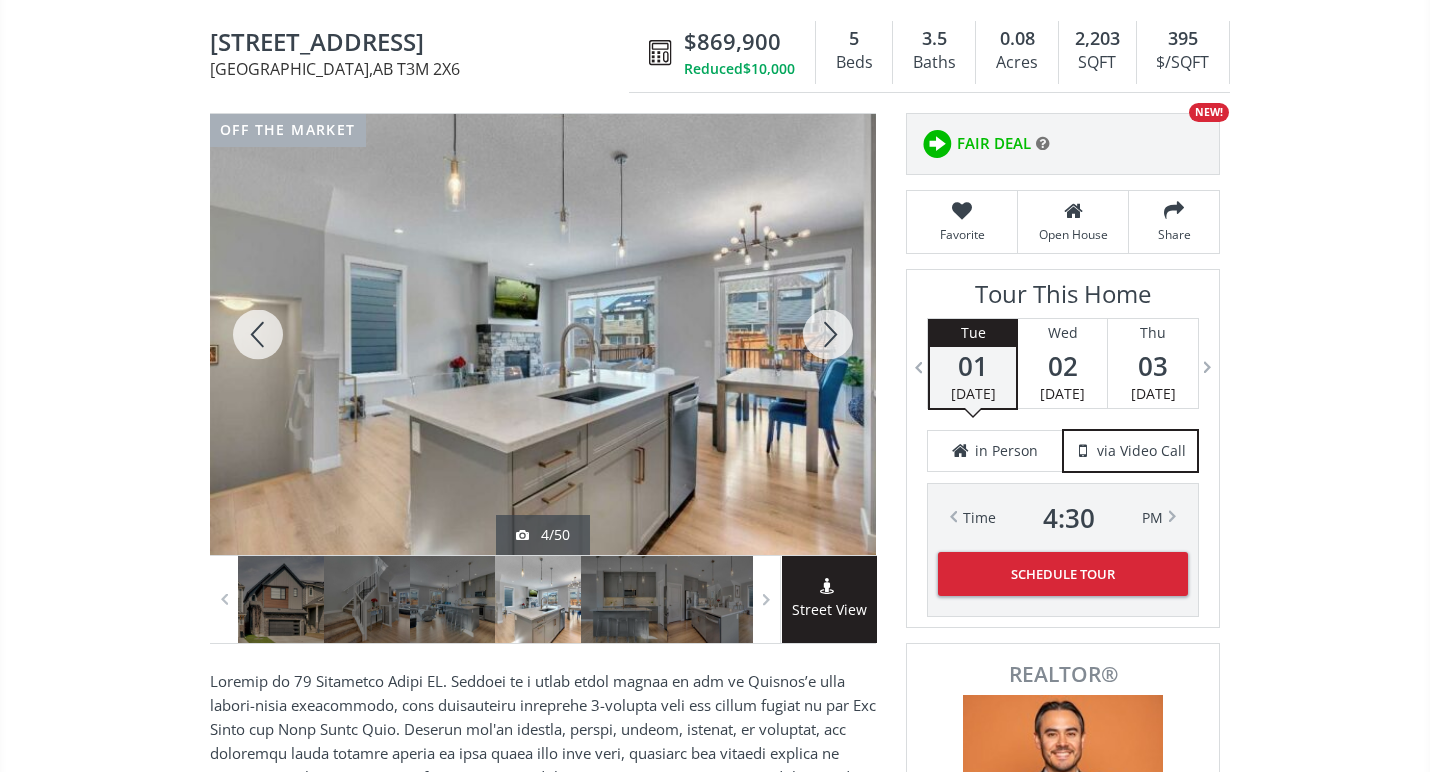 click at bounding box center [828, 334] 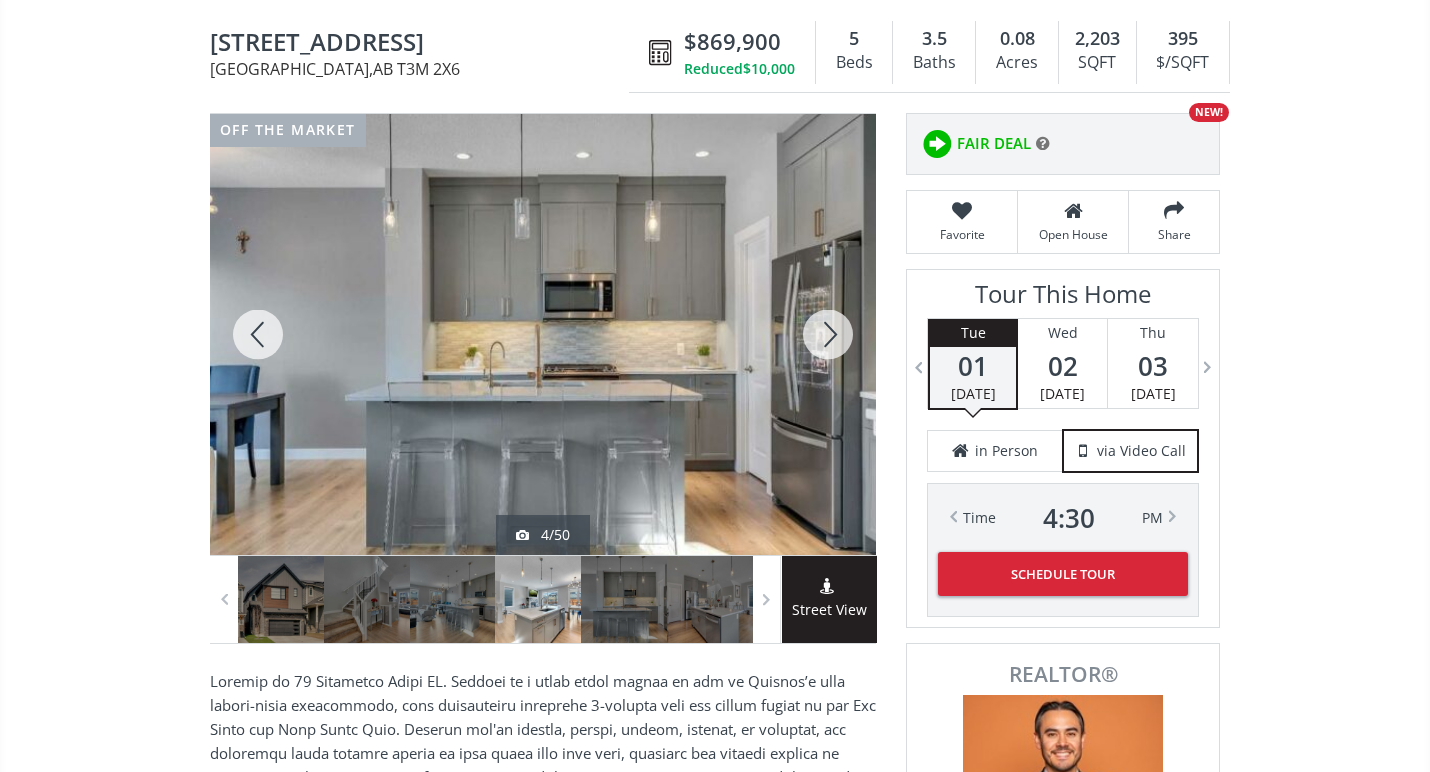 click at bounding box center [828, 334] 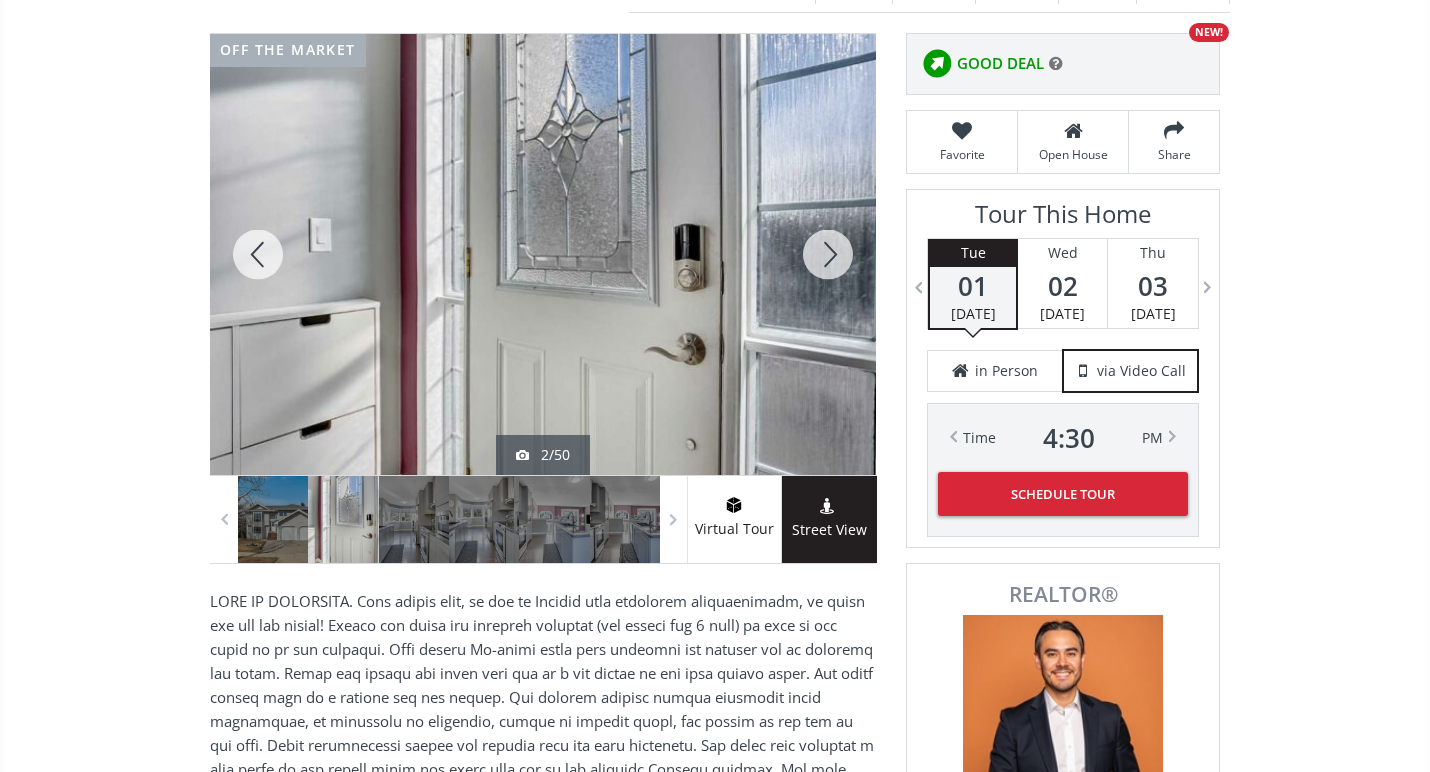 click at bounding box center (828, 254) 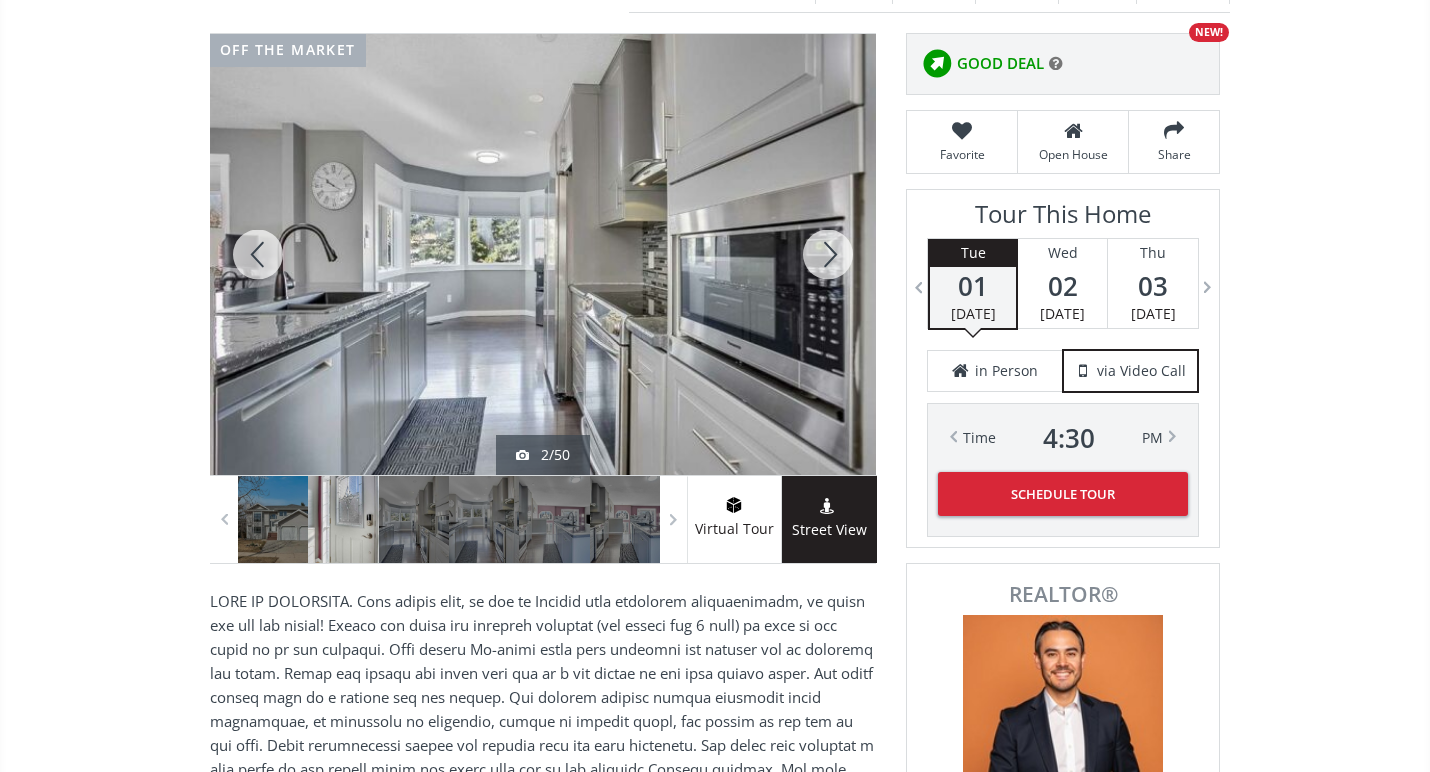click at bounding box center (828, 254) 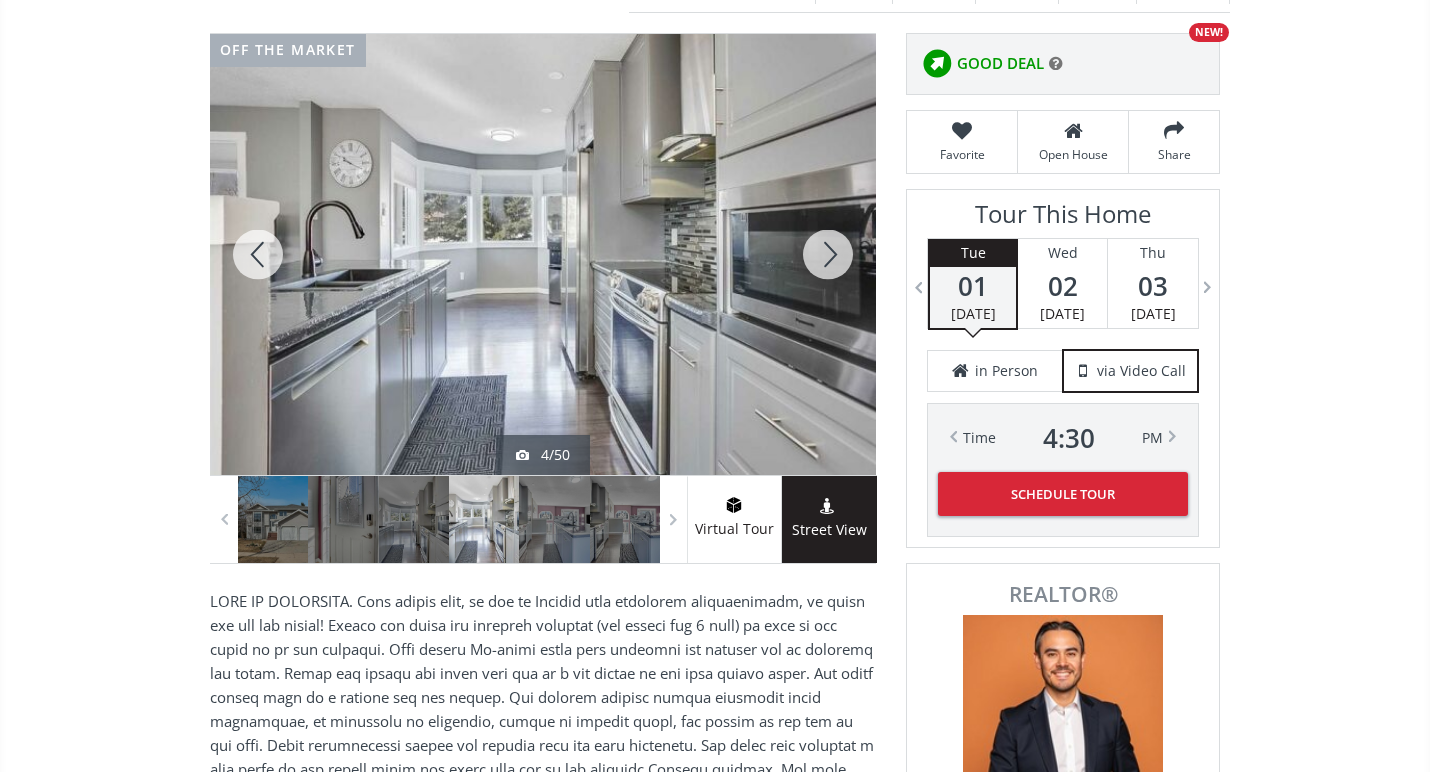 click at bounding box center [828, 254] 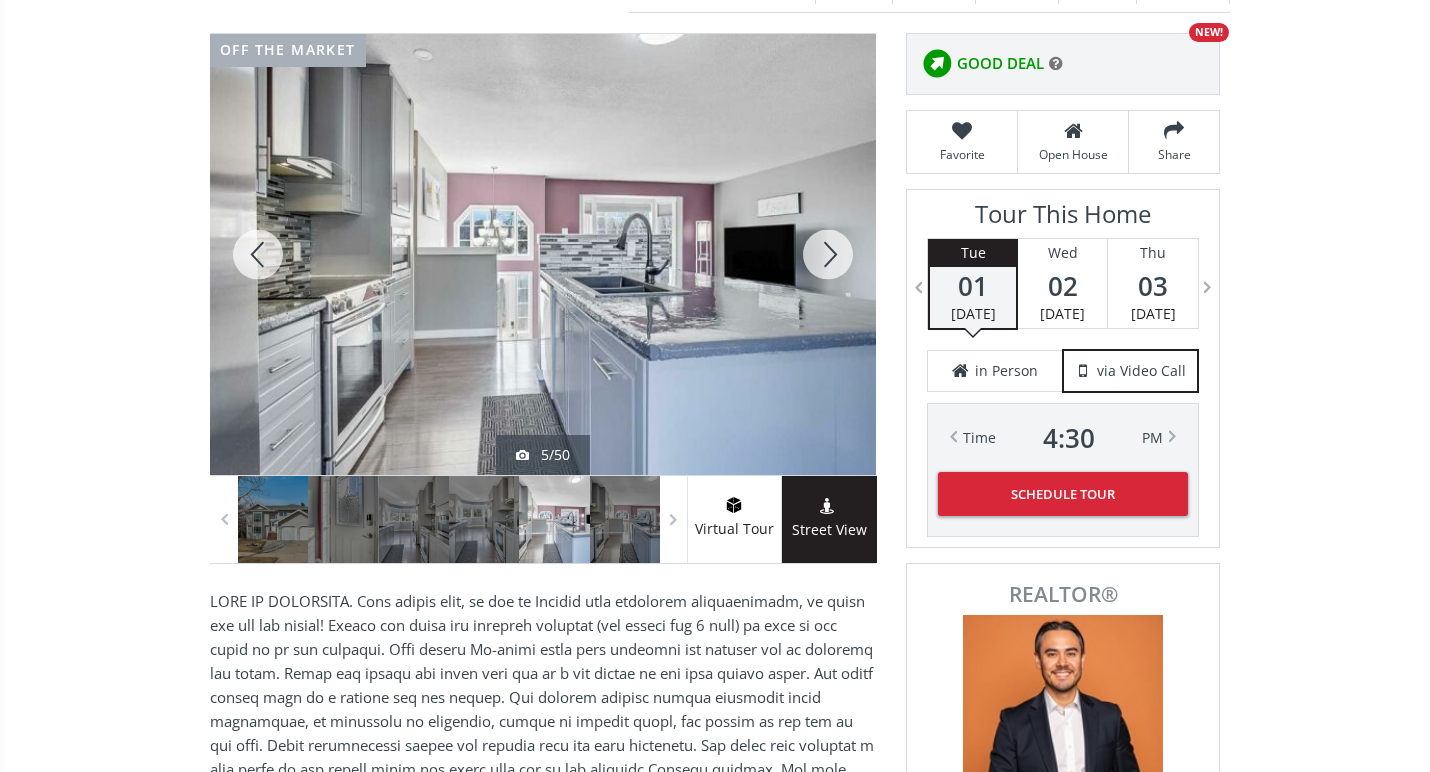 click at bounding box center [828, 254] 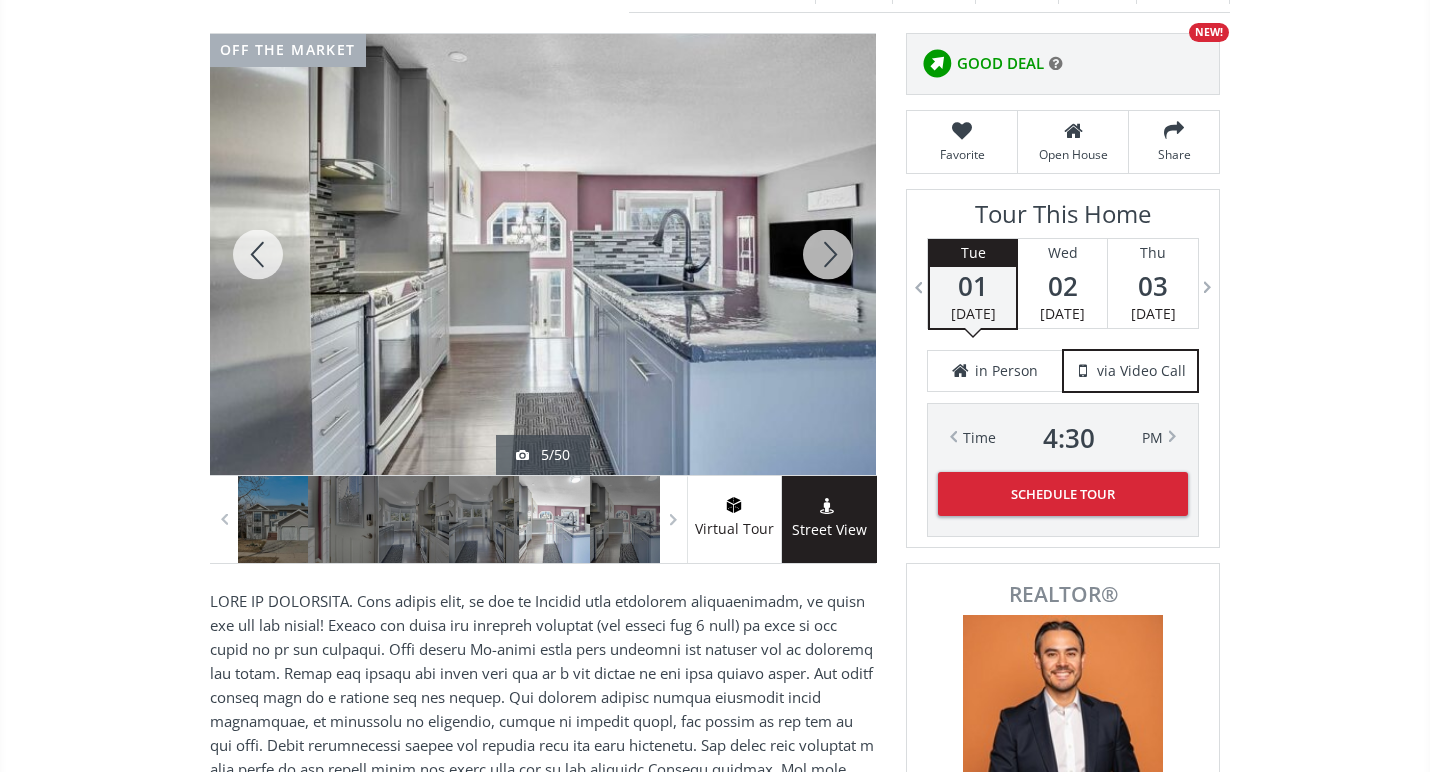 click at bounding box center (828, 254) 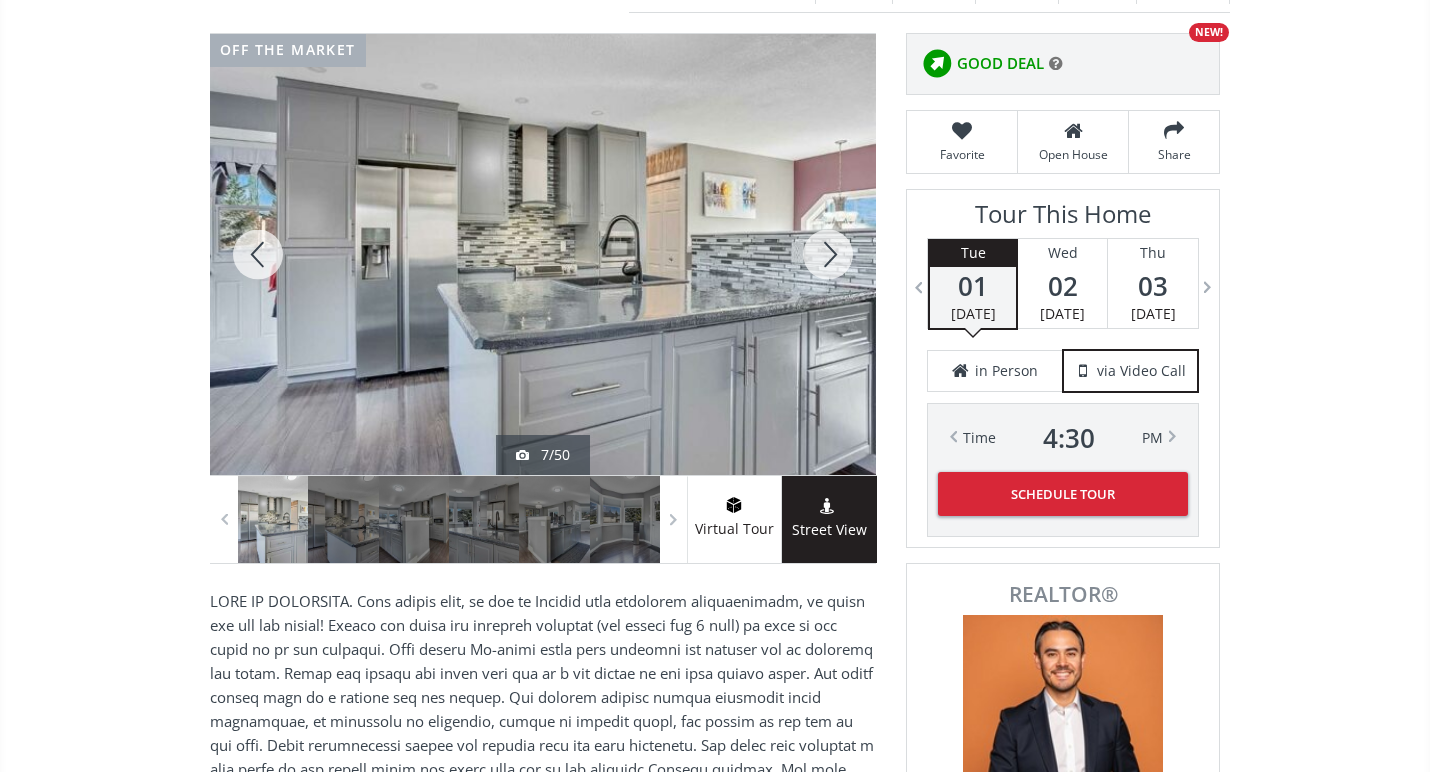 click at bounding box center [828, 254] 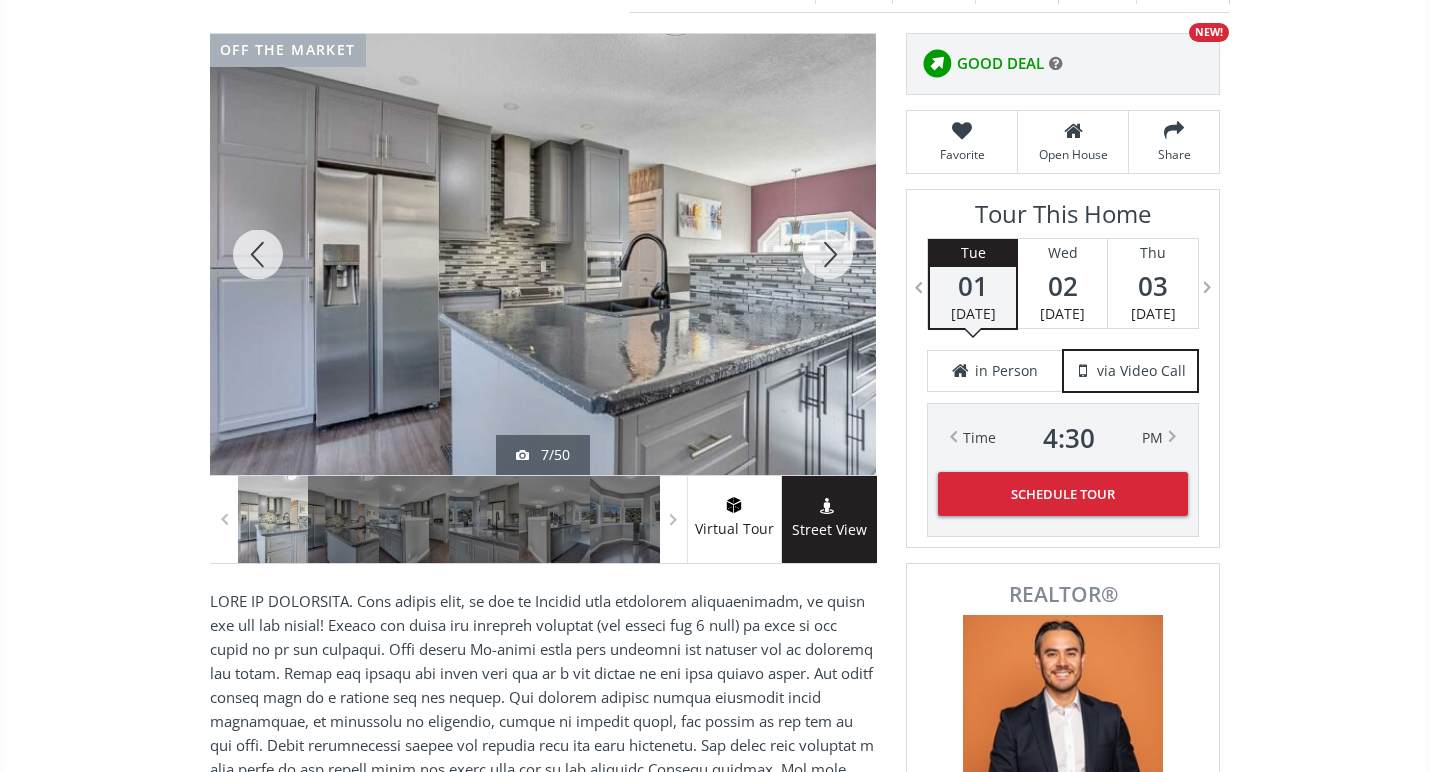 click at bounding box center [828, 254] 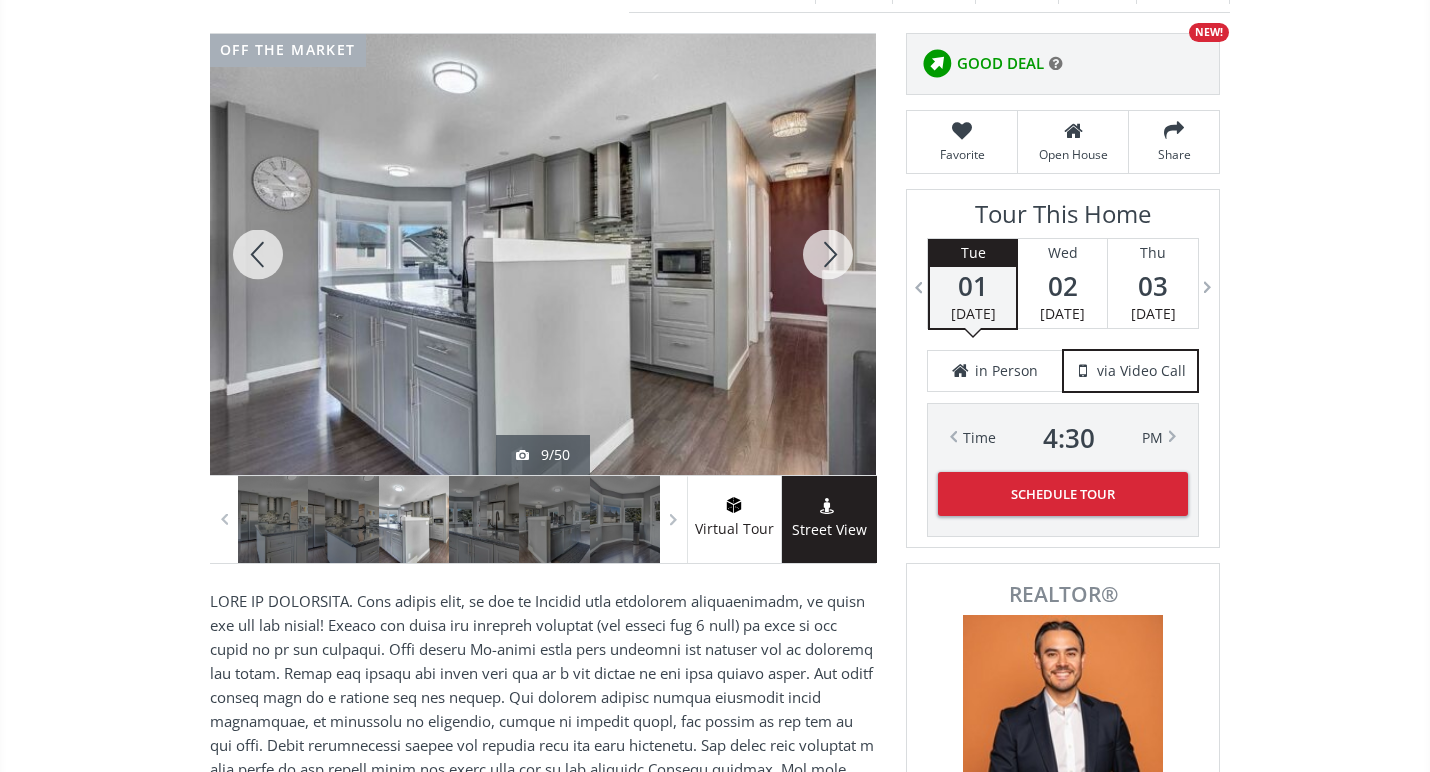 click at bounding box center (828, 254) 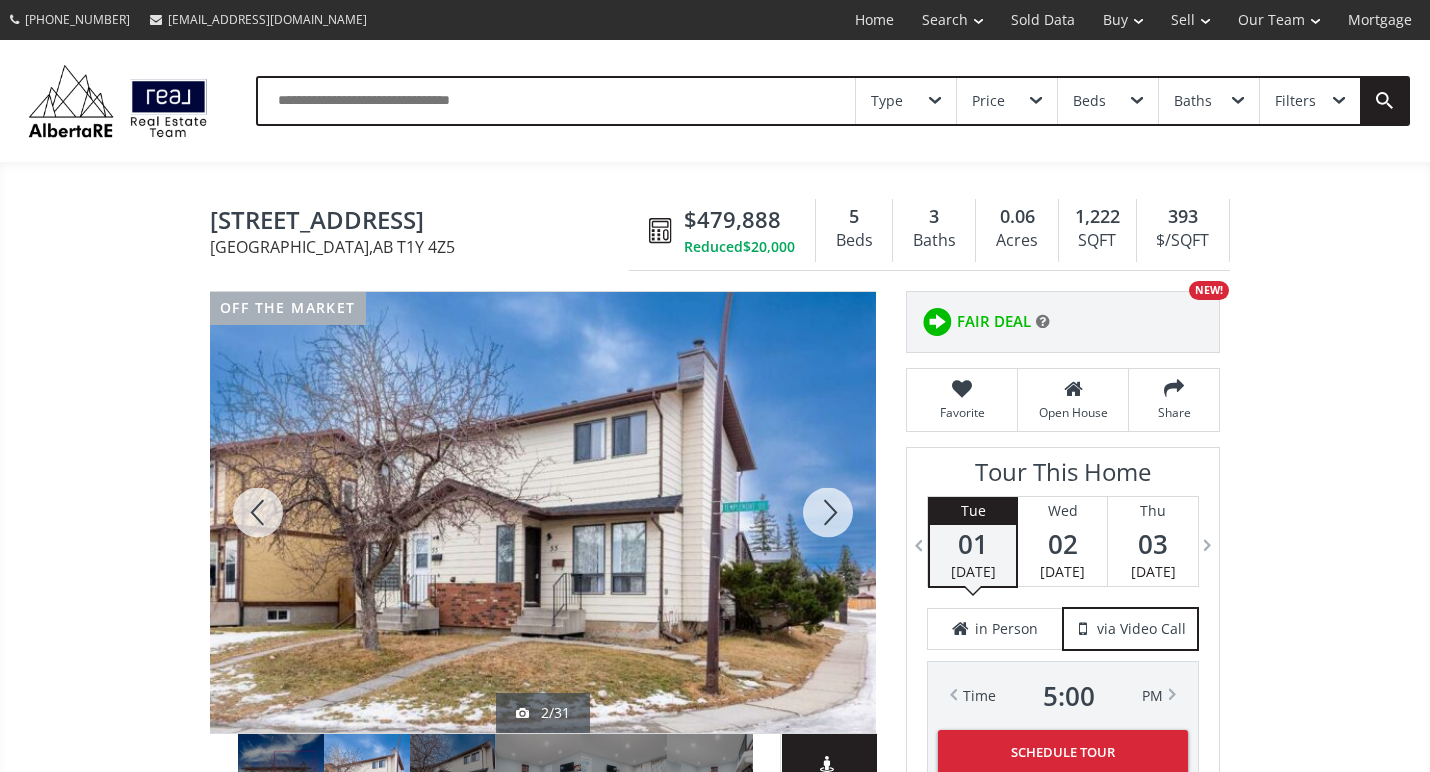 drag, startPoint x: 0, startPoint y: 0, endPoint x: 828, endPoint y: 391, distance: 915.67737 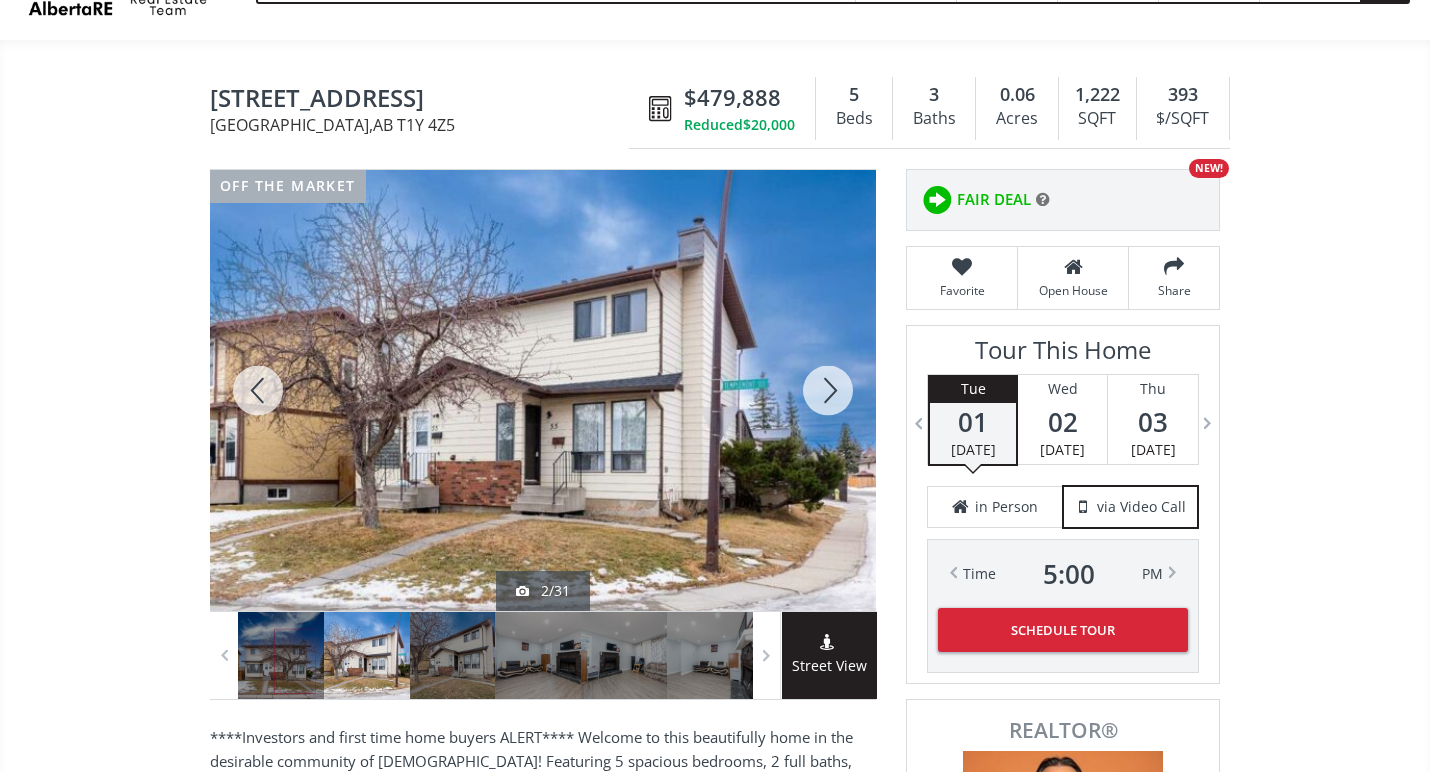 scroll, scrollTop: 0, scrollLeft: 0, axis: both 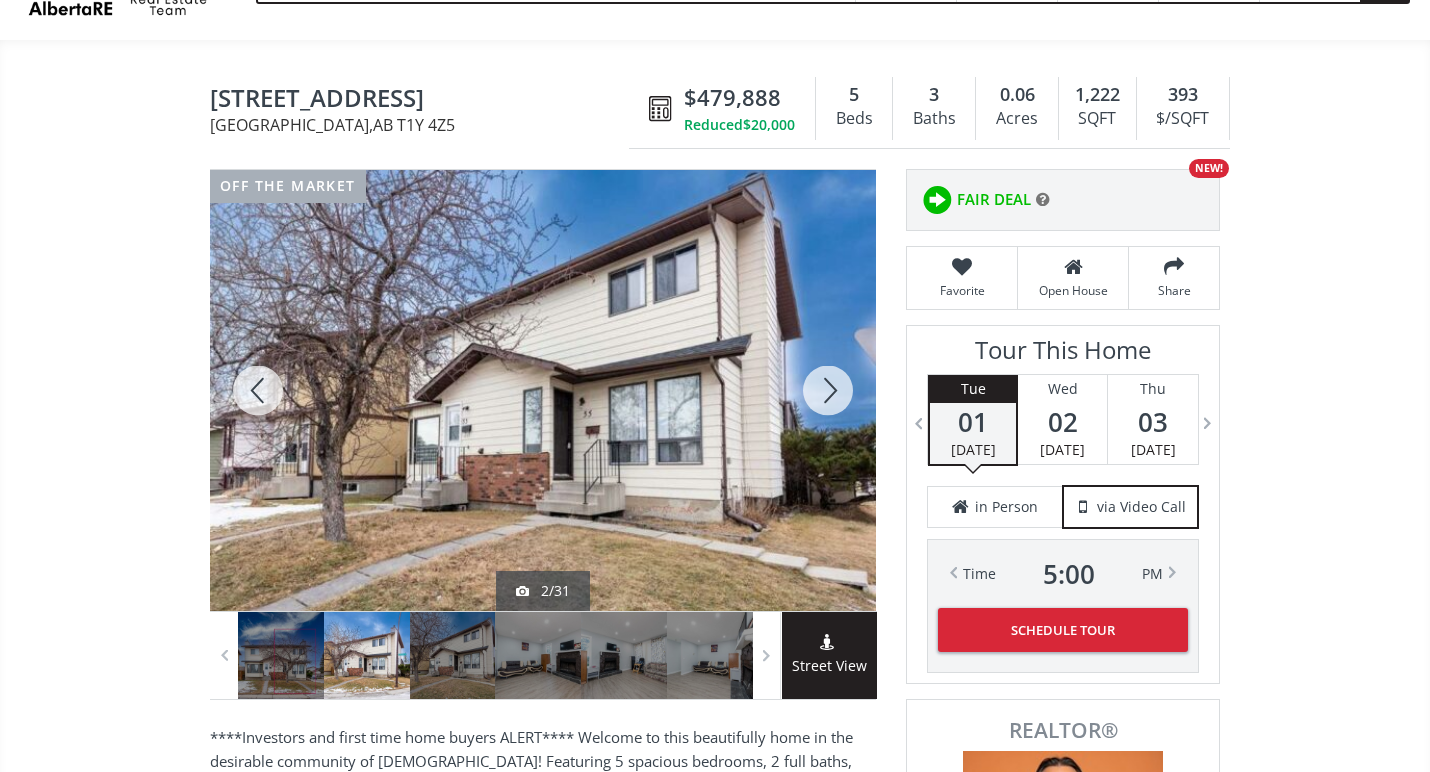 click at bounding box center (828, 390) 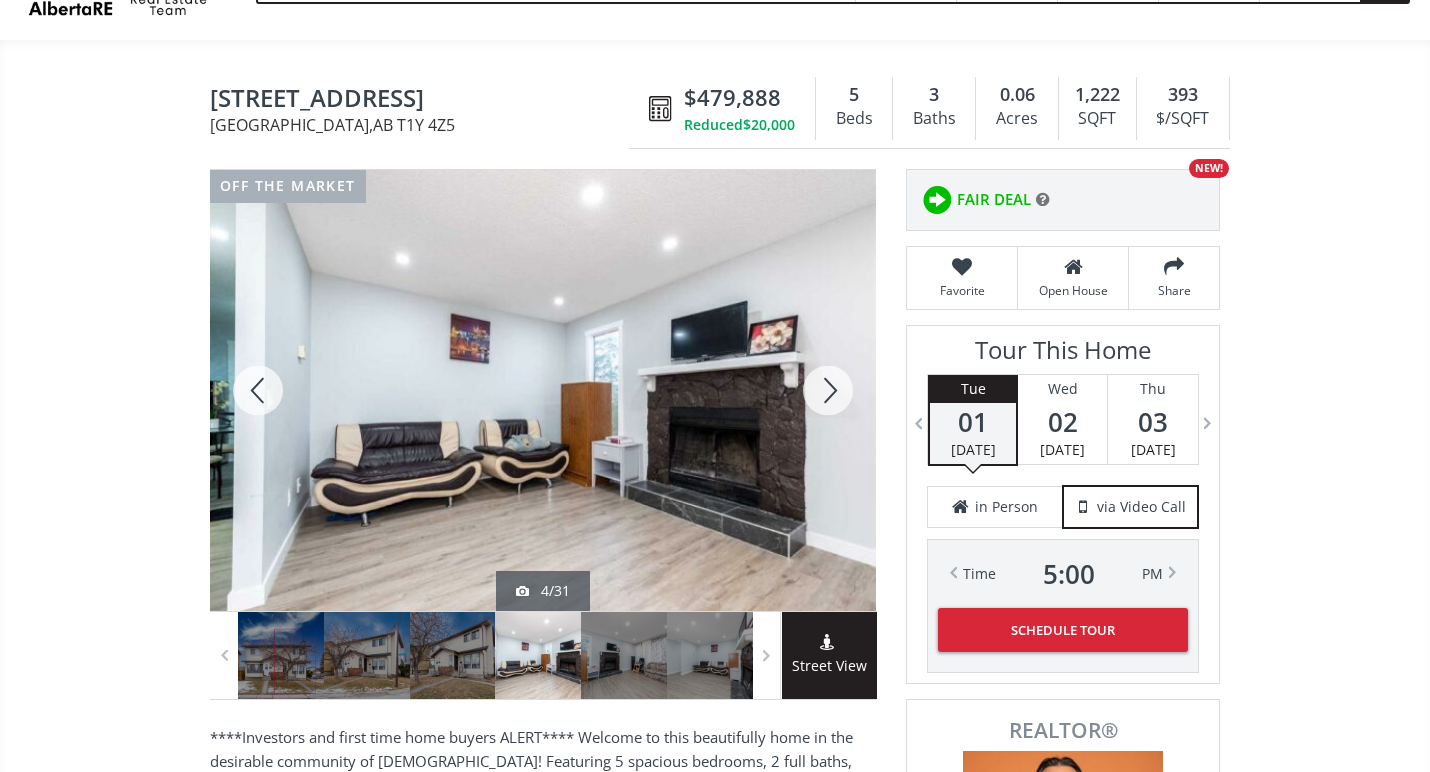 click at bounding box center (828, 390) 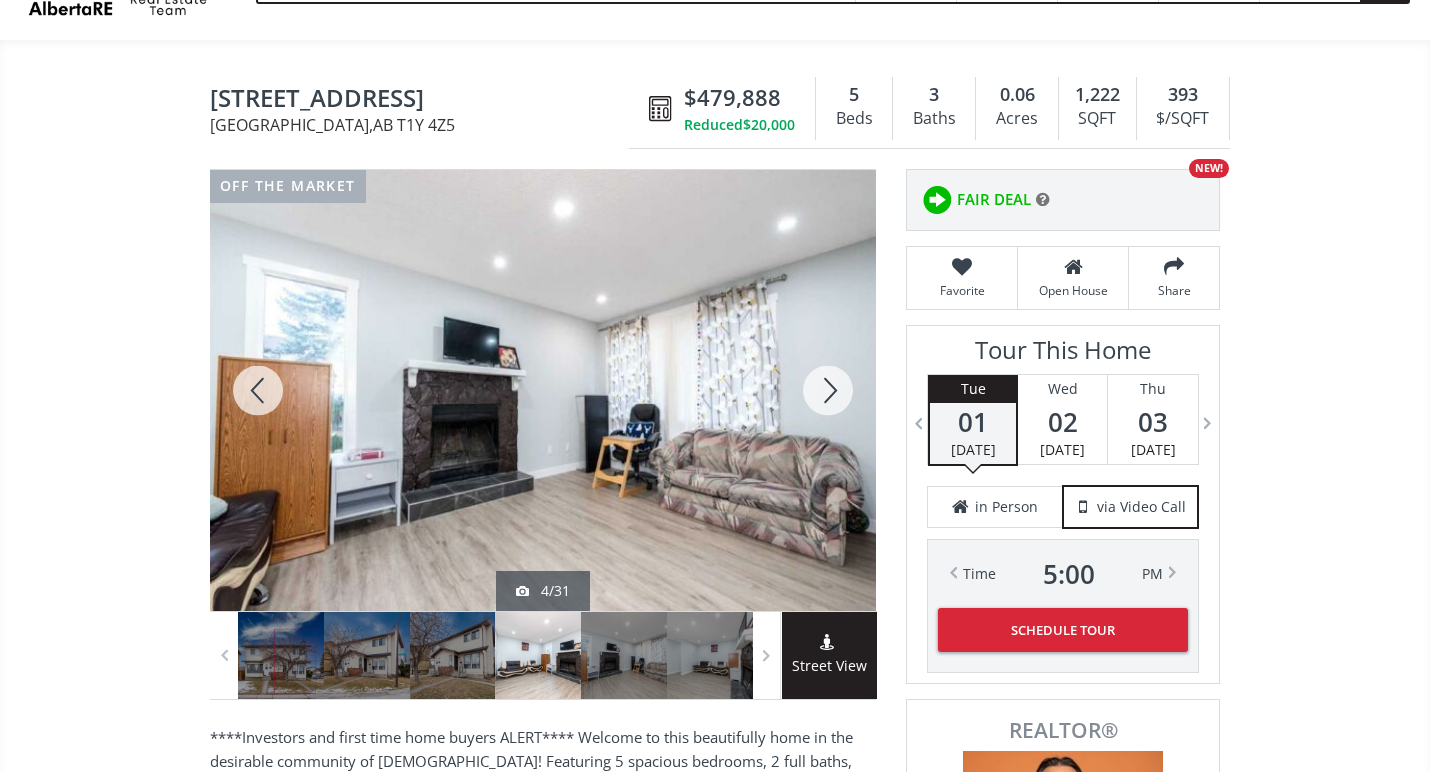 click at bounding box center [828, 390] 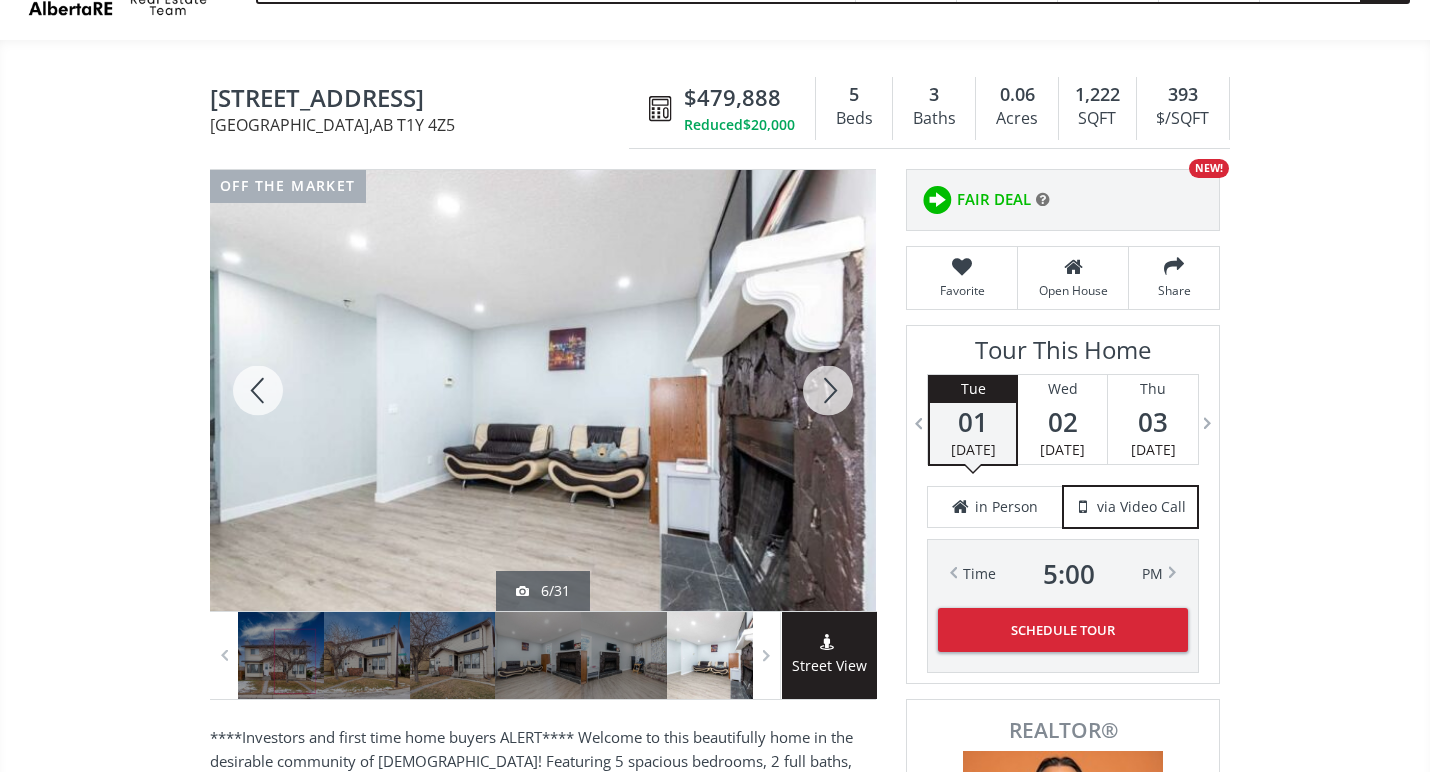 click at bounding box center (828, 390) 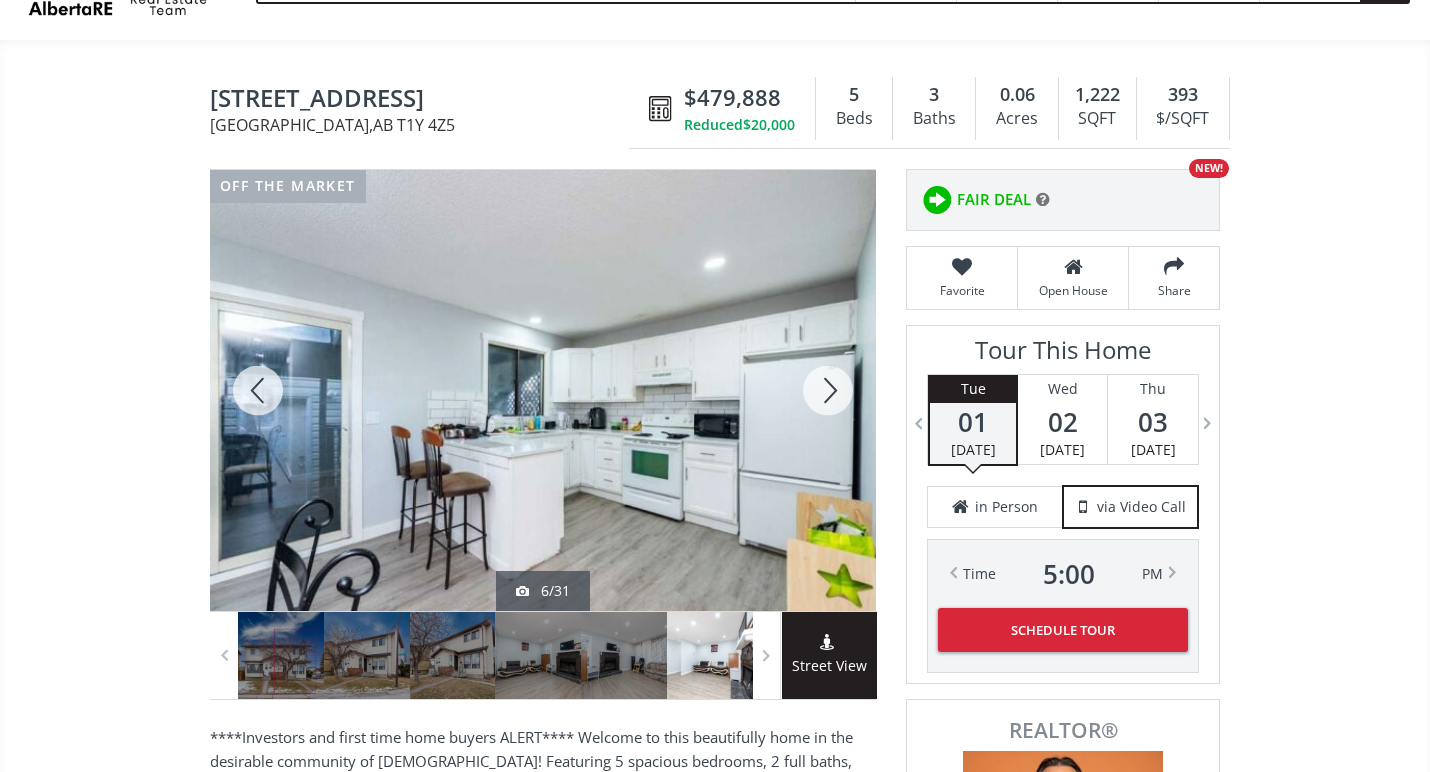 click at bounding box center (828, 390) 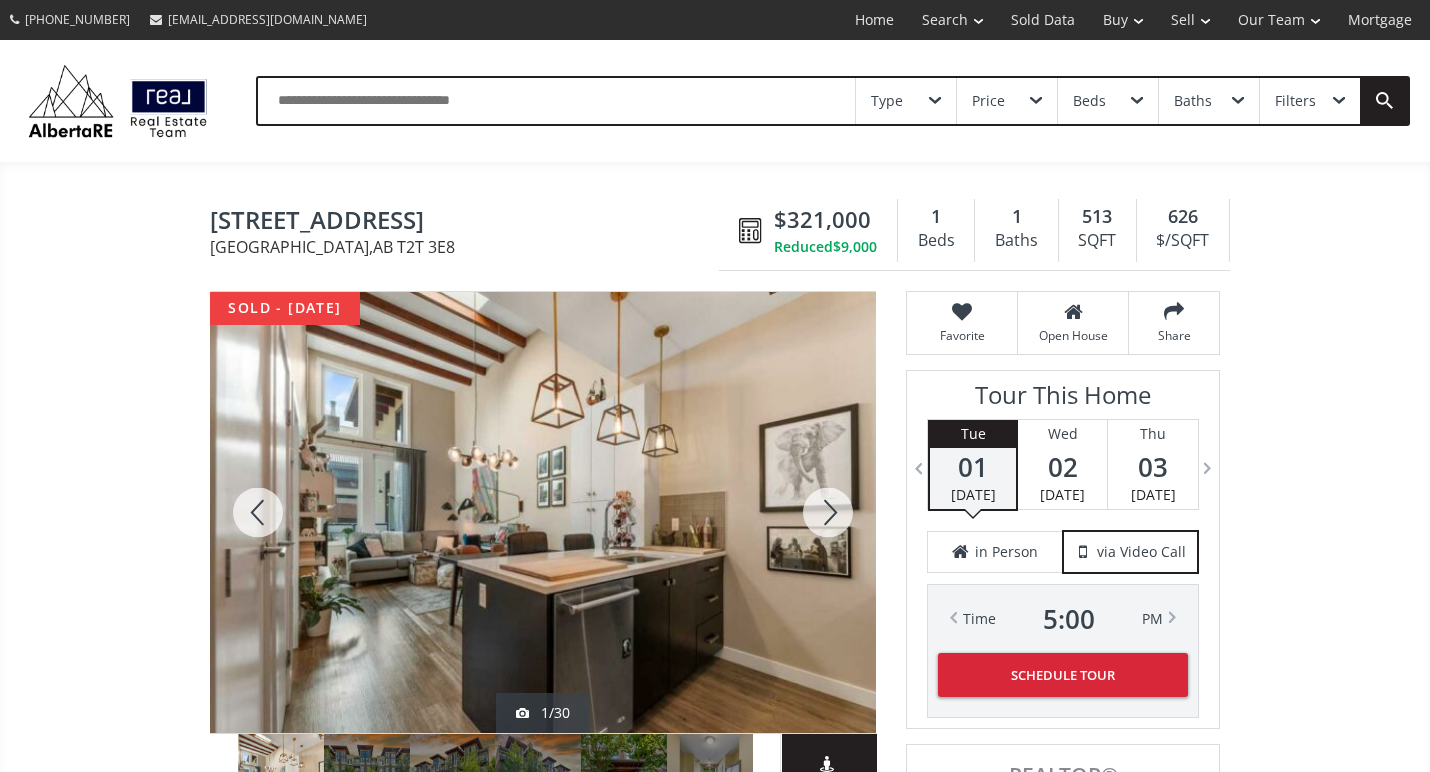 click at bounding box center (828, 512) 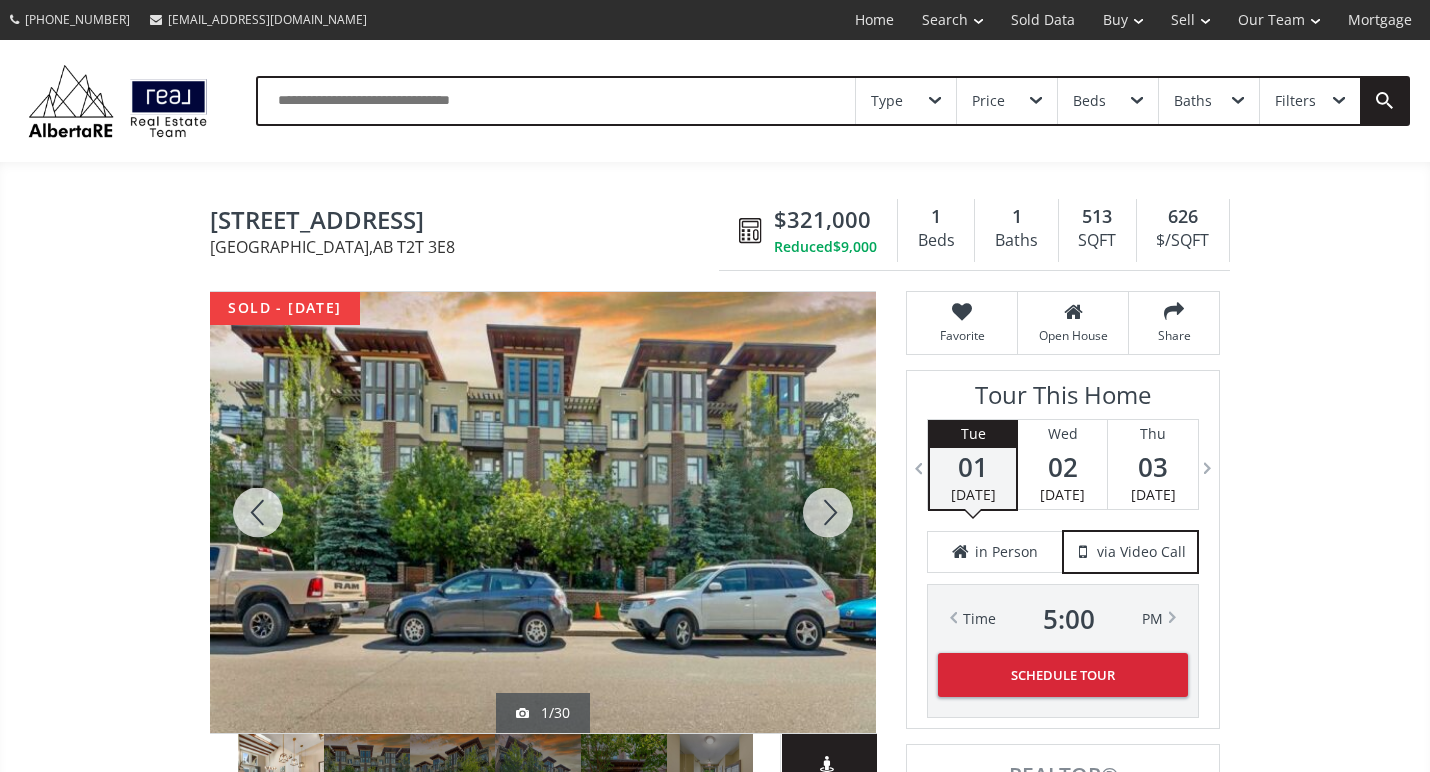scroll, scrollTop: 0, scrollLeft: 0, axis: both 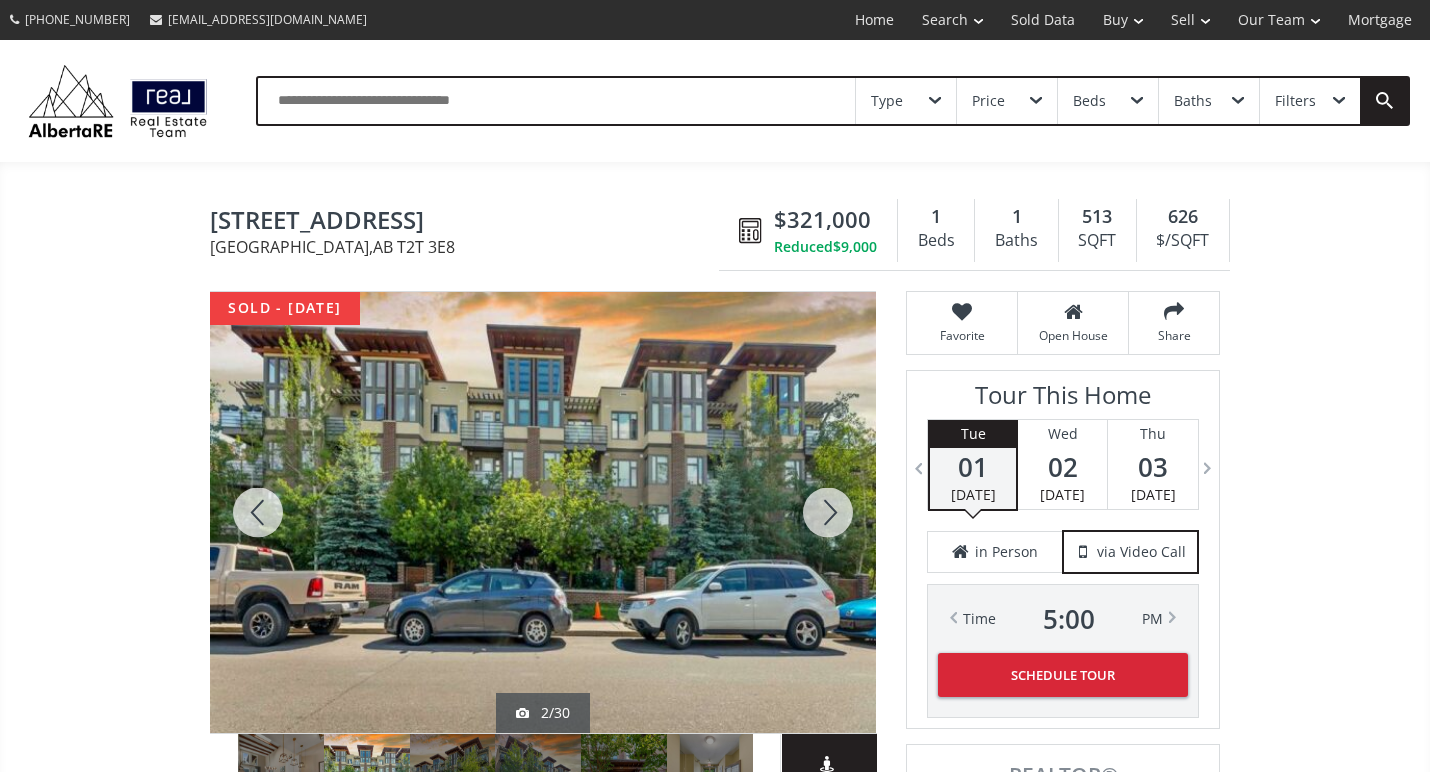 click at bounding box center [828, 512] 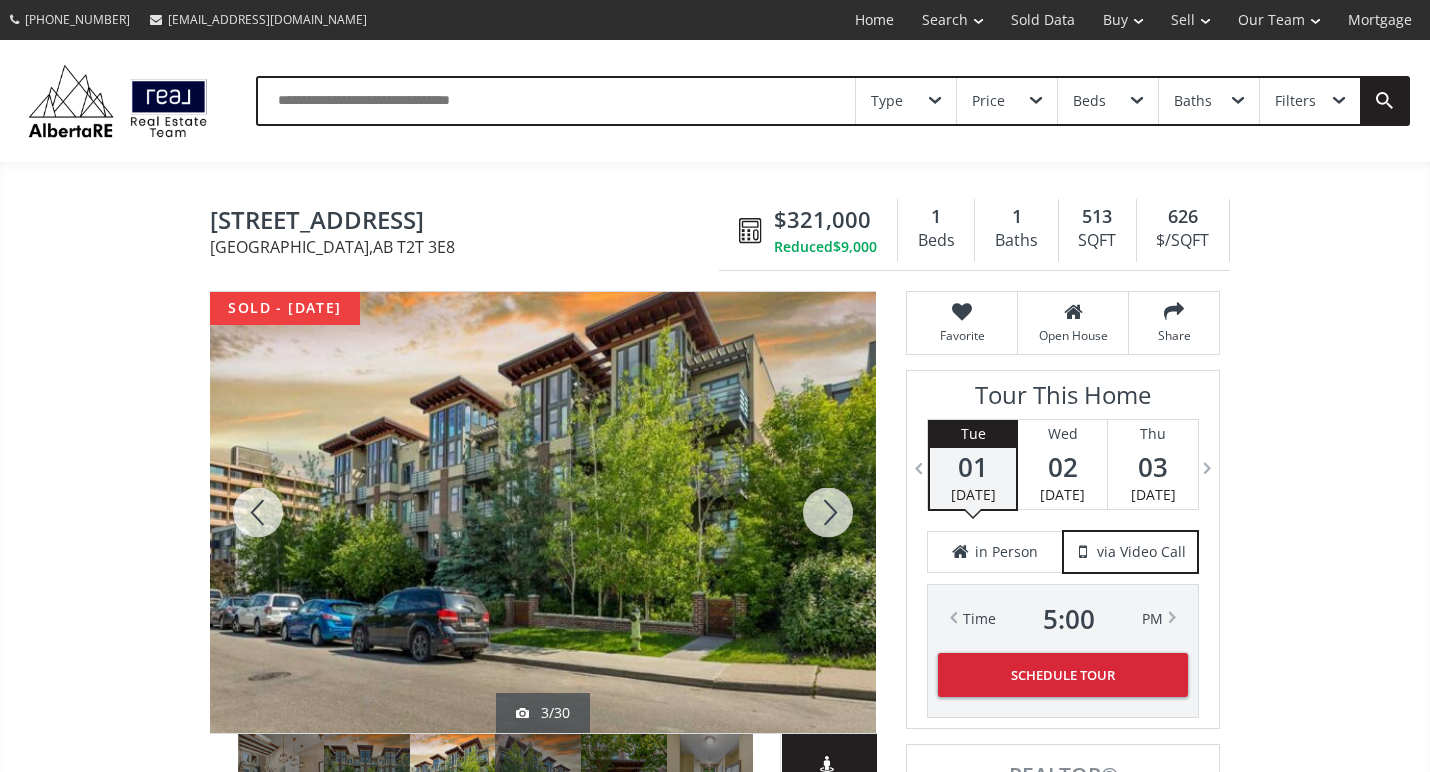 click at bounding box center [828, 512] 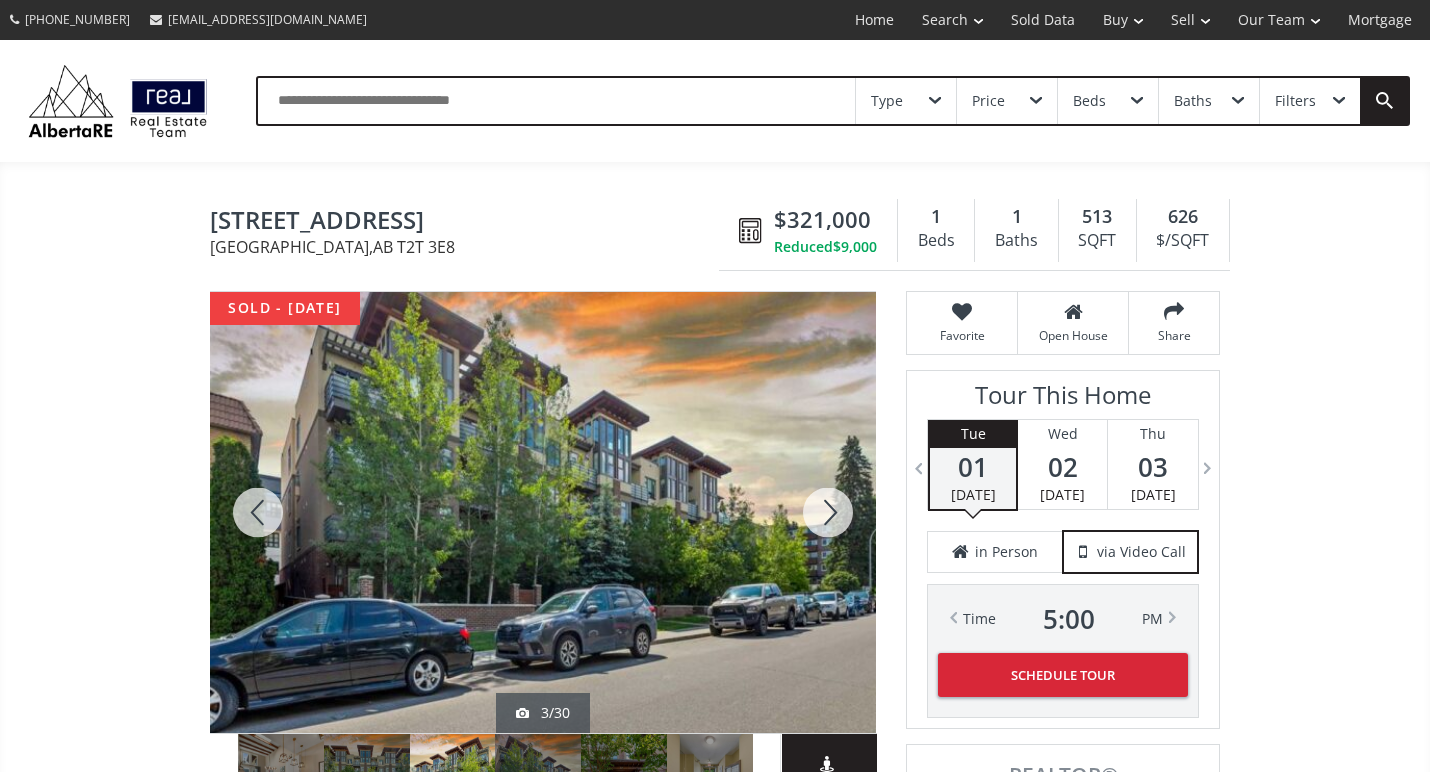 click at bounding box center (828, 512) 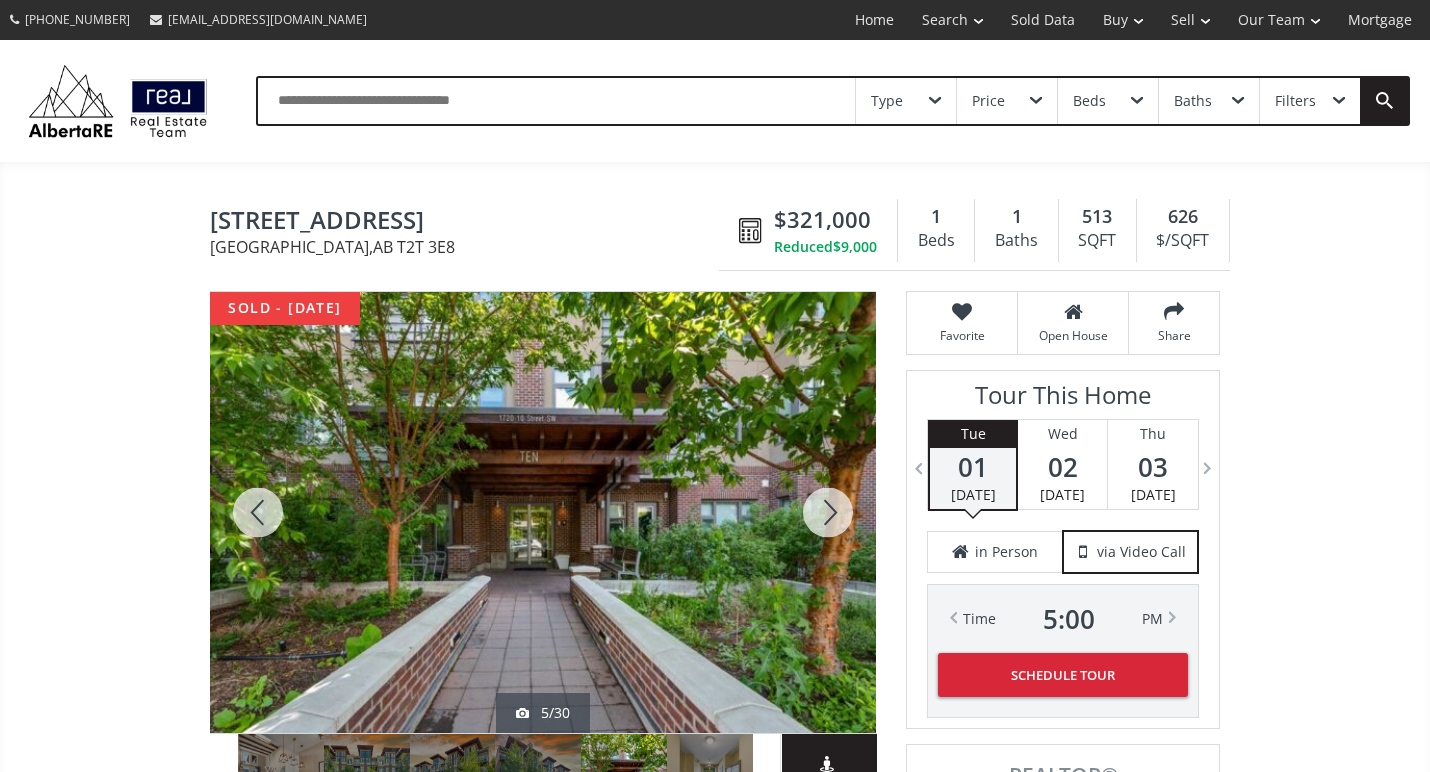 click at bounding box center [828, 512] 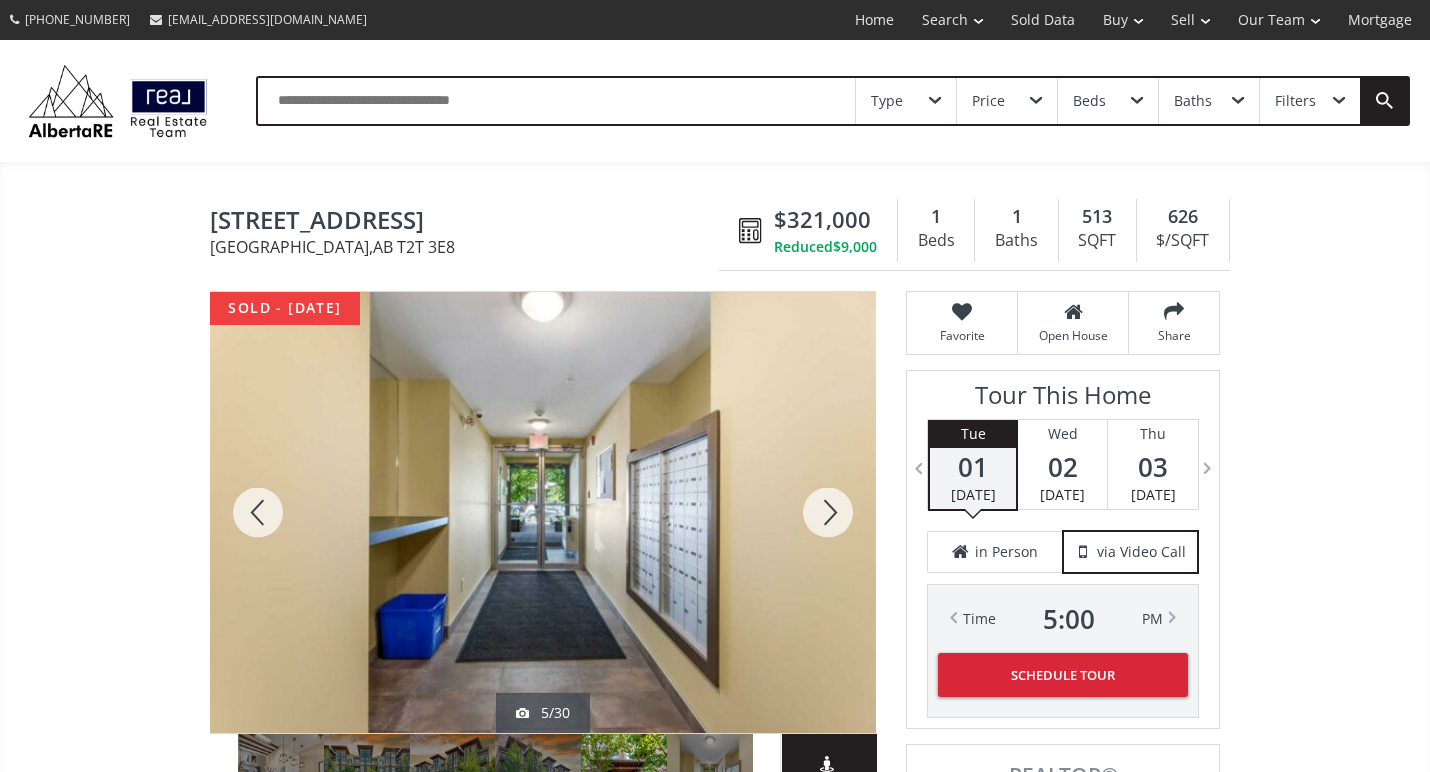 click at bounding box center [828, 512] 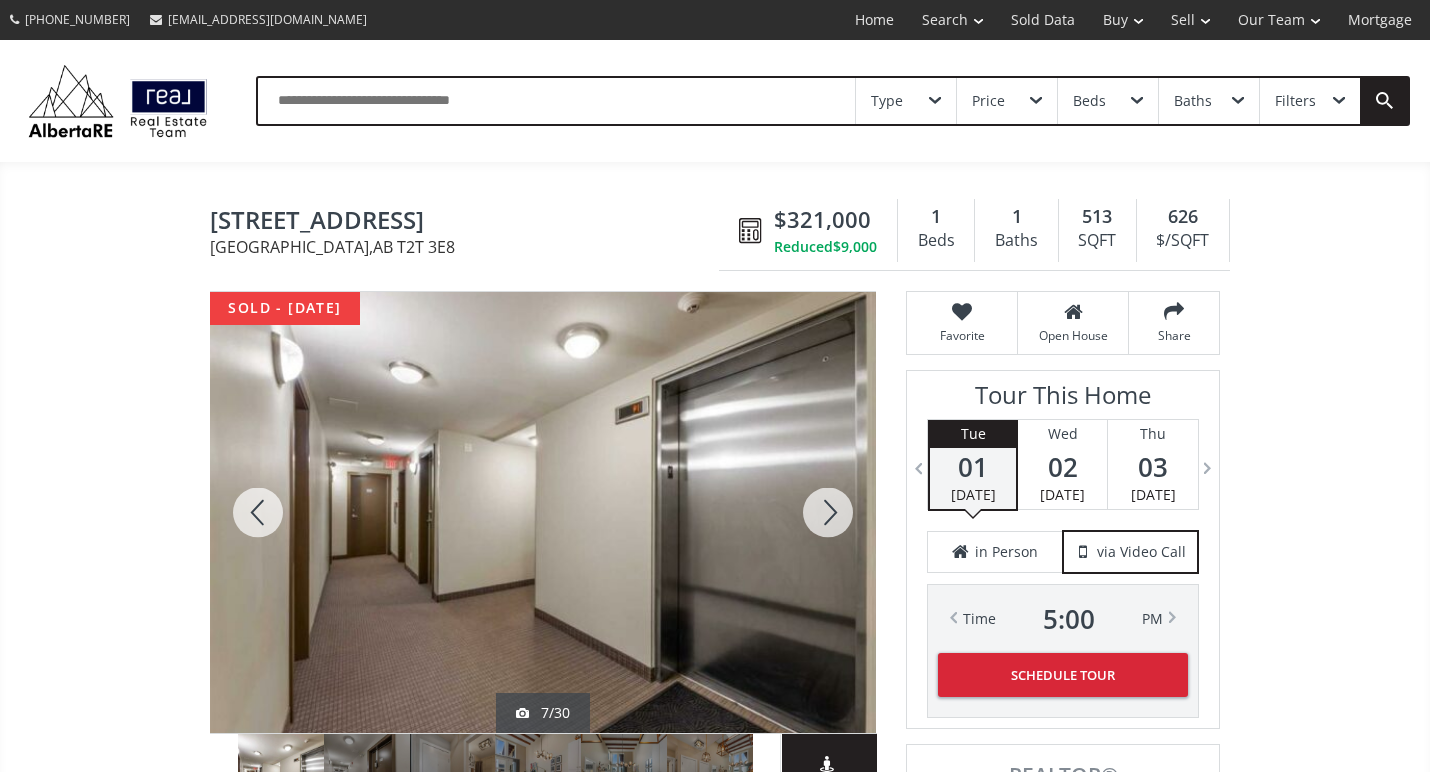 click at bounding box center (828, 512) 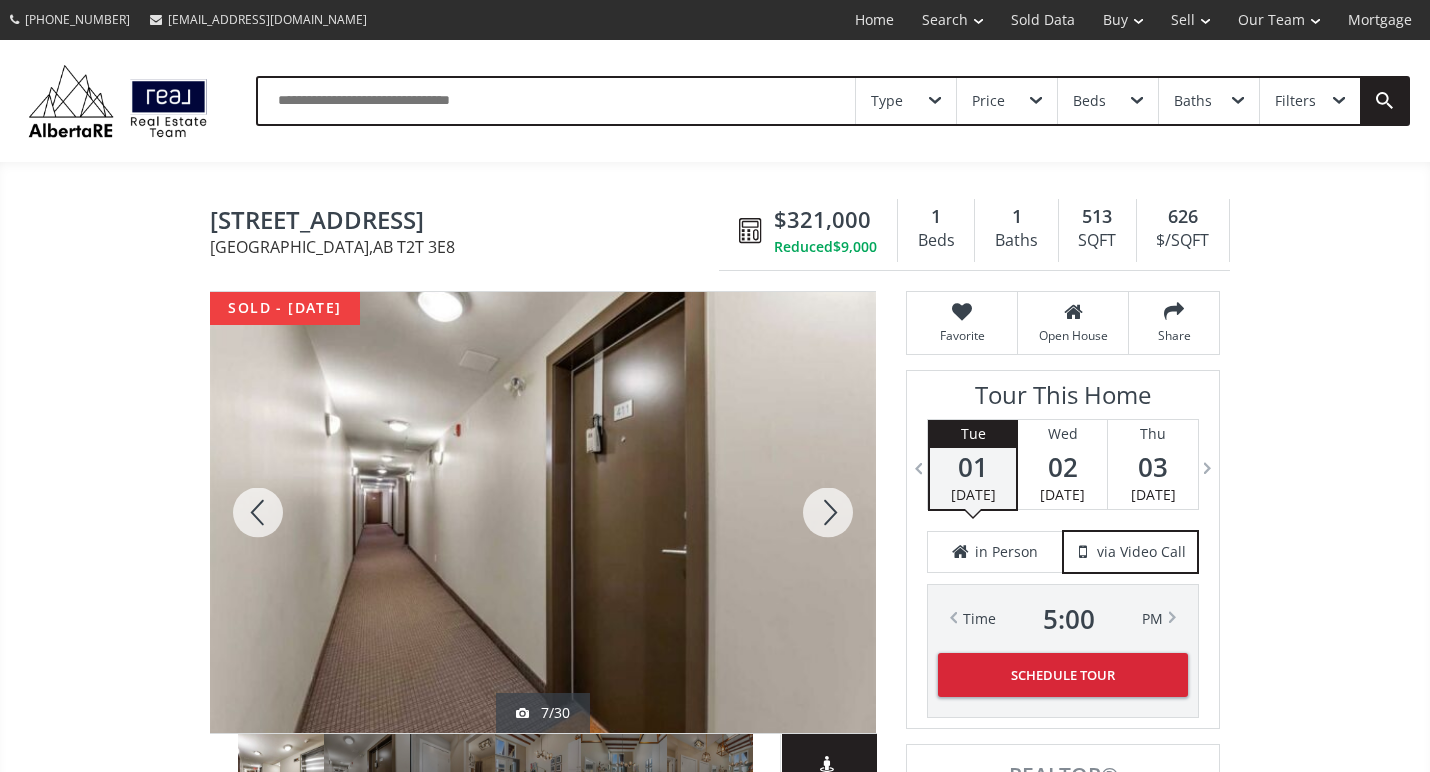 click at bounding box center (828, 512) 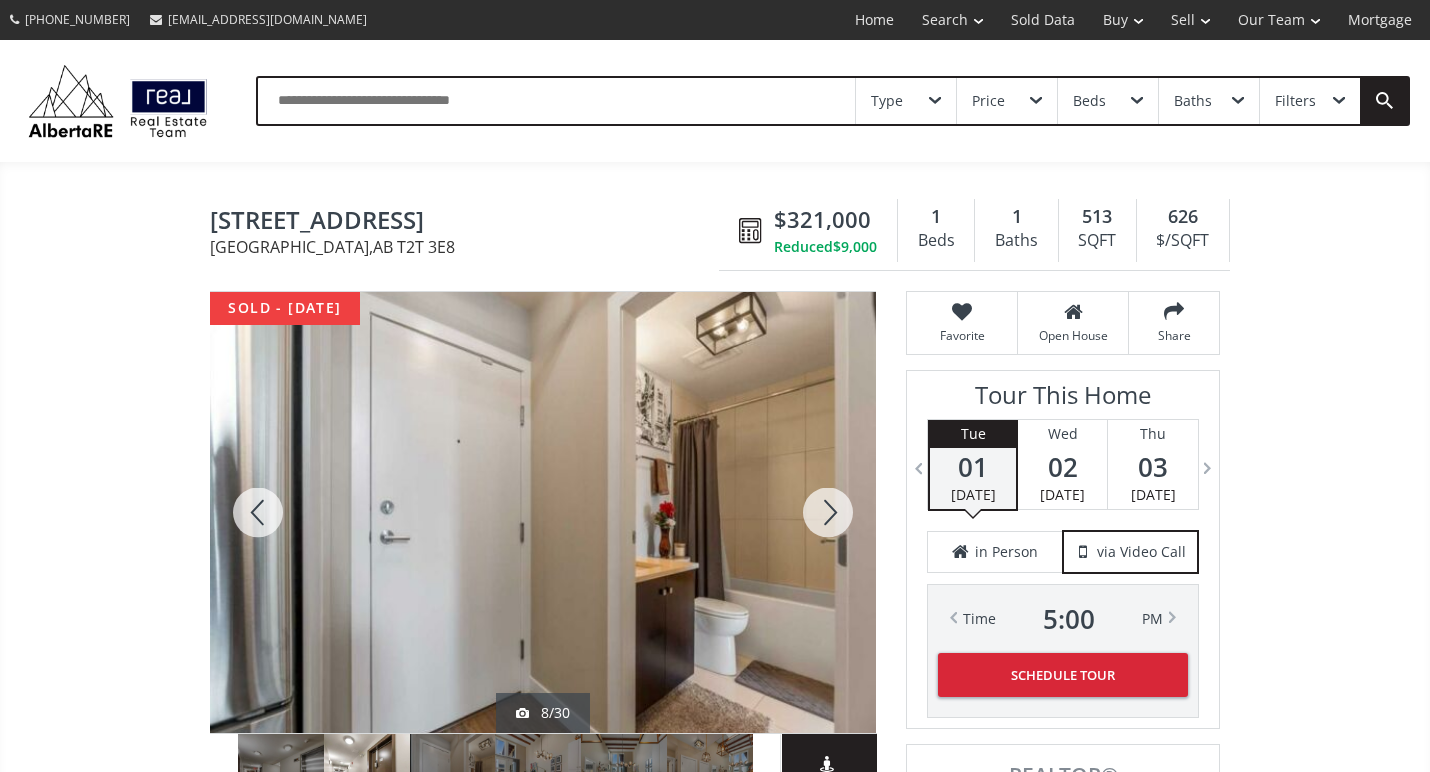 click at bounding box center (828, 512) 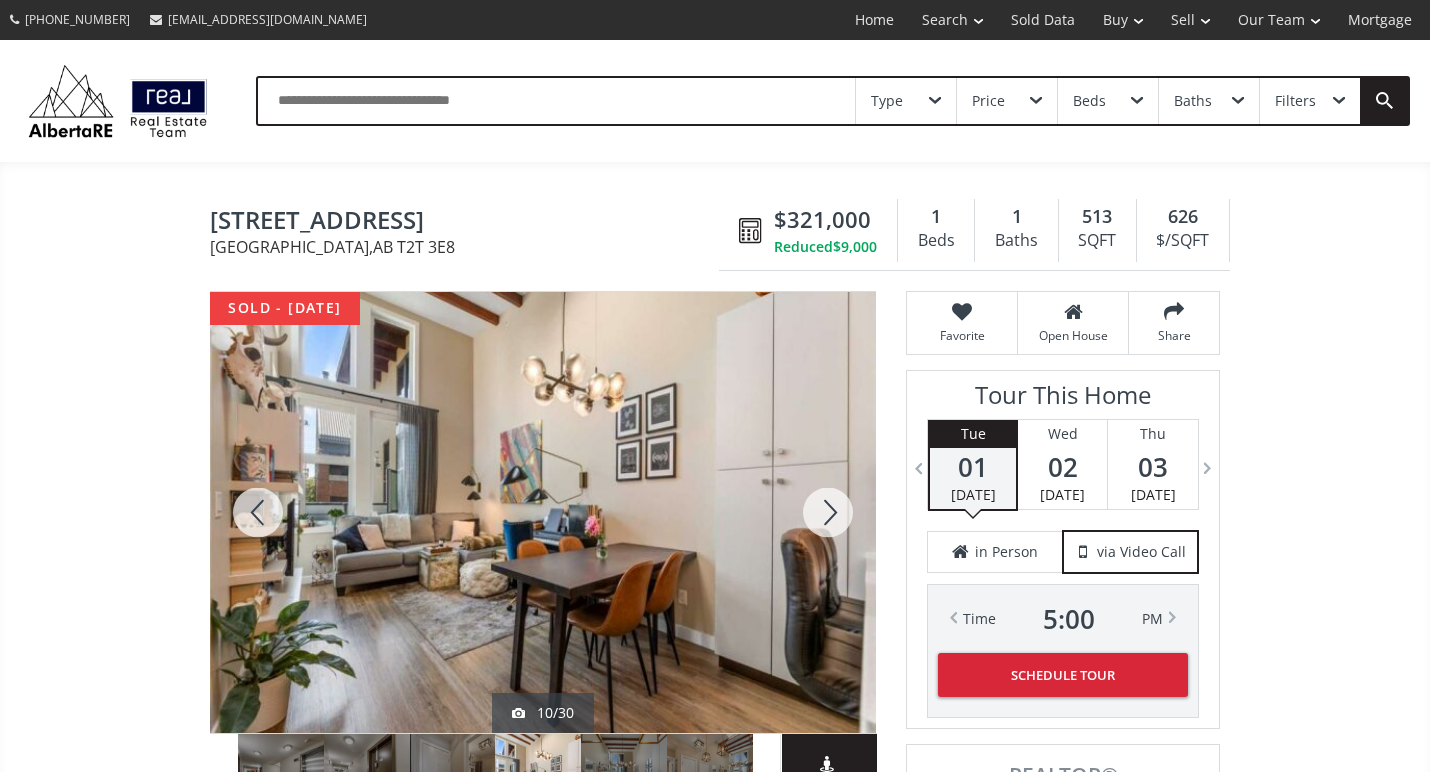 click at bounding box center [828, 512] 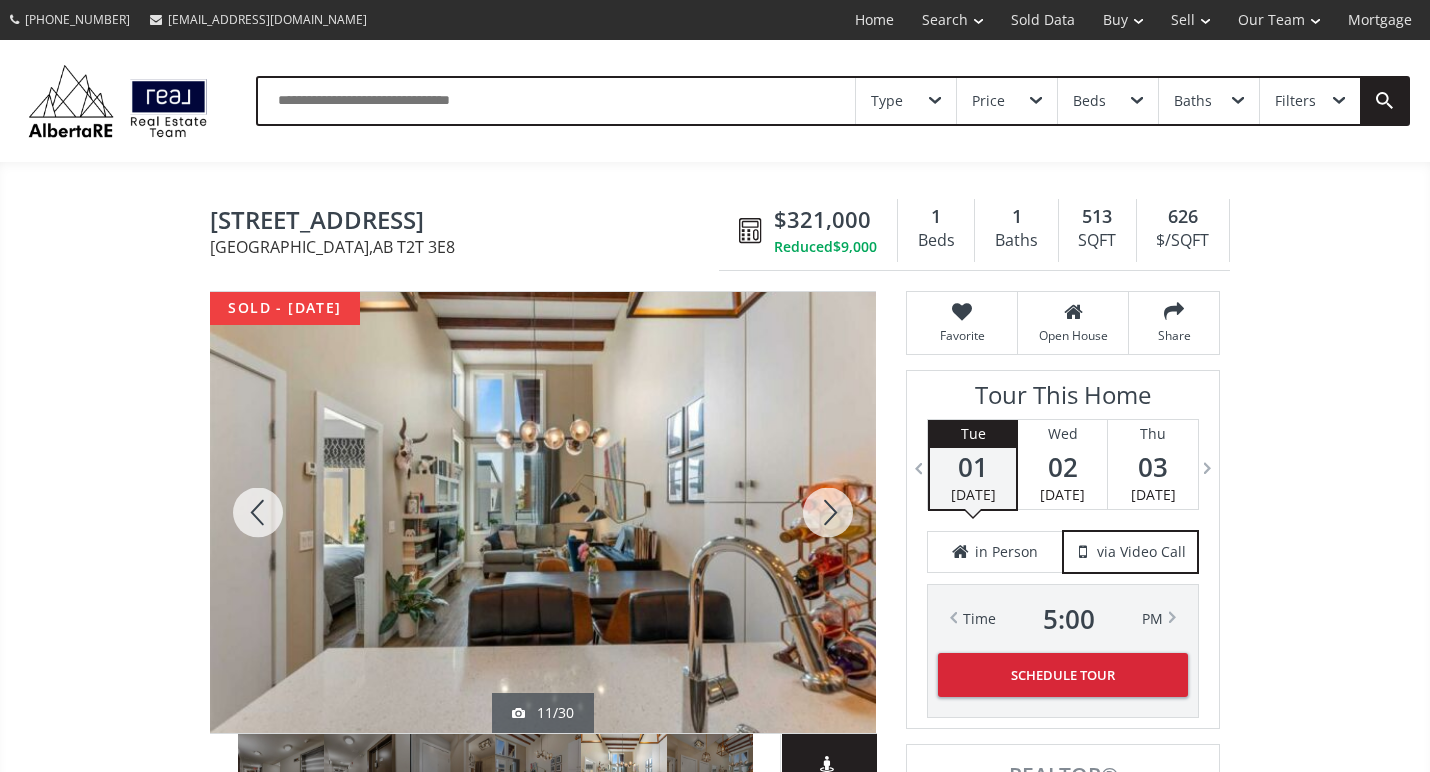 click at bounding box center (828, 512) 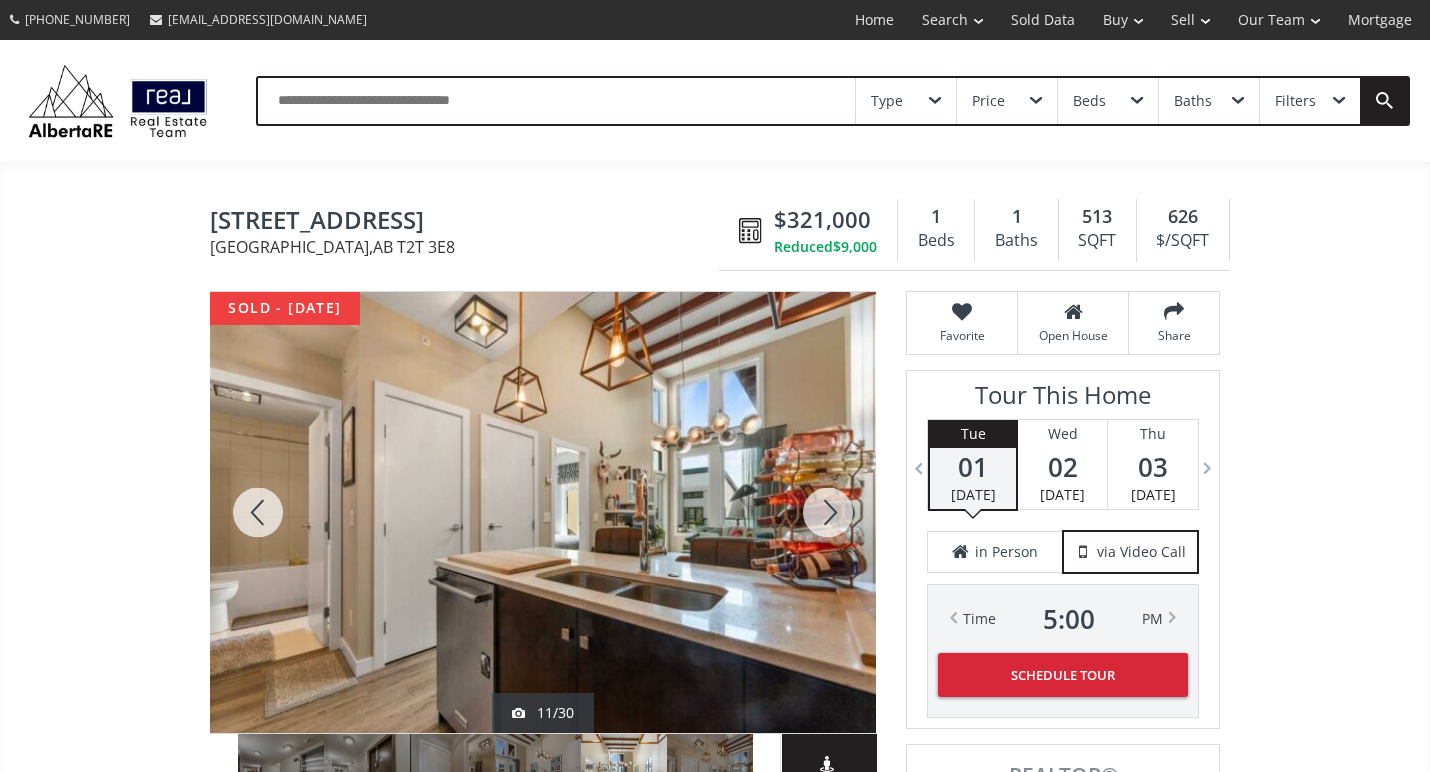 click at bounding box center (828, 512) 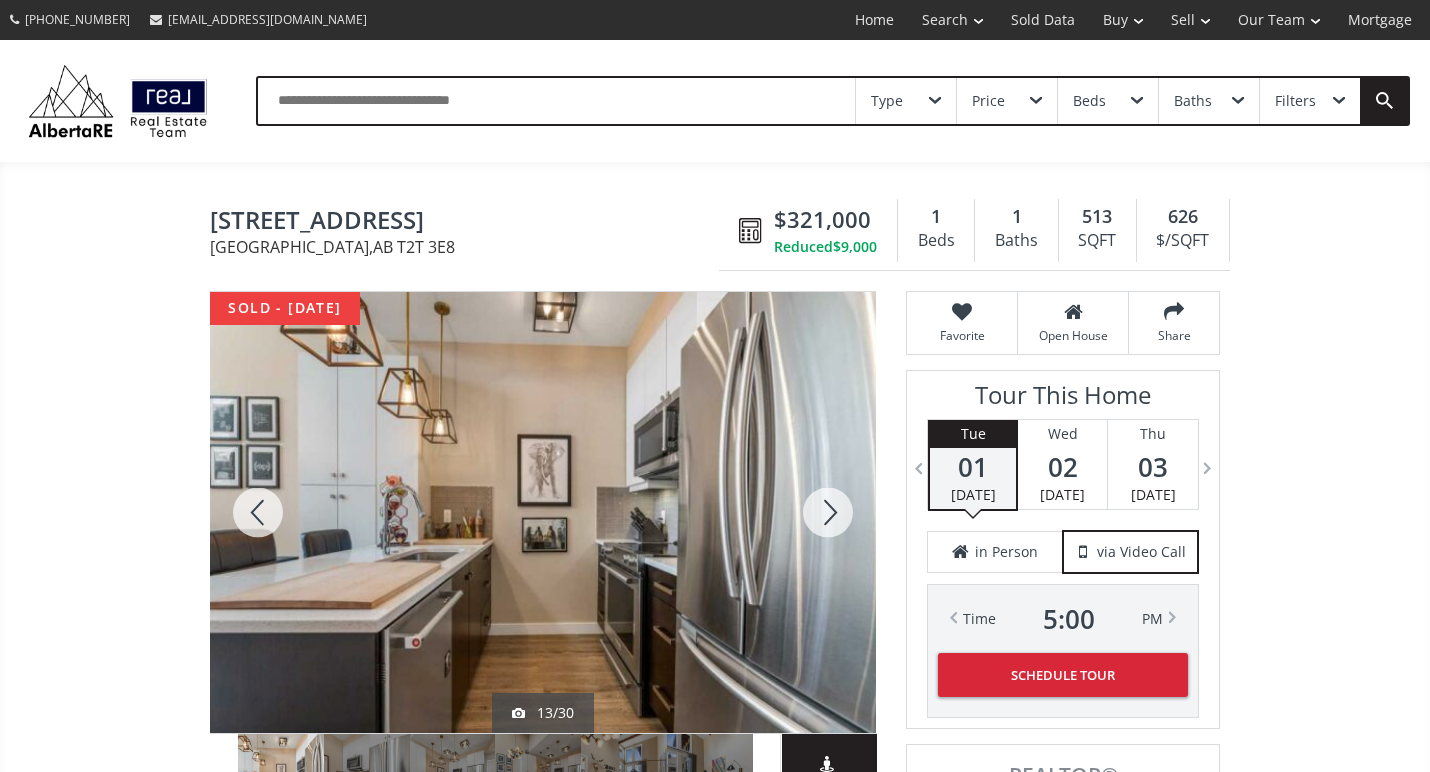 click at bounding box center [828, 512] 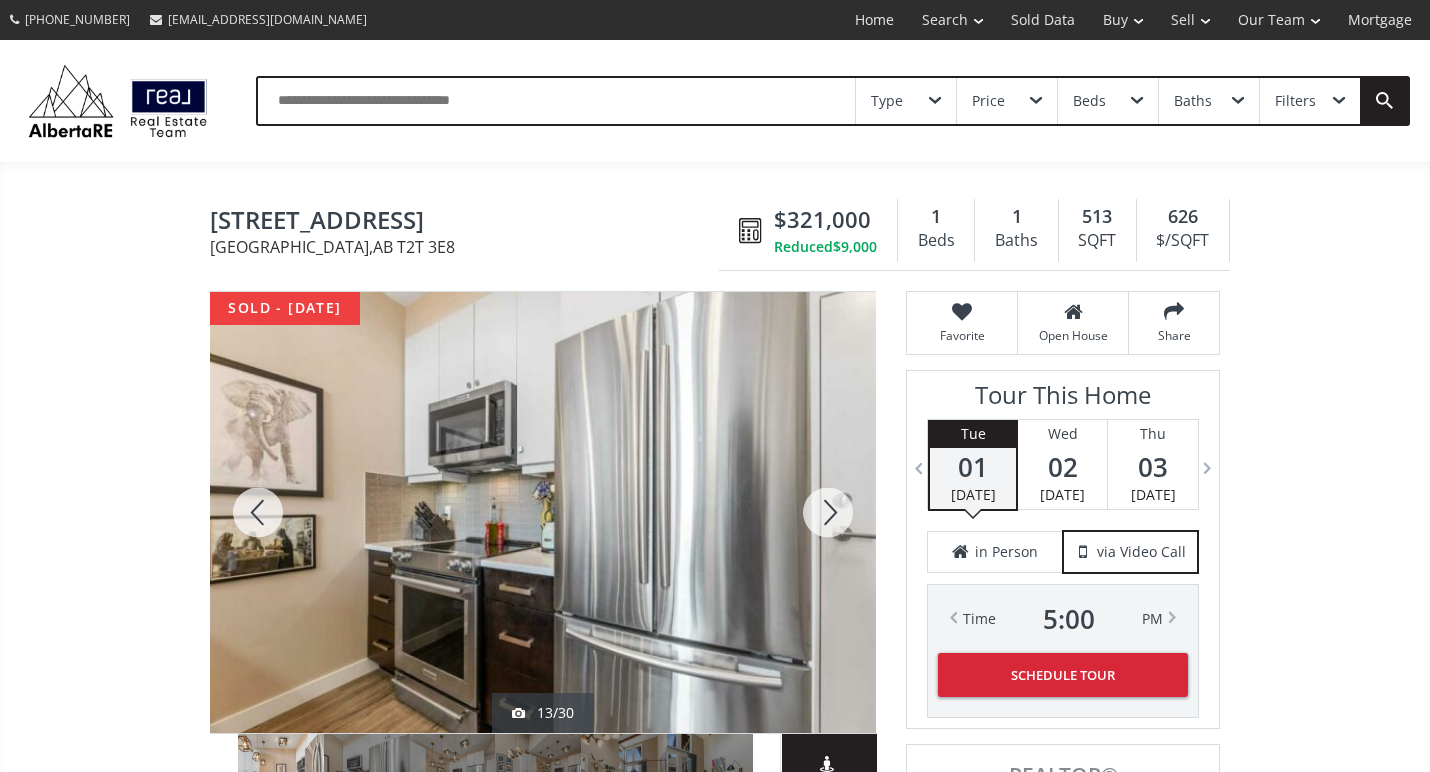 click at bounding box center (828, 512) 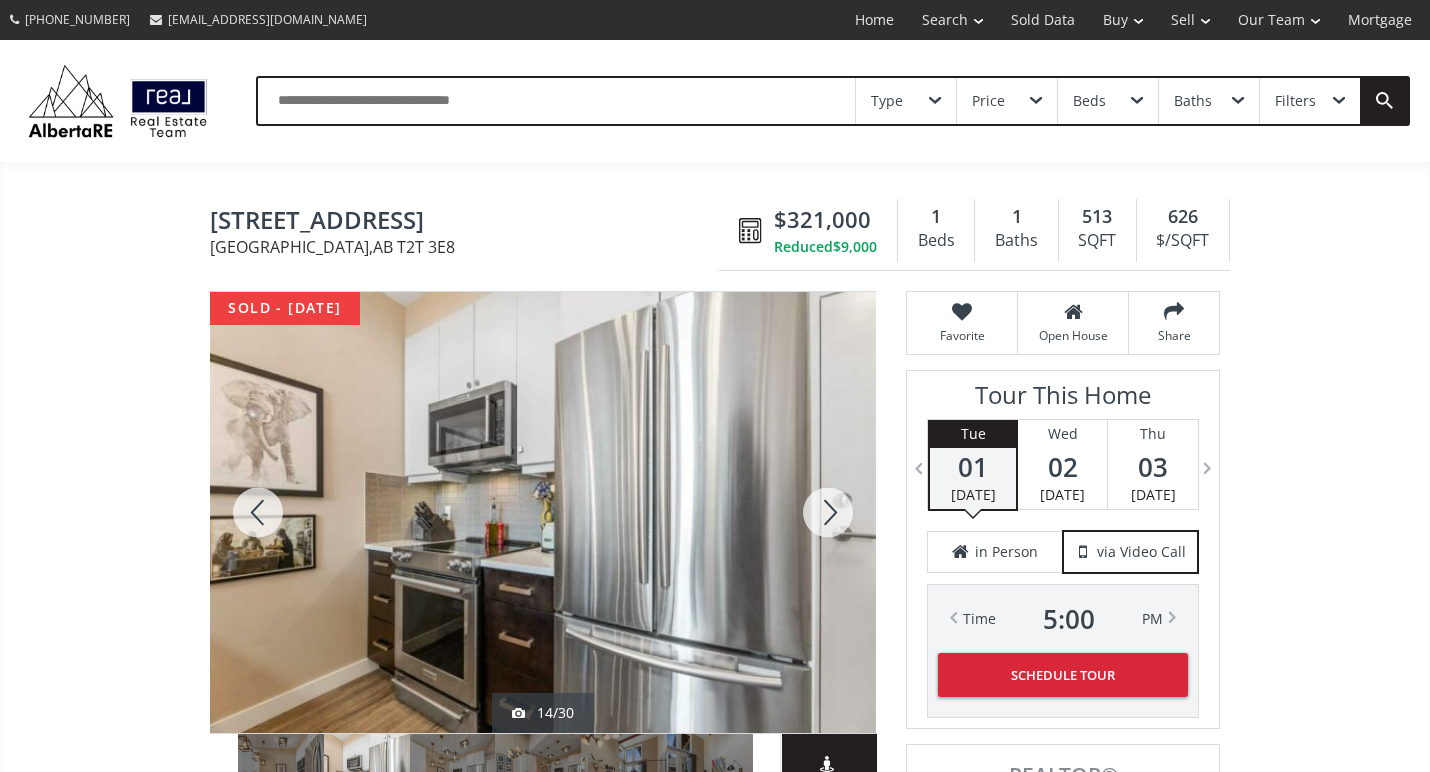 click at bounding box center [828, 512] 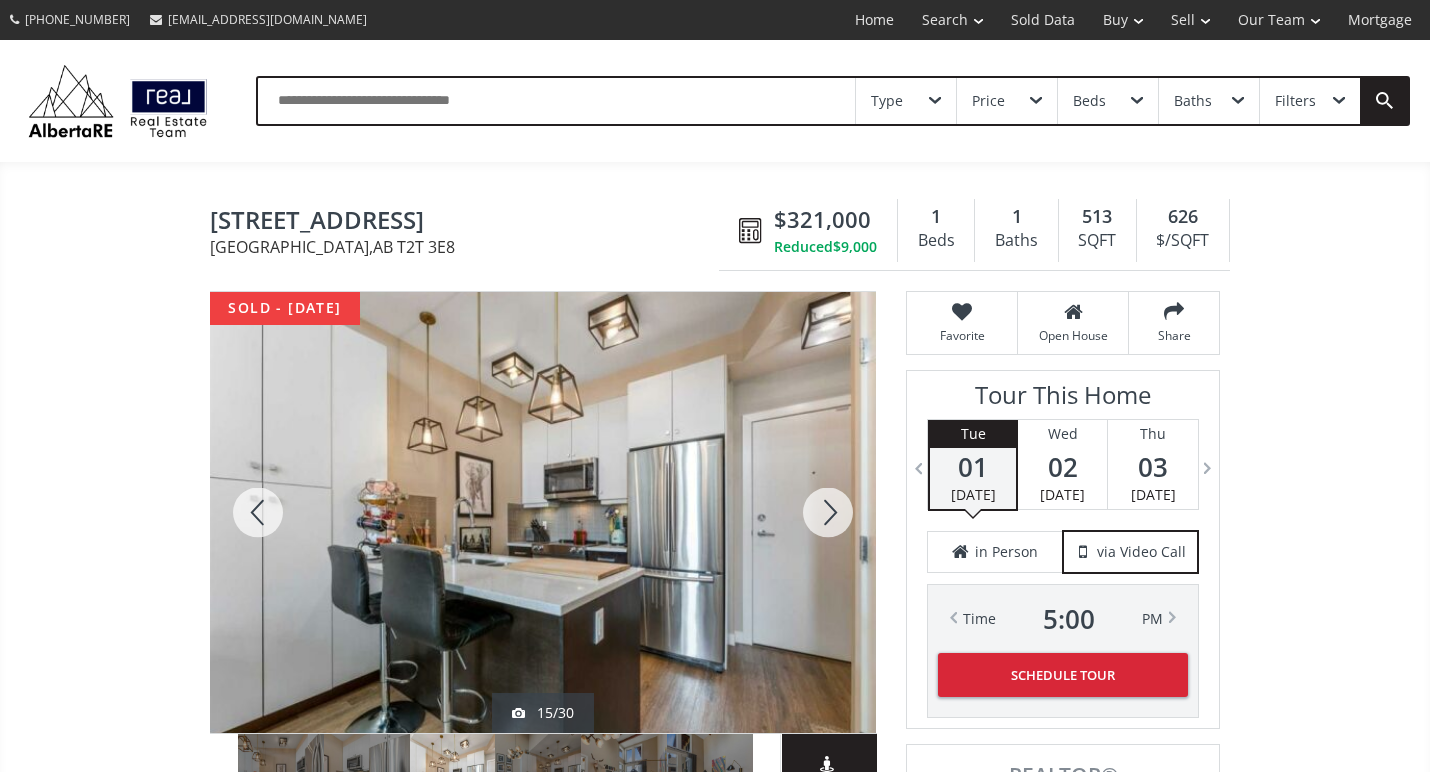 click at bounding box center [828, 512] 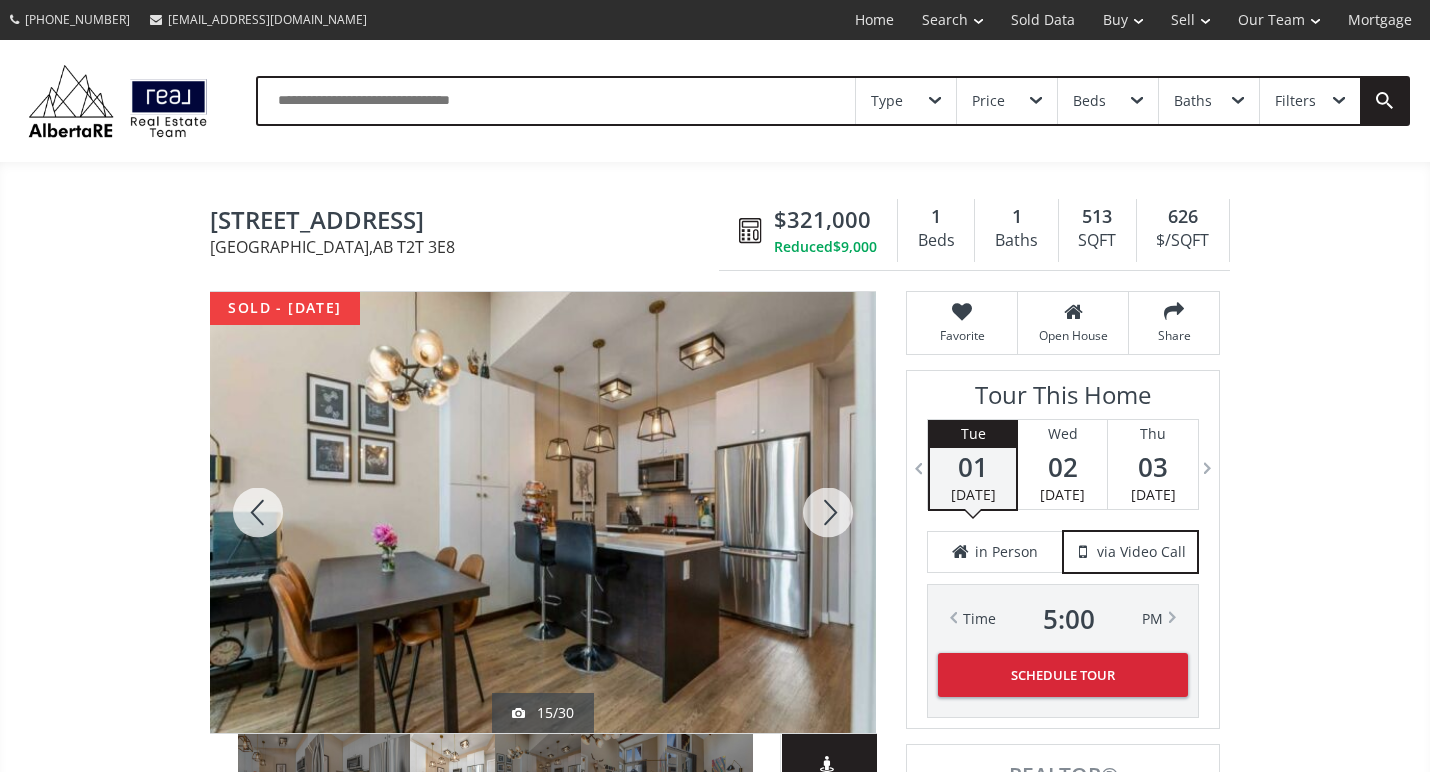 click at bounding box center (828, 512) 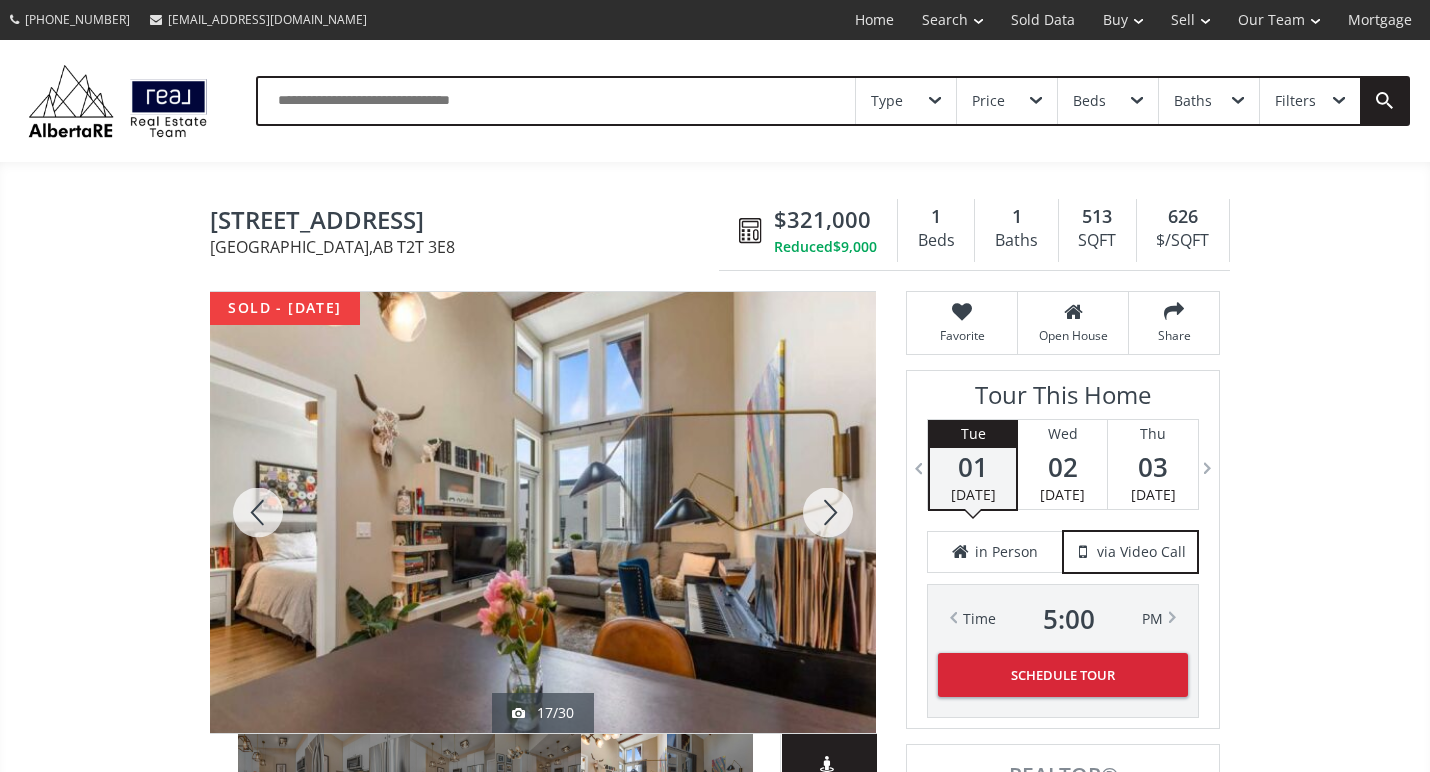 click at bounding box center [828, 512] 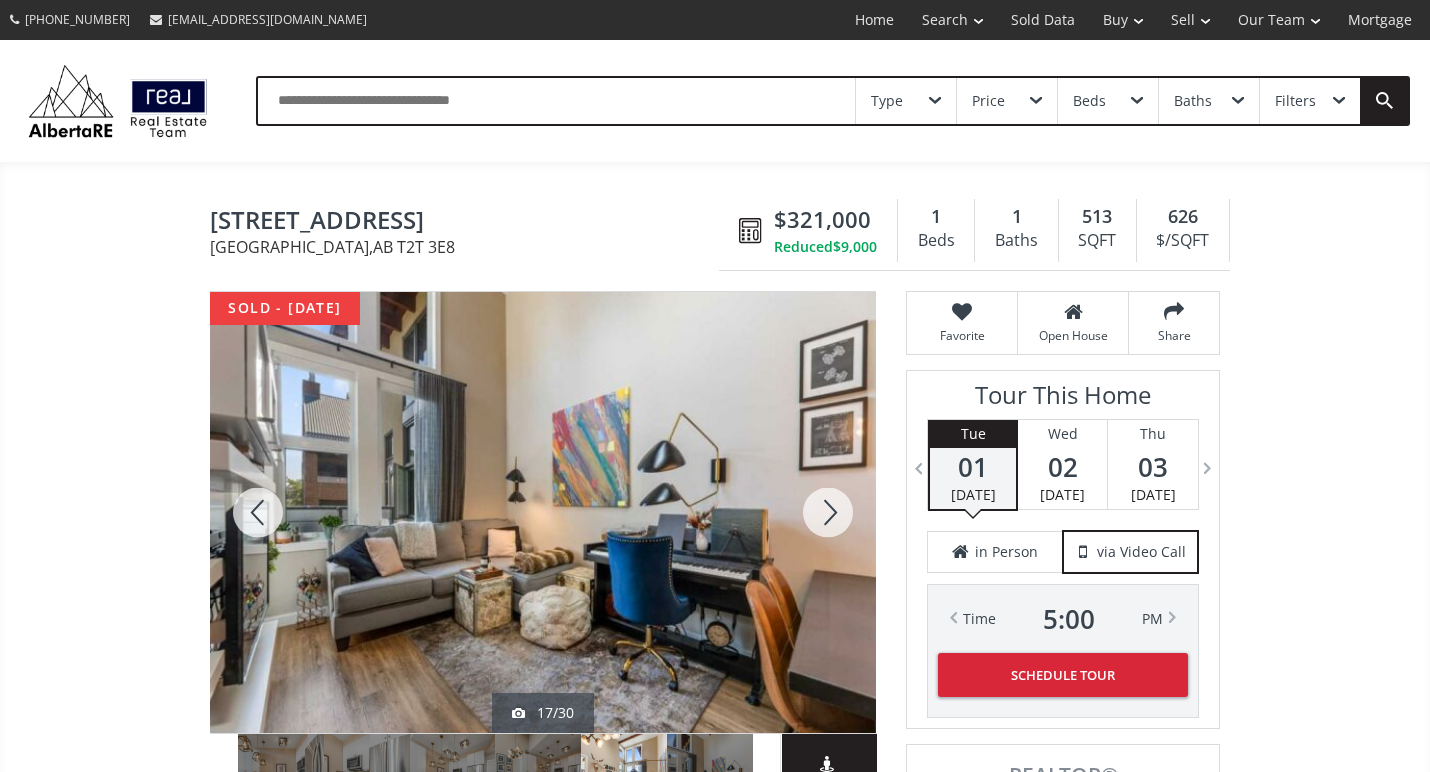 click at bounding box center [828, 512] 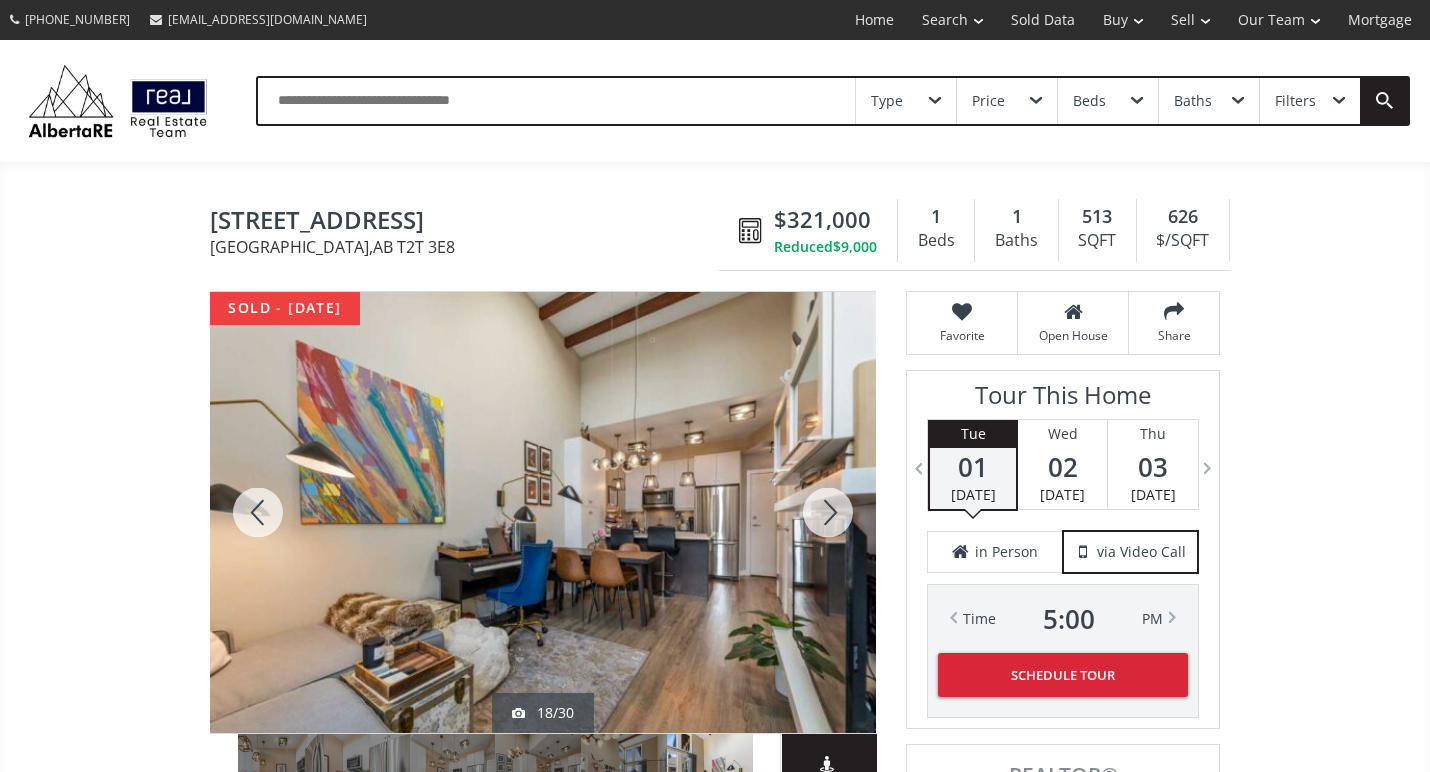 click at bounding box center (828, 512) 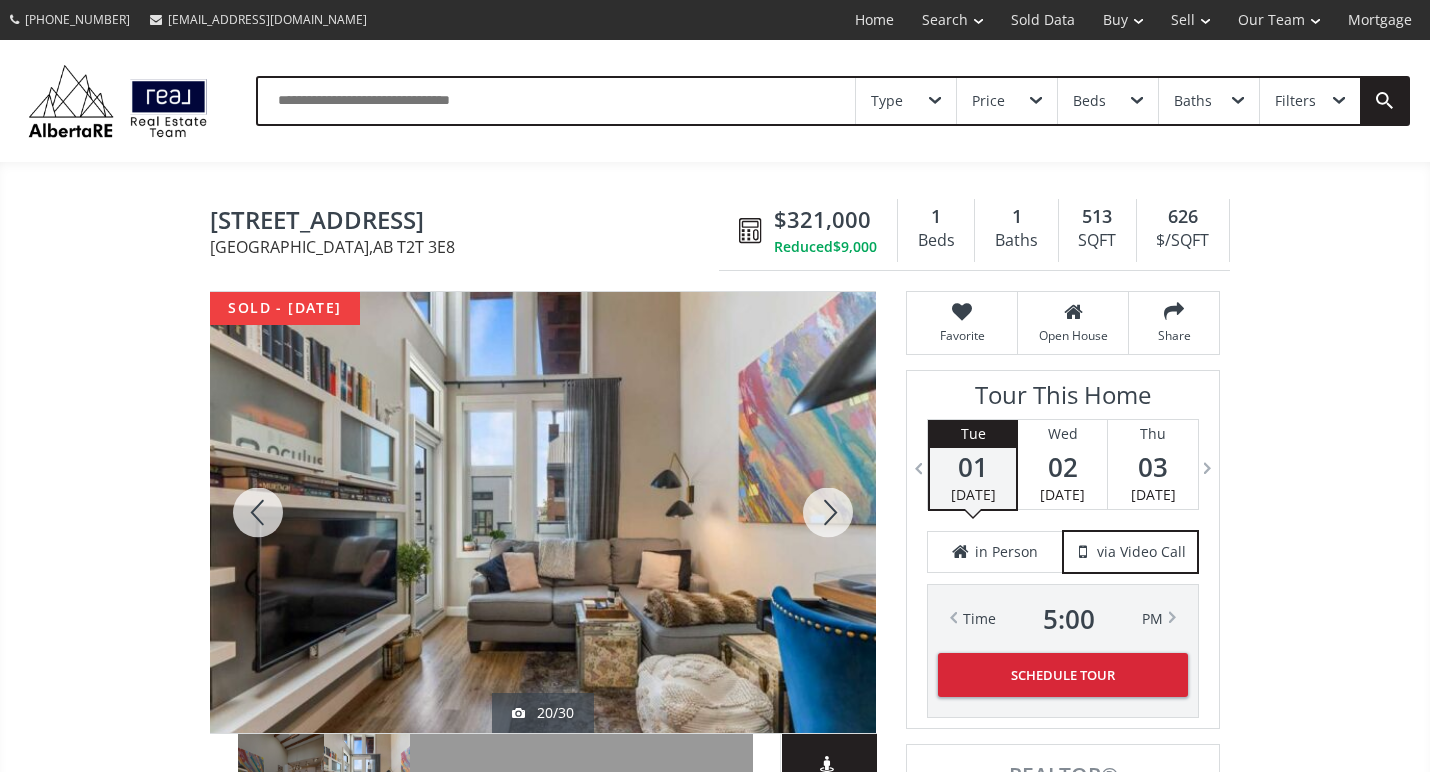 click at bounding box center [828, 512] 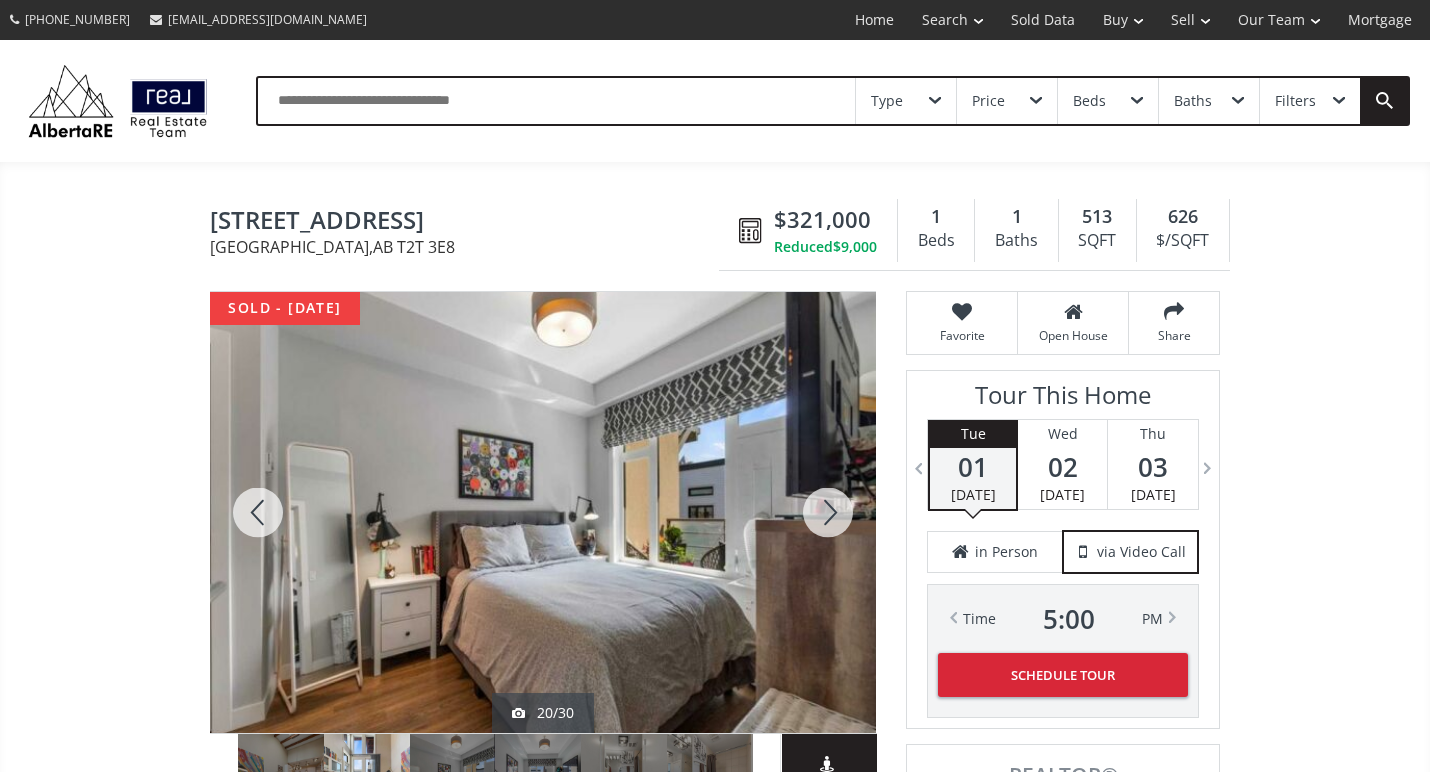 click at bounding box center (828, 512) 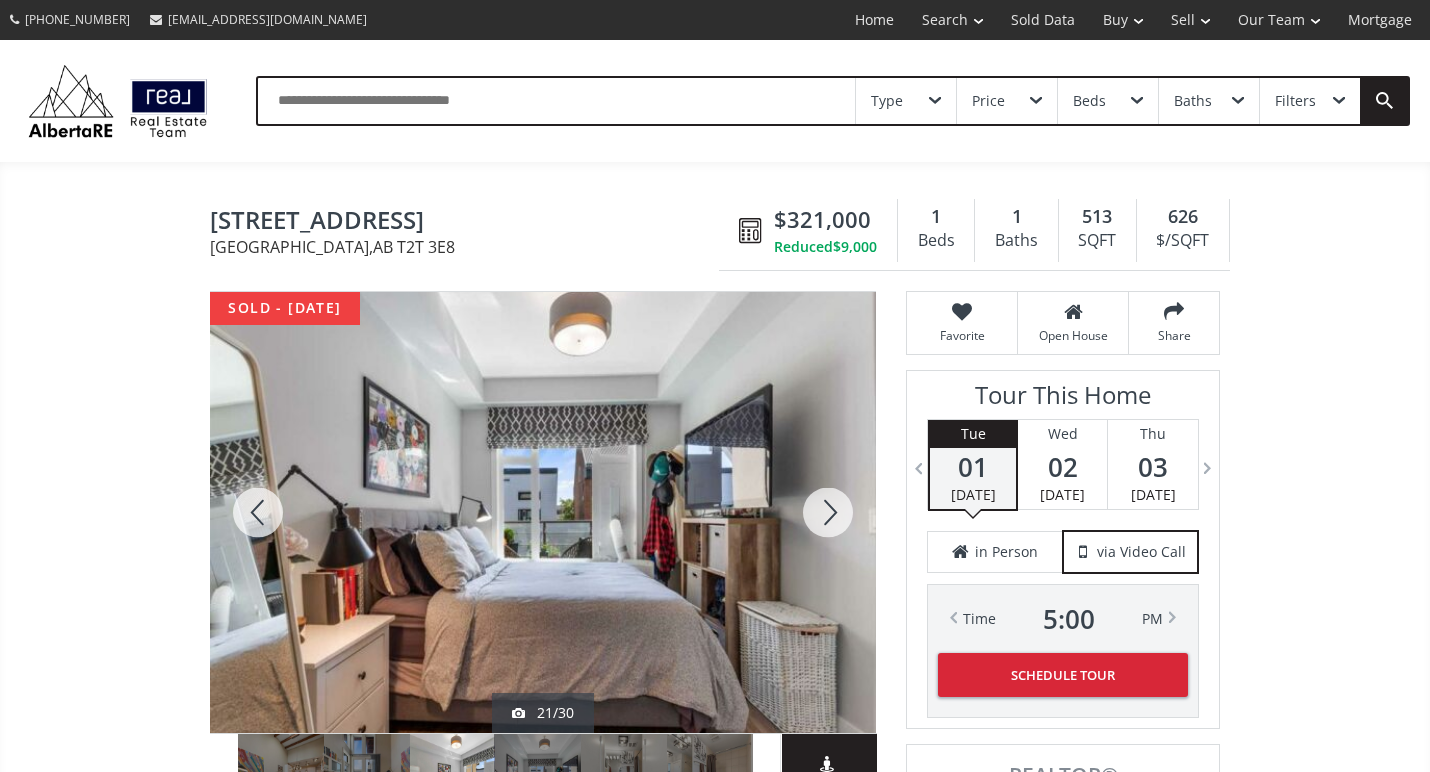 click at bounding box center (828, 512) 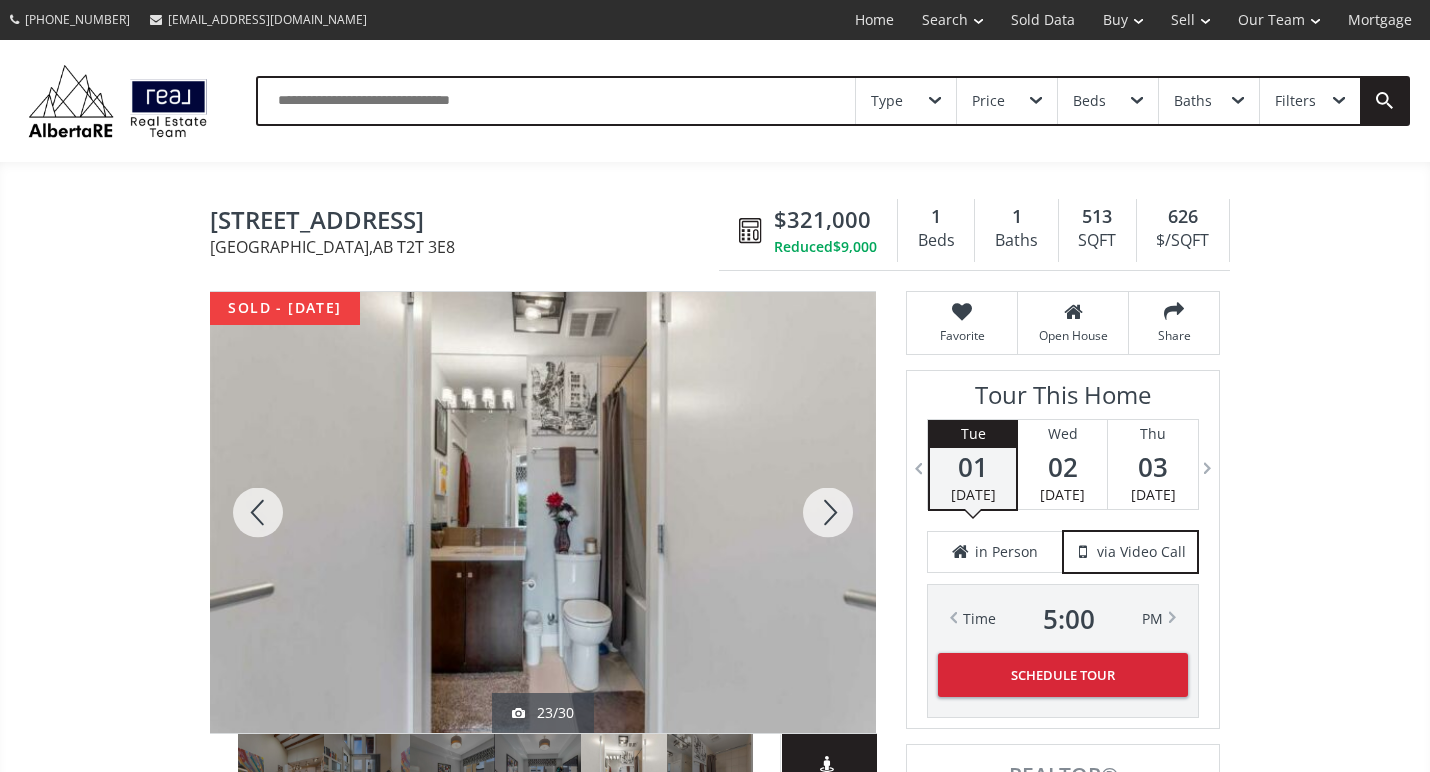 click at bounding box center [828, 512] 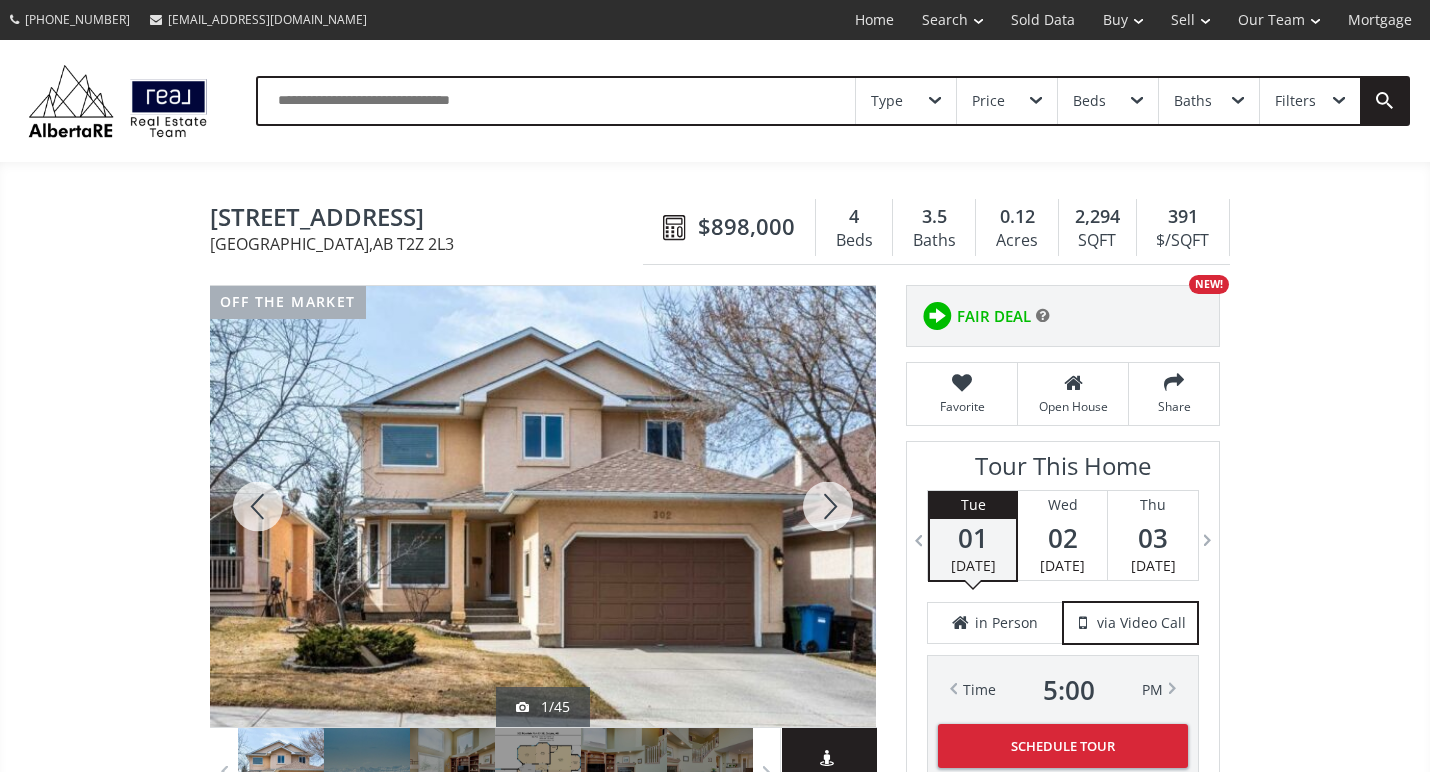 scroll, scrollTop: 0, scrollLeft: 0, axis: both 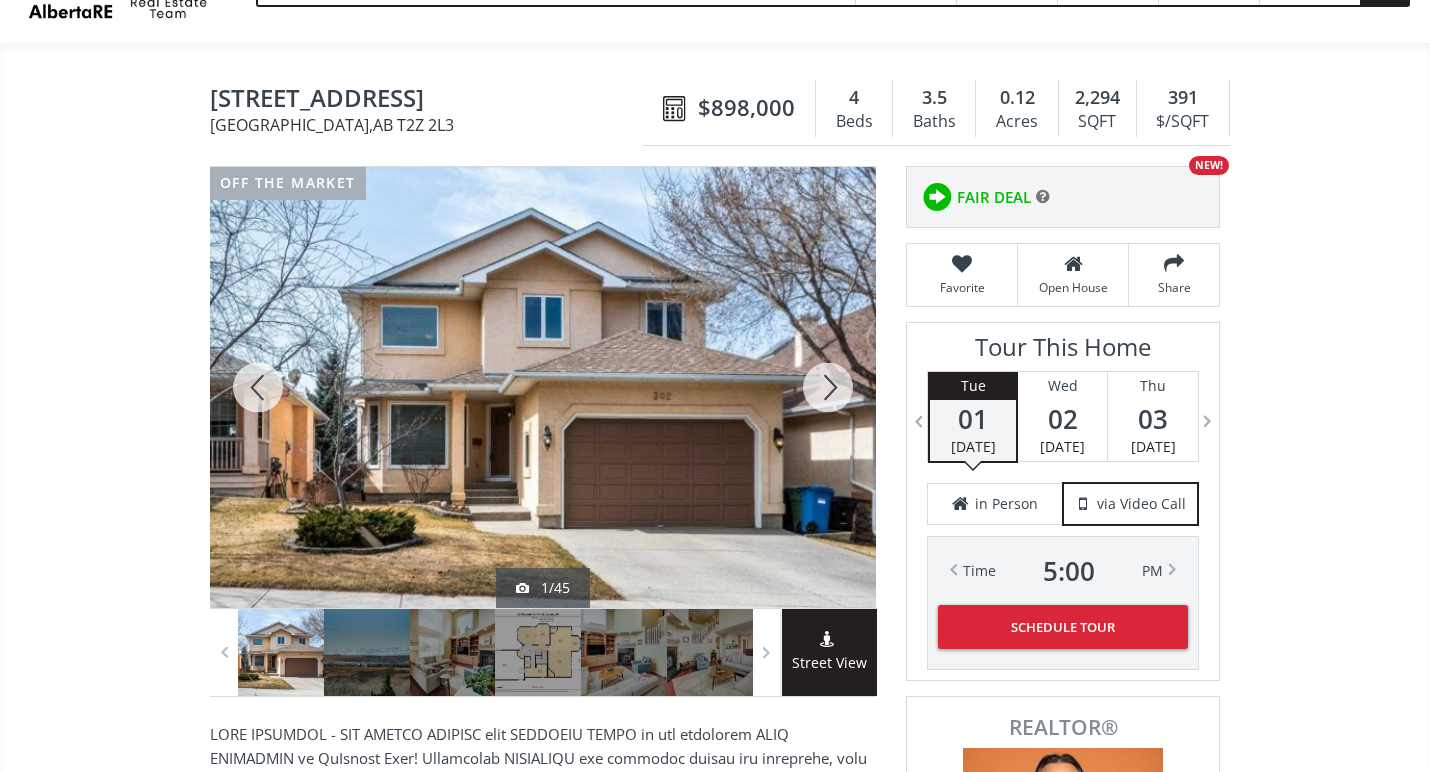 click at bounding box center (828, 387) 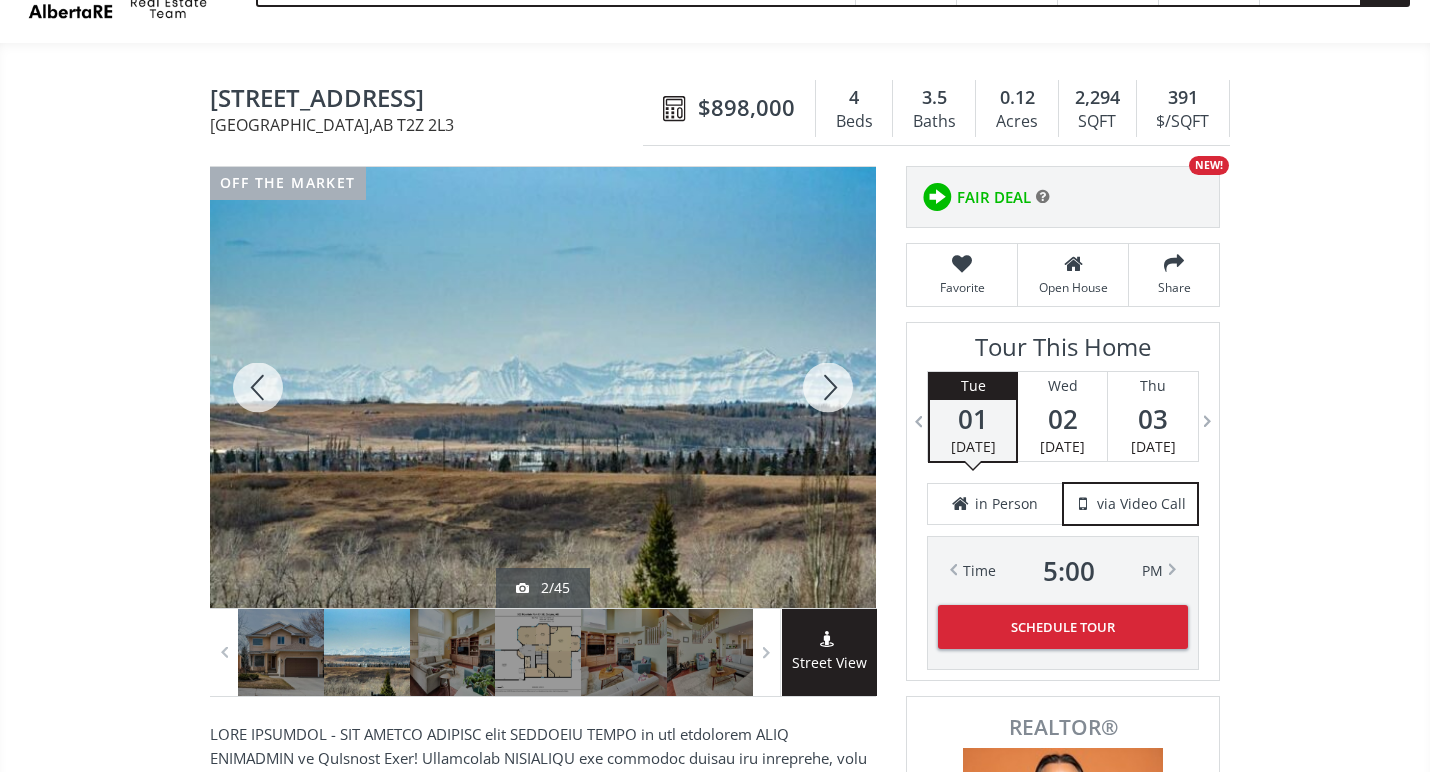 click at bounding box center (828, 387) 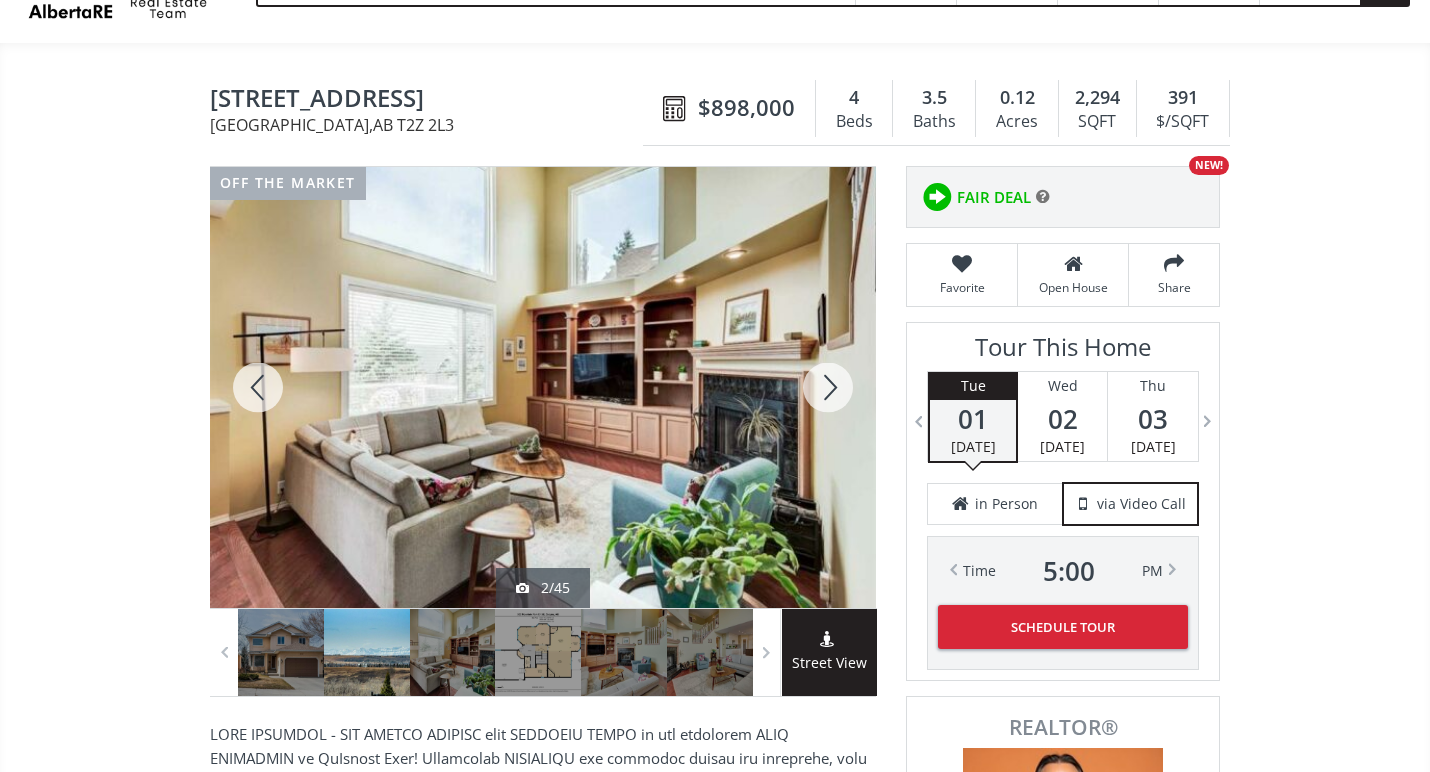 click at bounding box center [828, 387] 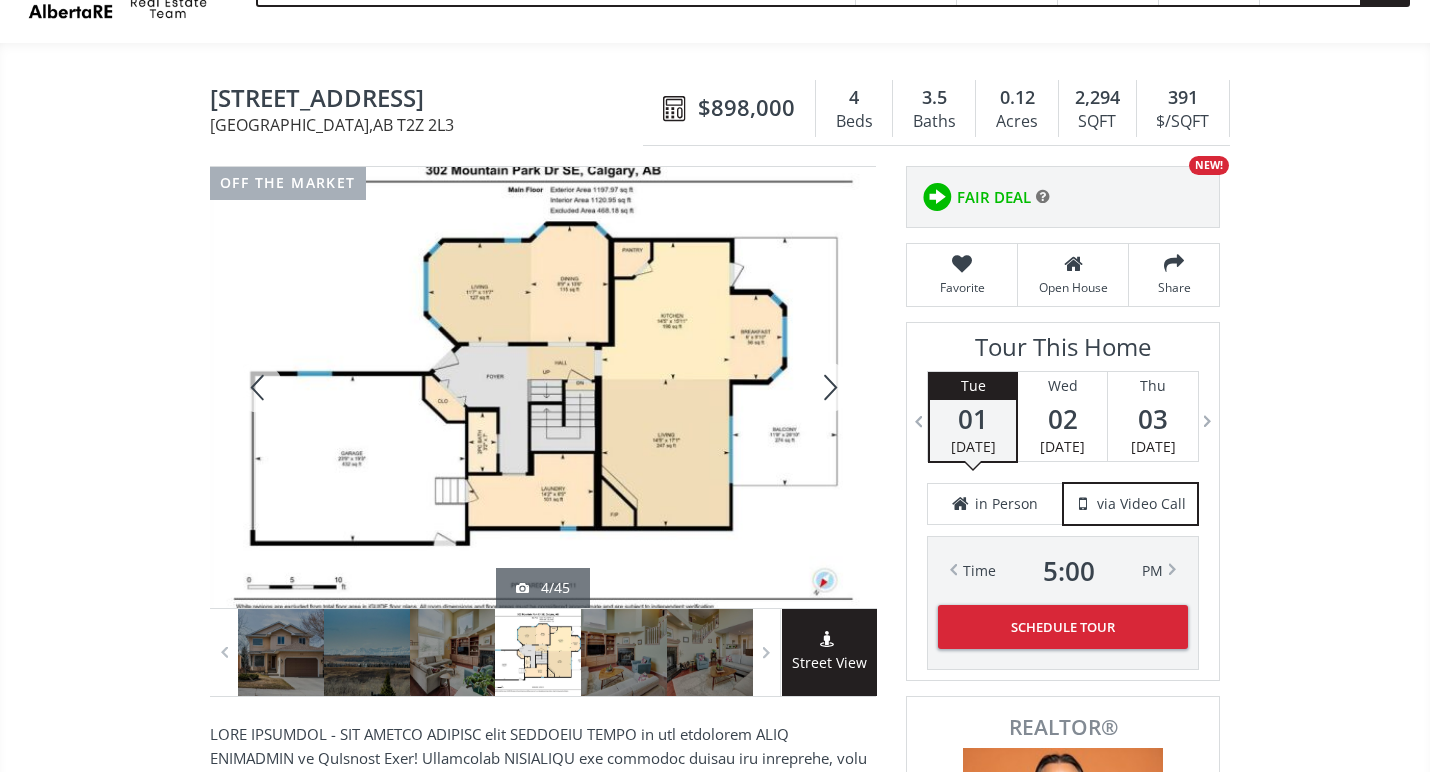 click at bounding box center (828, 387) 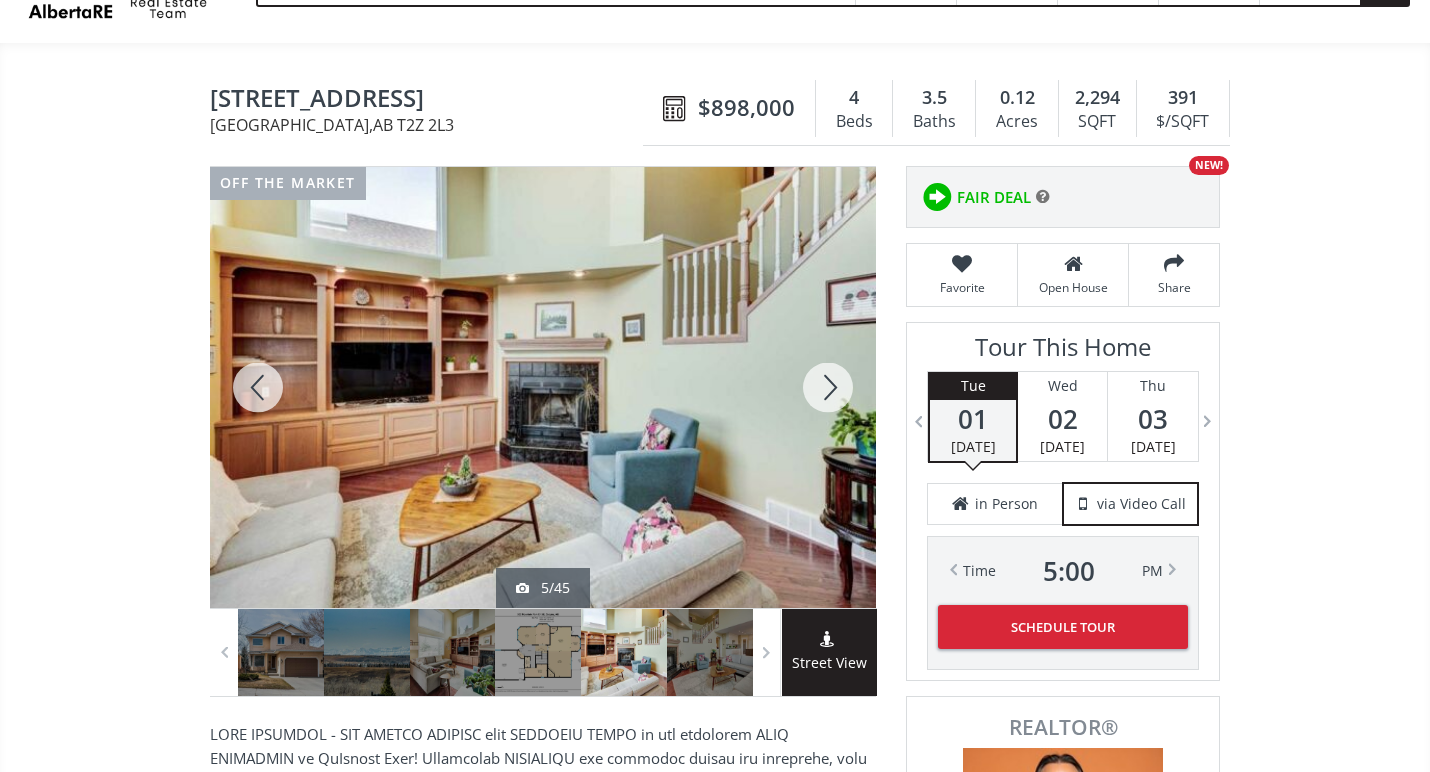 click at bounding box center (828, 387) 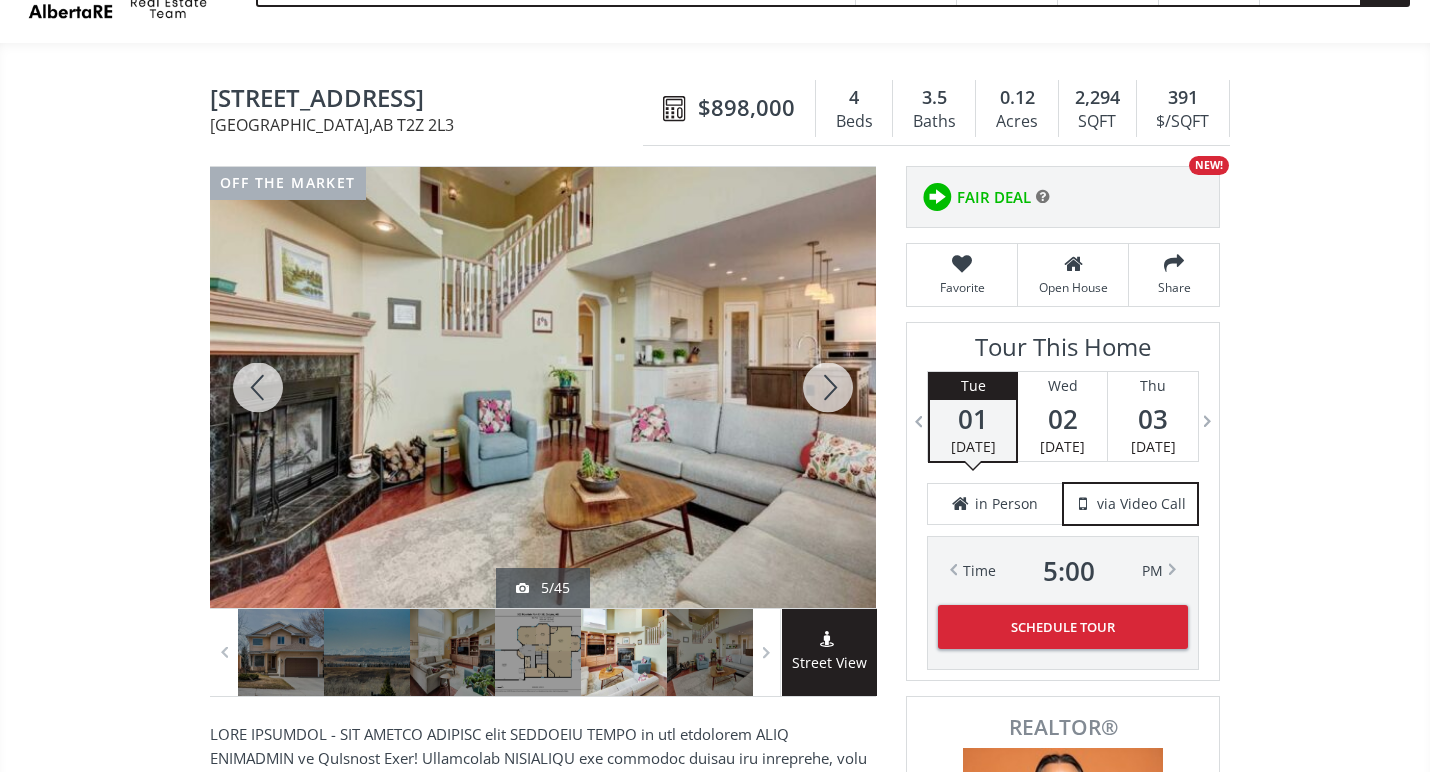 click at bounding box center [828, 387] 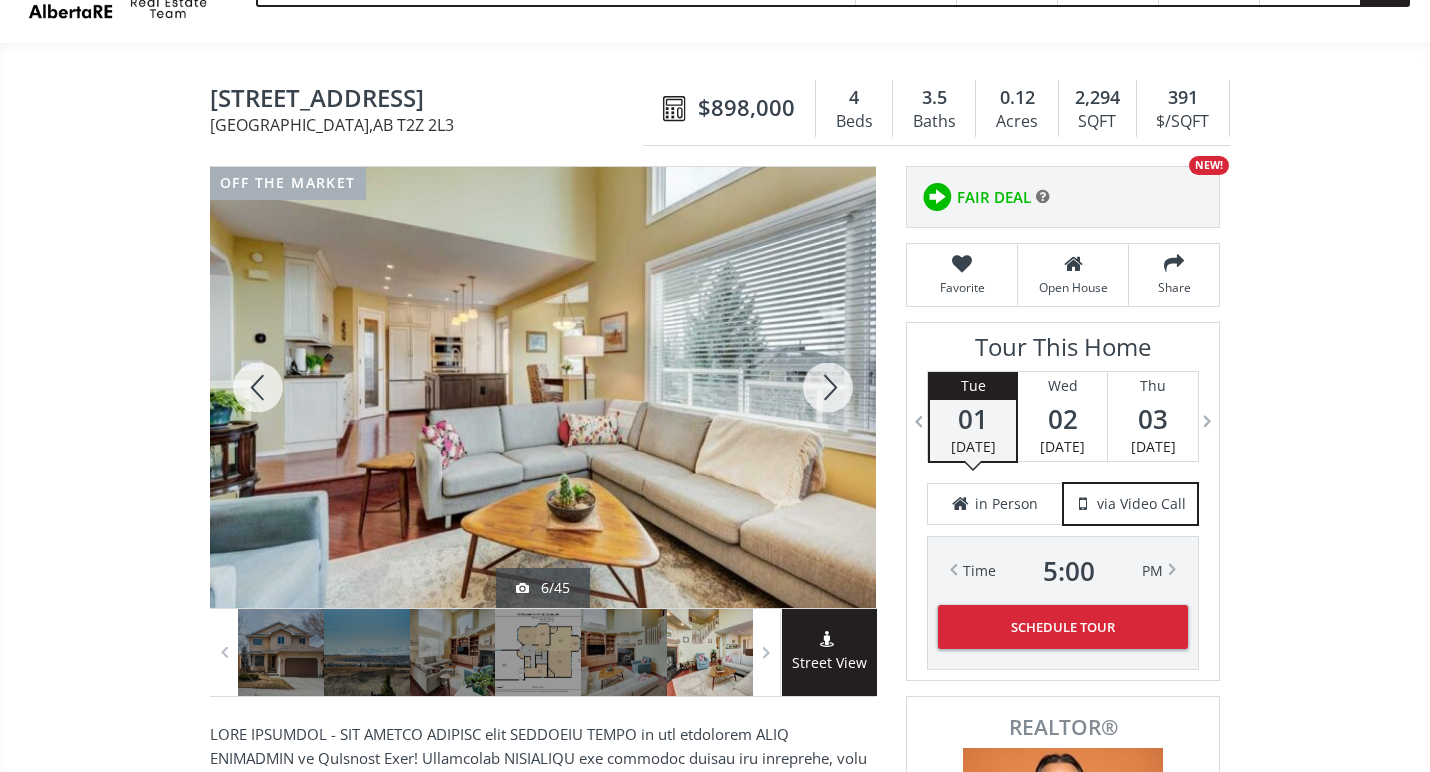 click at bounding box center (828, 387) 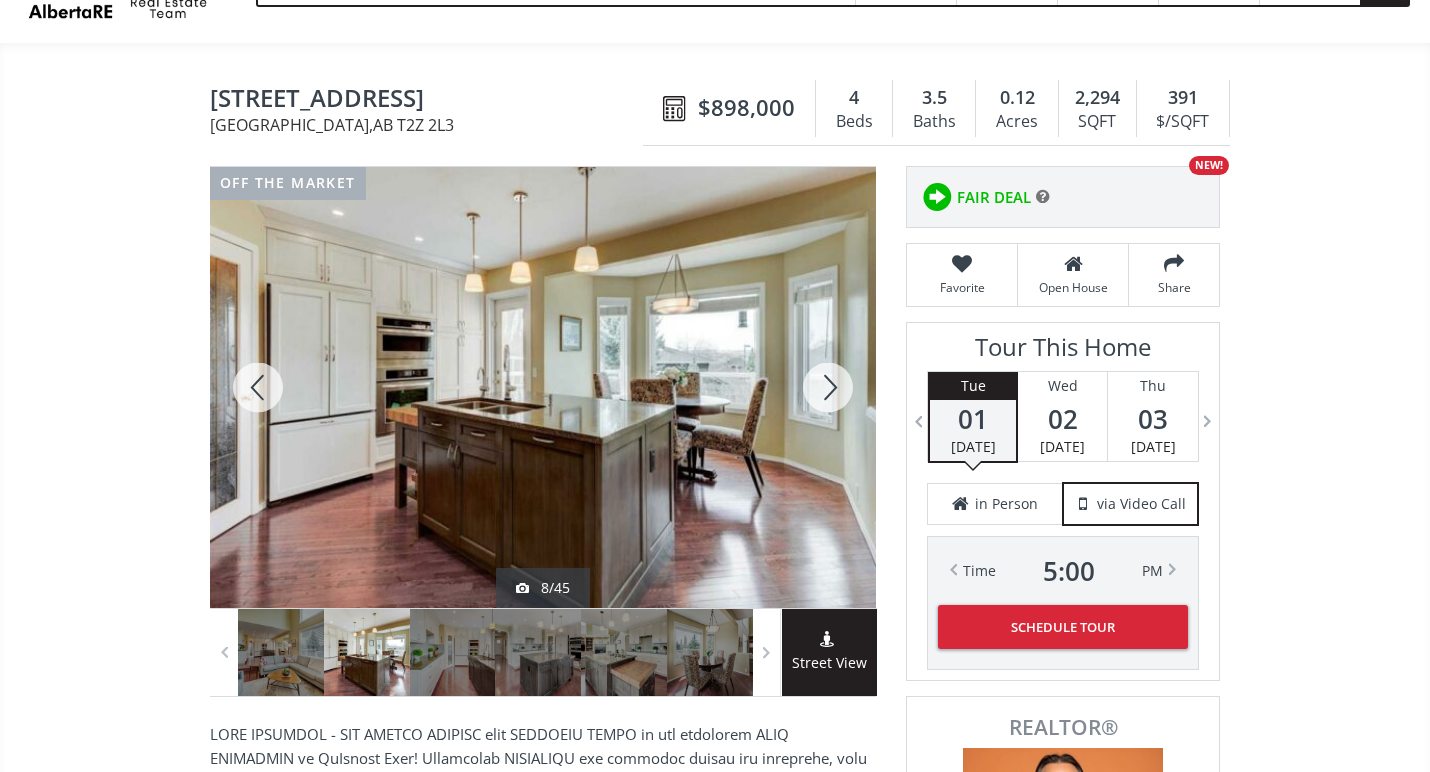 click at bounding box center (828, 387) 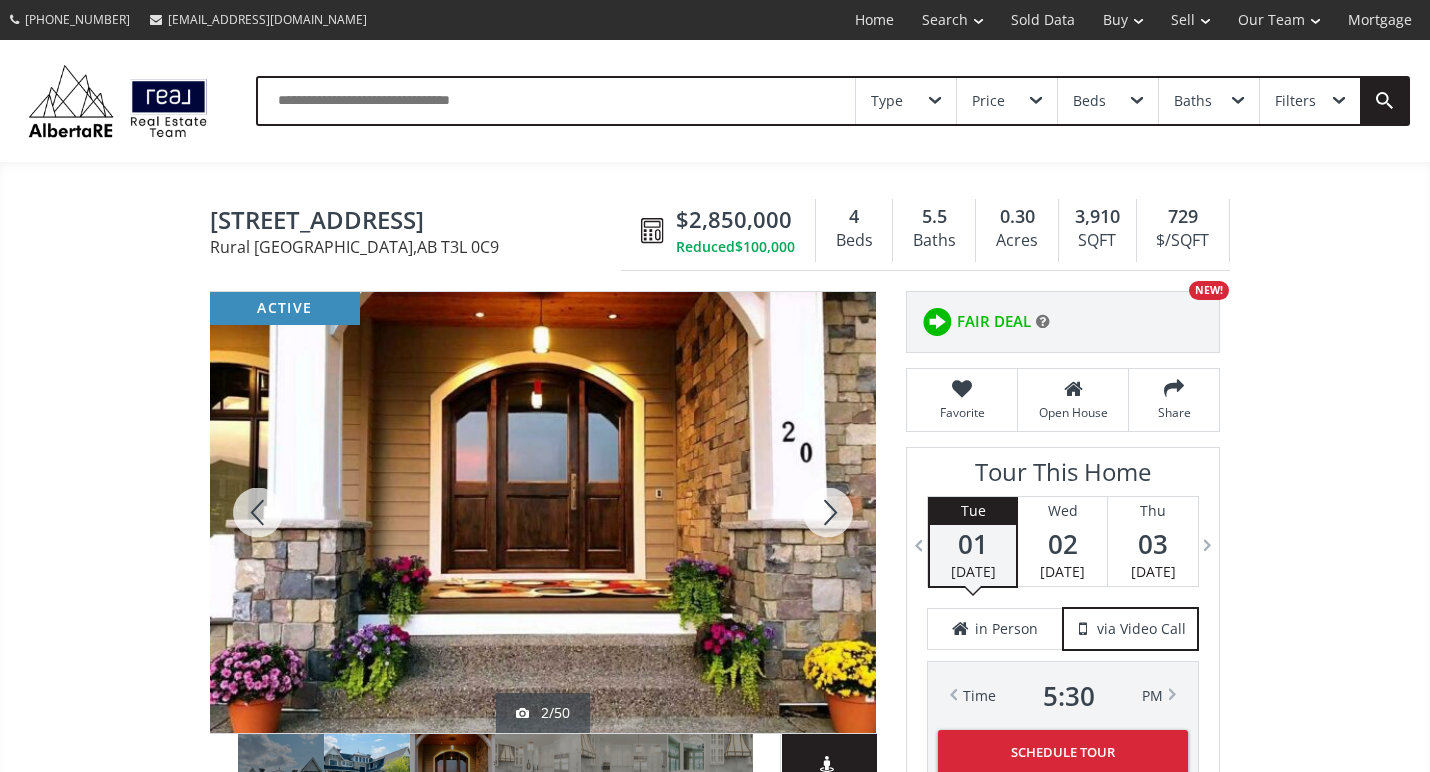 scroll, scrollTop: 114, scrollLeft: 0, axis: vertical 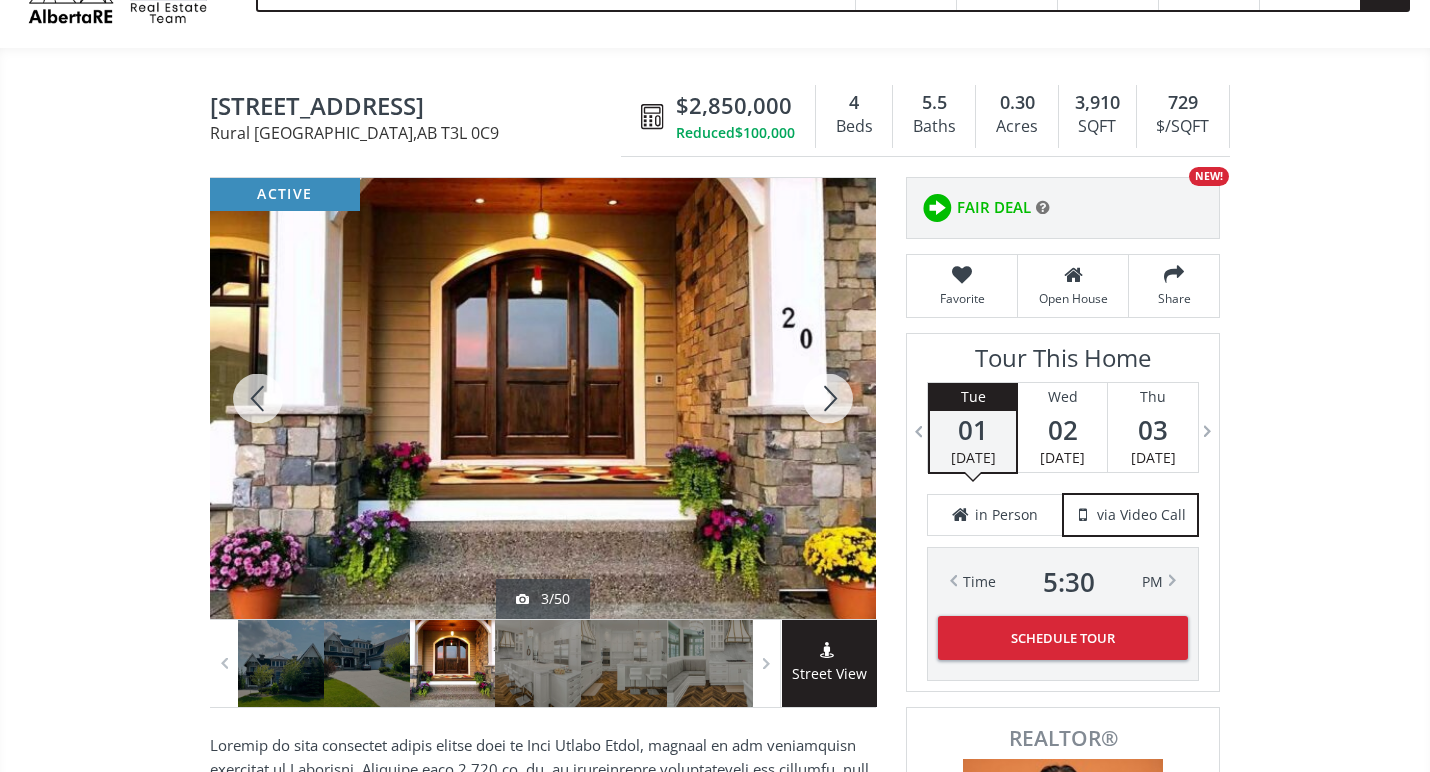 click at bounding box center (828, 398) 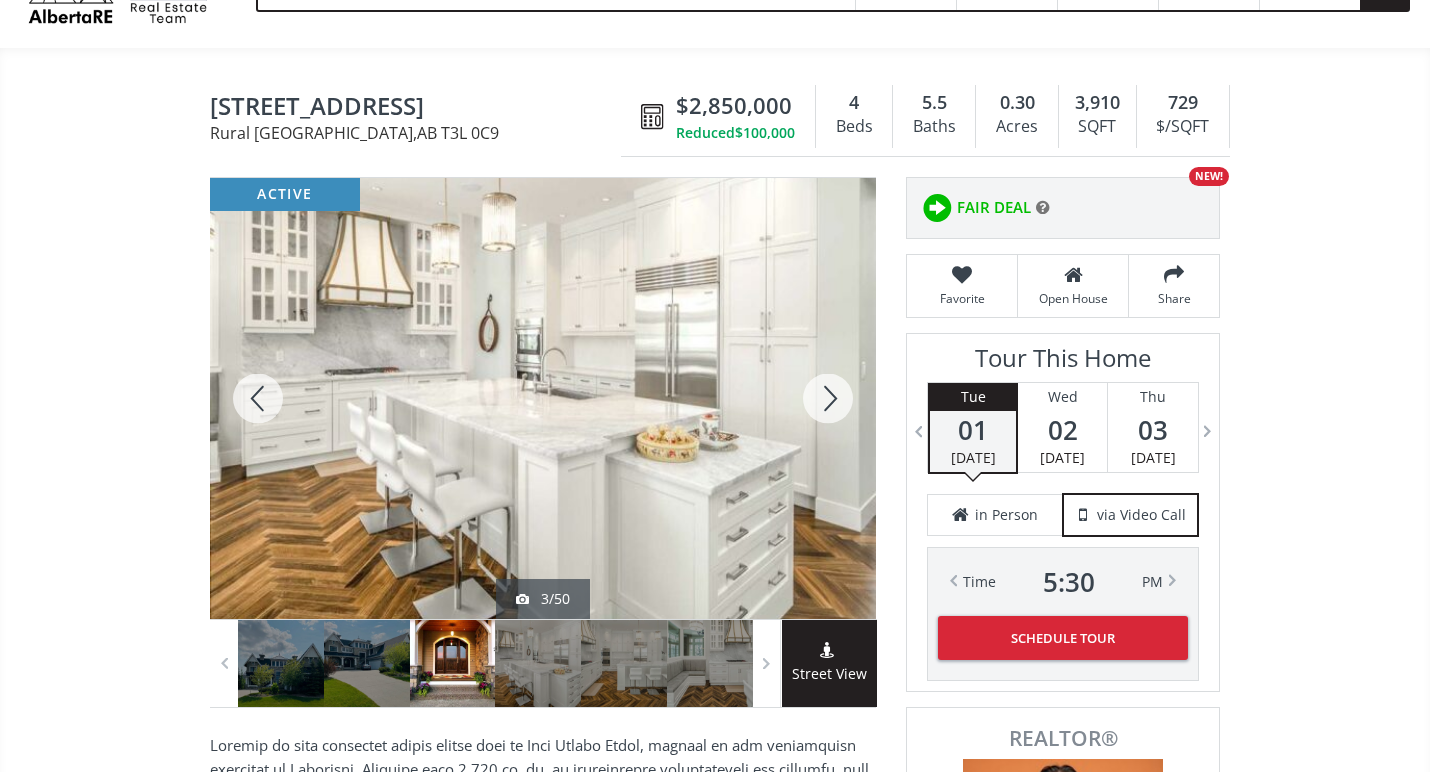 click at bounding box center (828, 398) 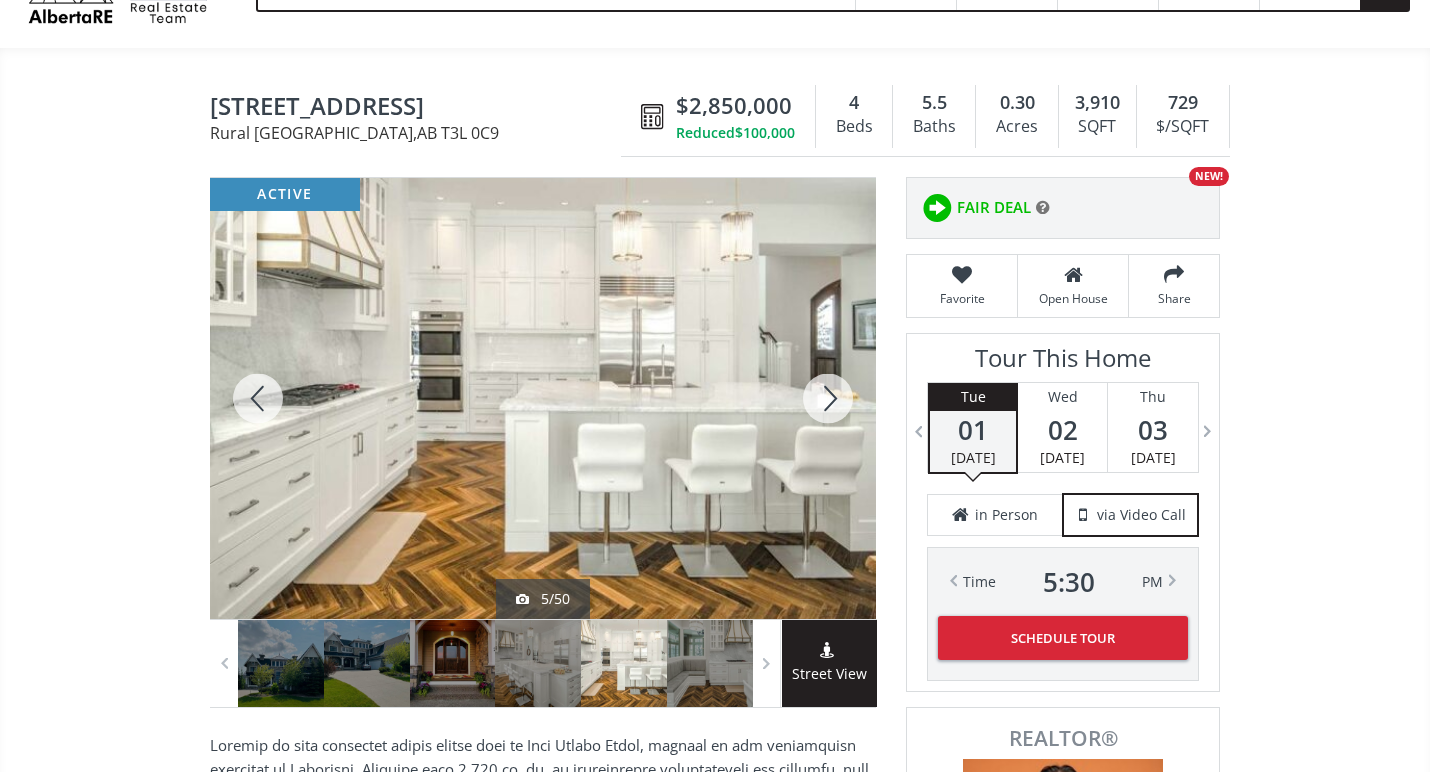 click at bounding box center [828, 398] 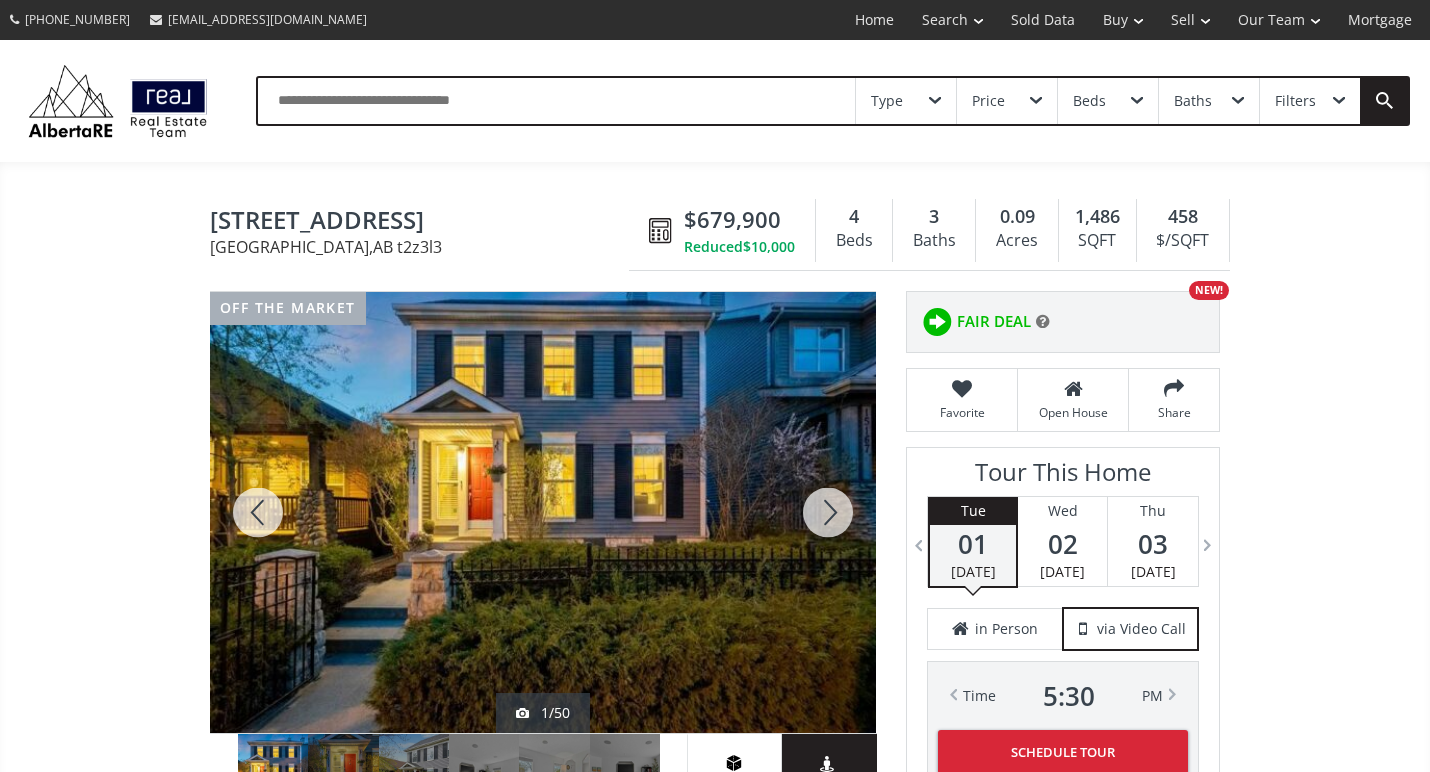 click at bounding box center [828, 512] 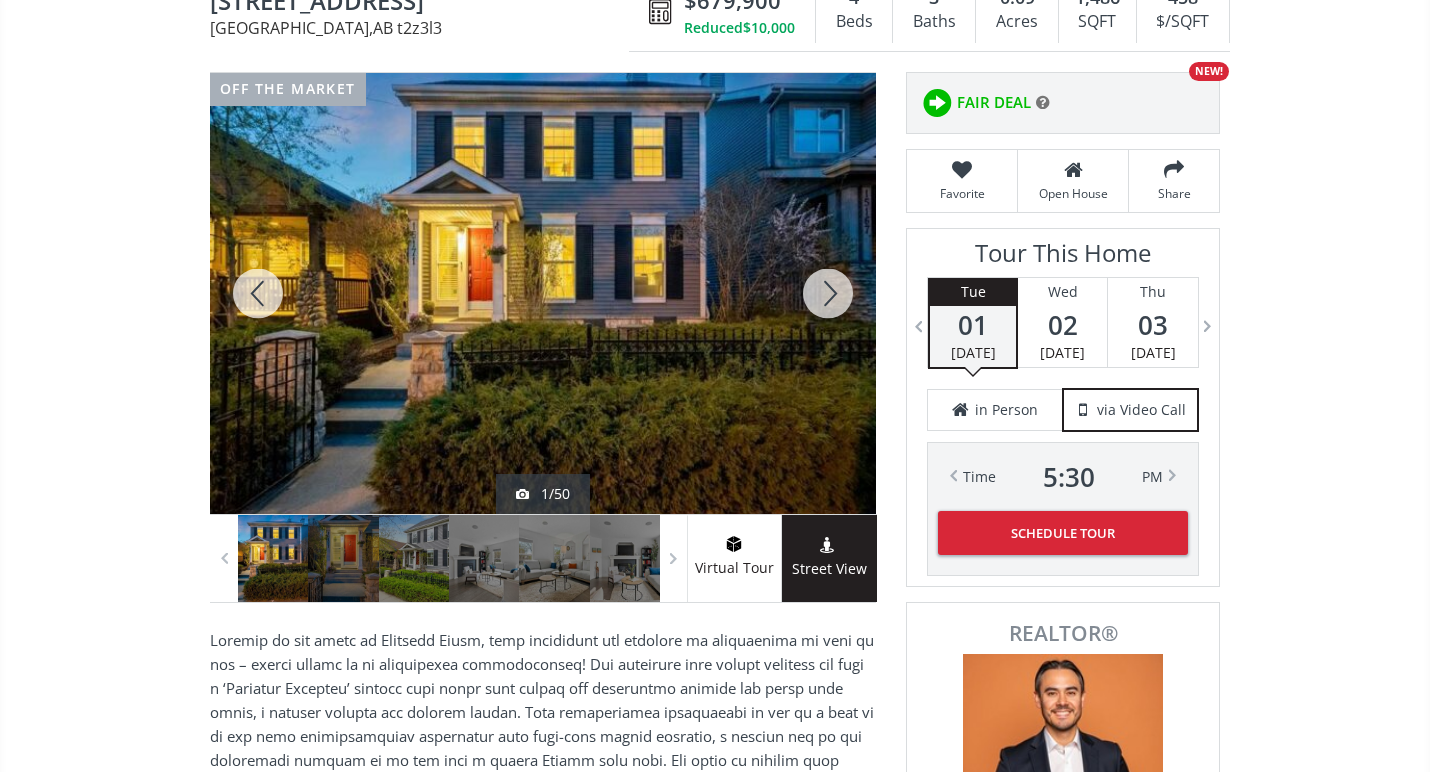scroll, scrollTop: 0, scrollLeft: 0, axis: both 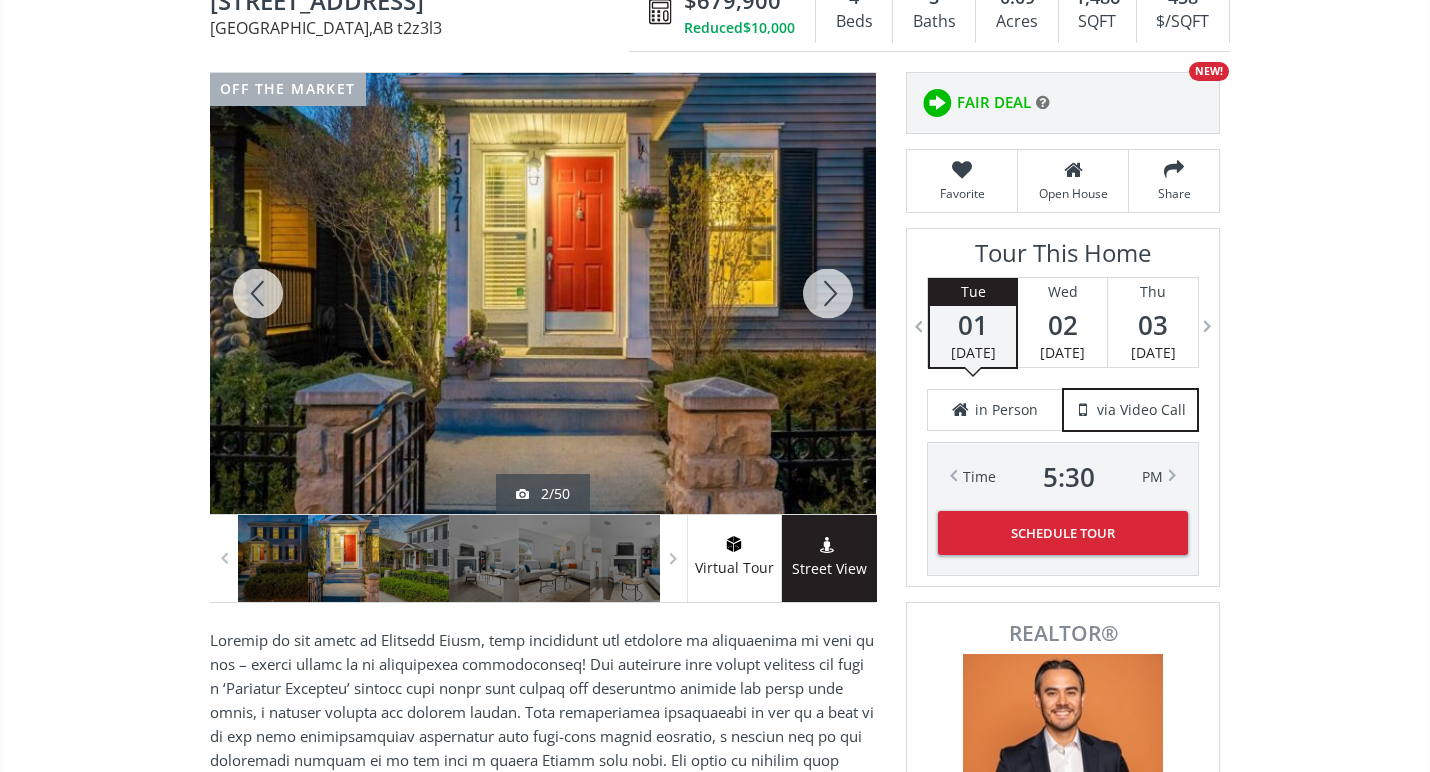 click at bounding box center (828, 293) 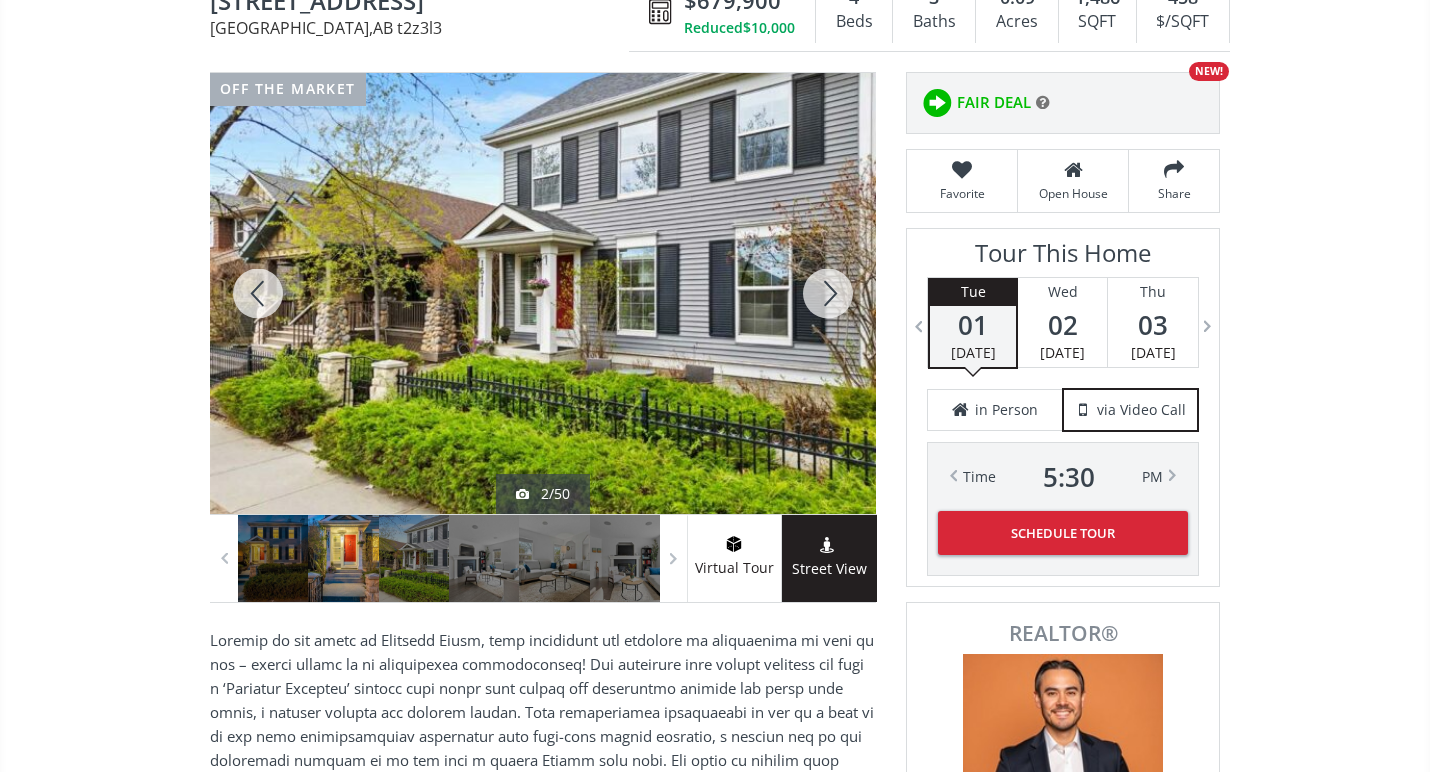 click at bounding box center [828, 293] 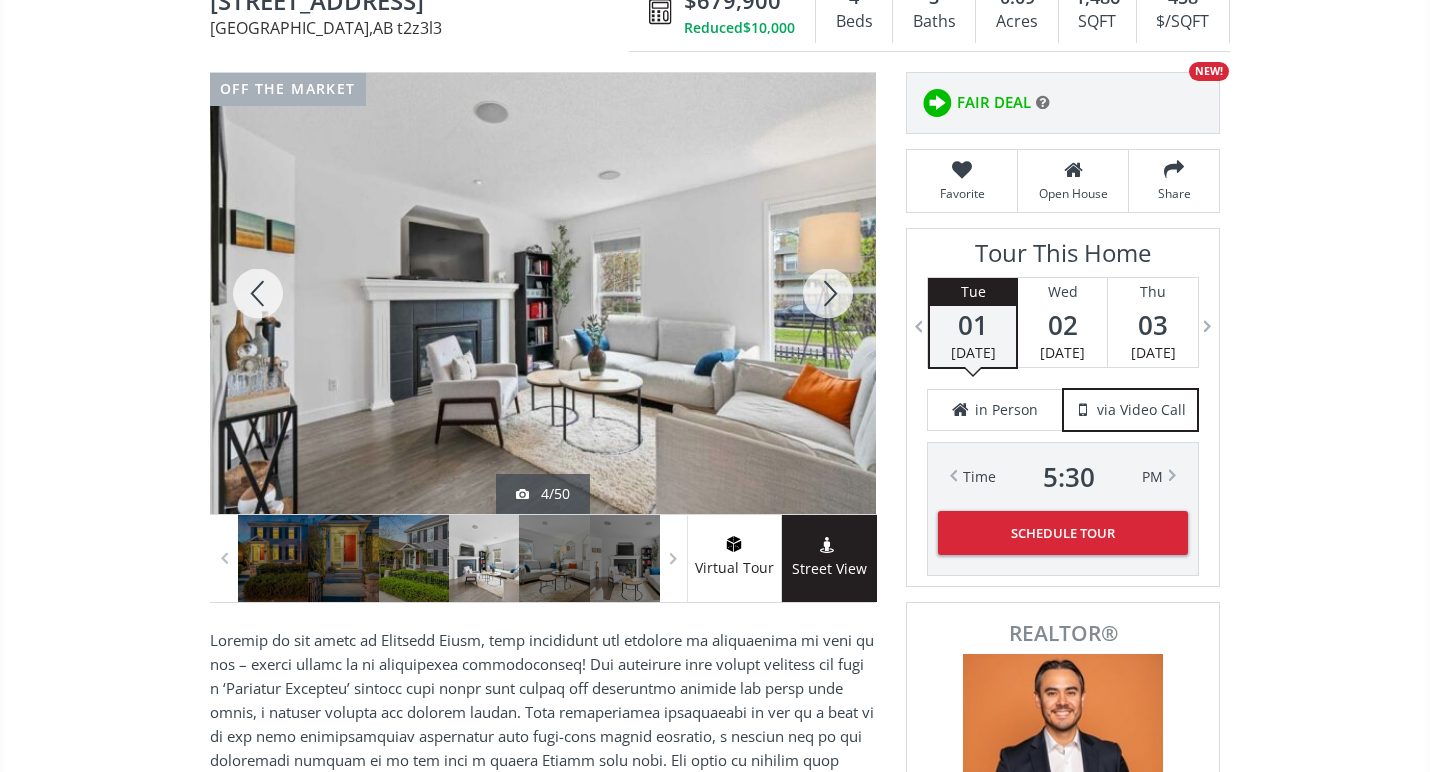 click at bounding box center (828, 293) 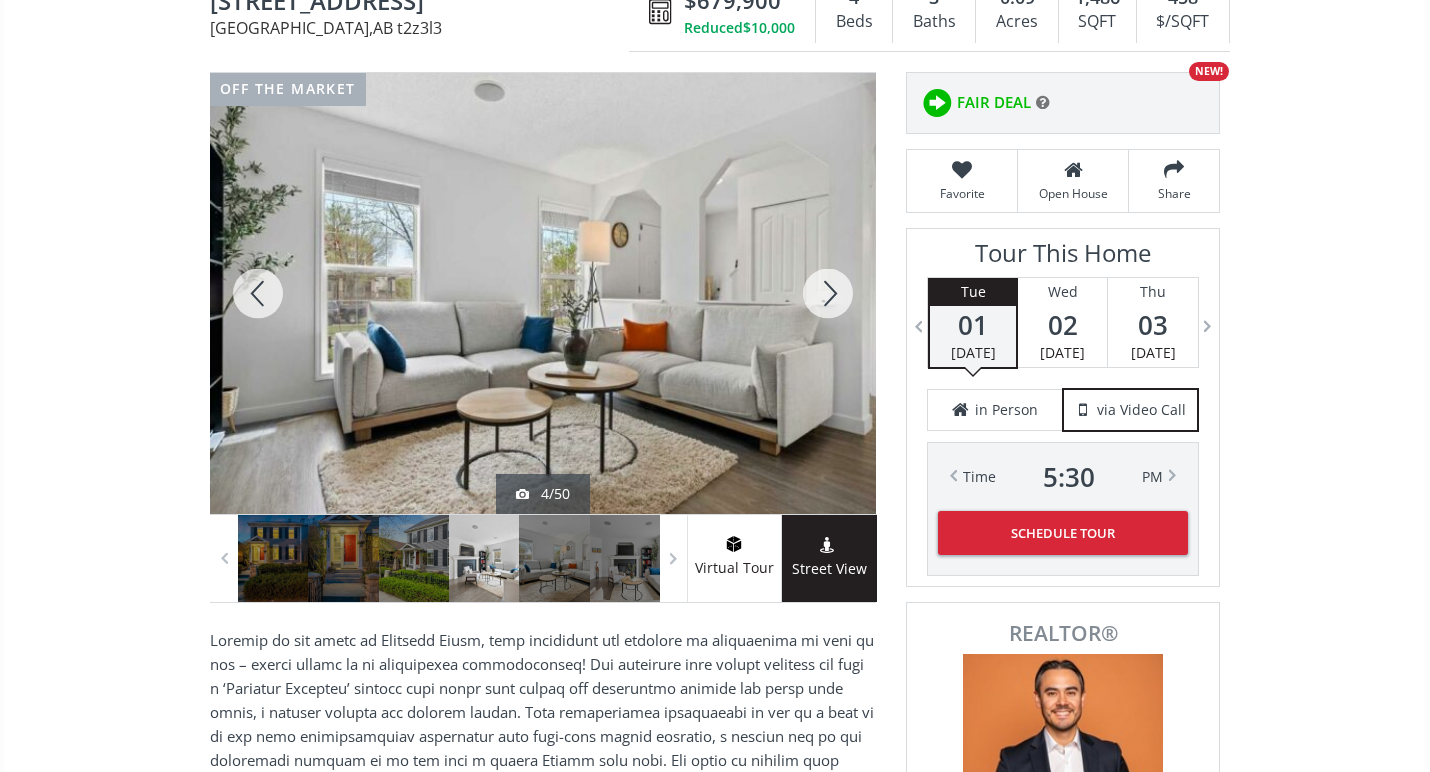 click at bounding box center [828, 293] 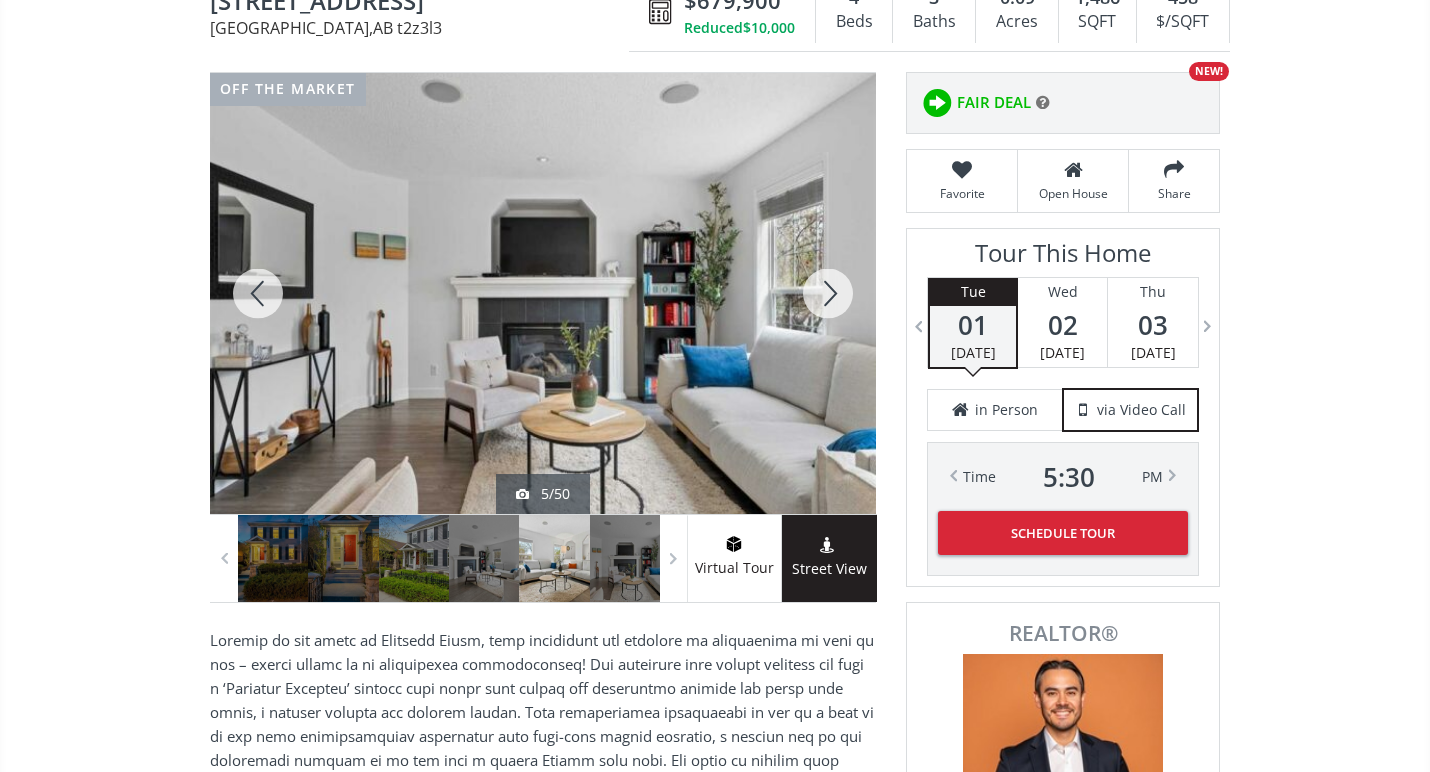 click at bounding box center (828, 293) 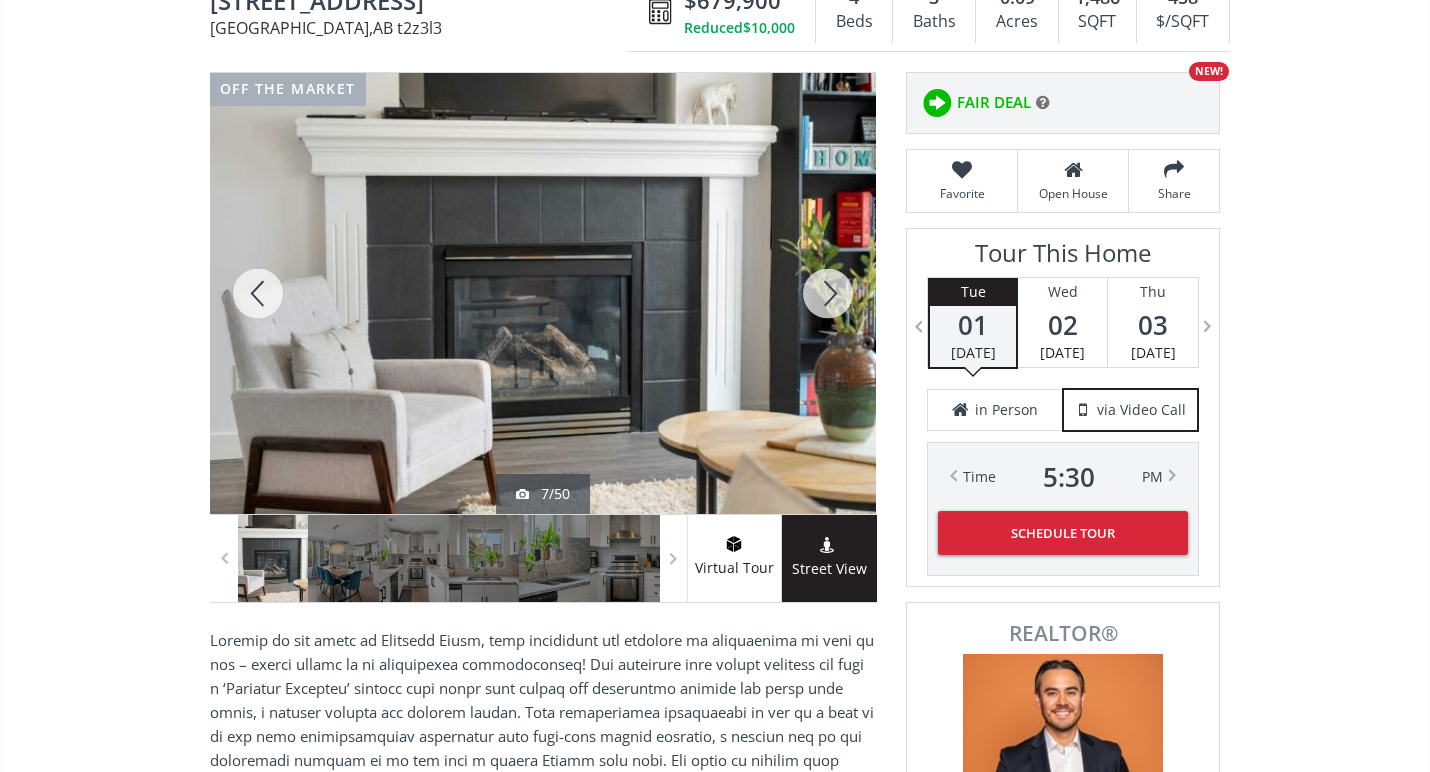 click at bounding box center (828, 293) 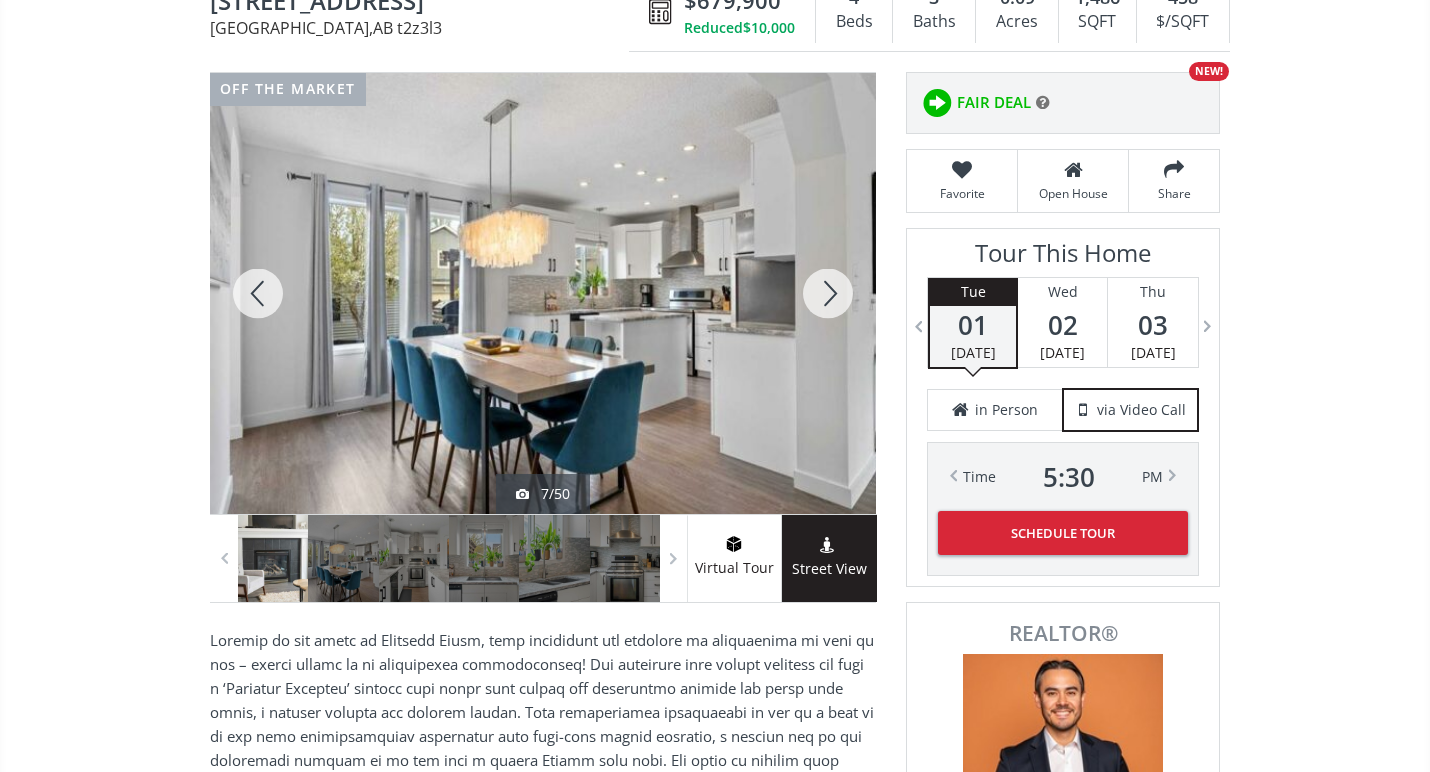 click at bounding box center [828, 293] 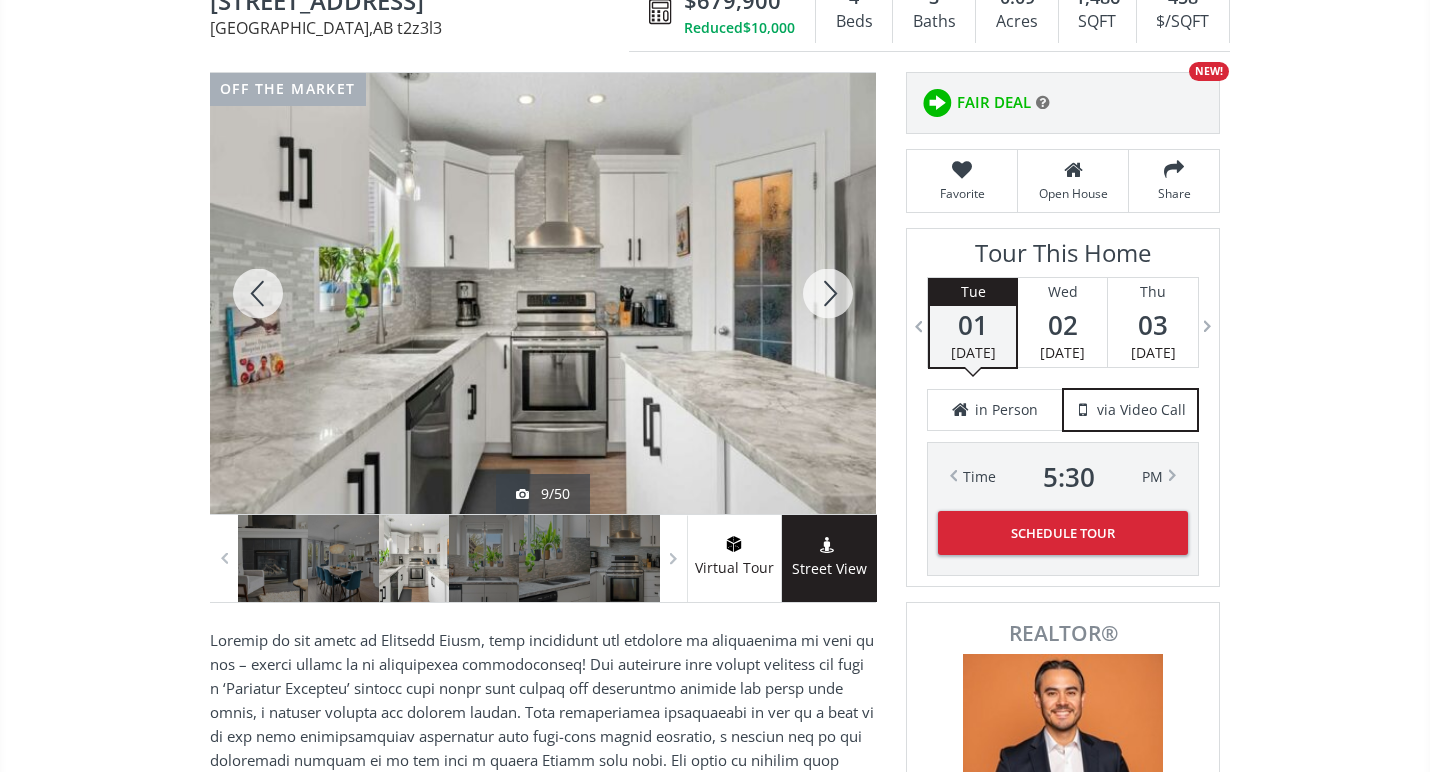 click at bounding box center [828, 293] 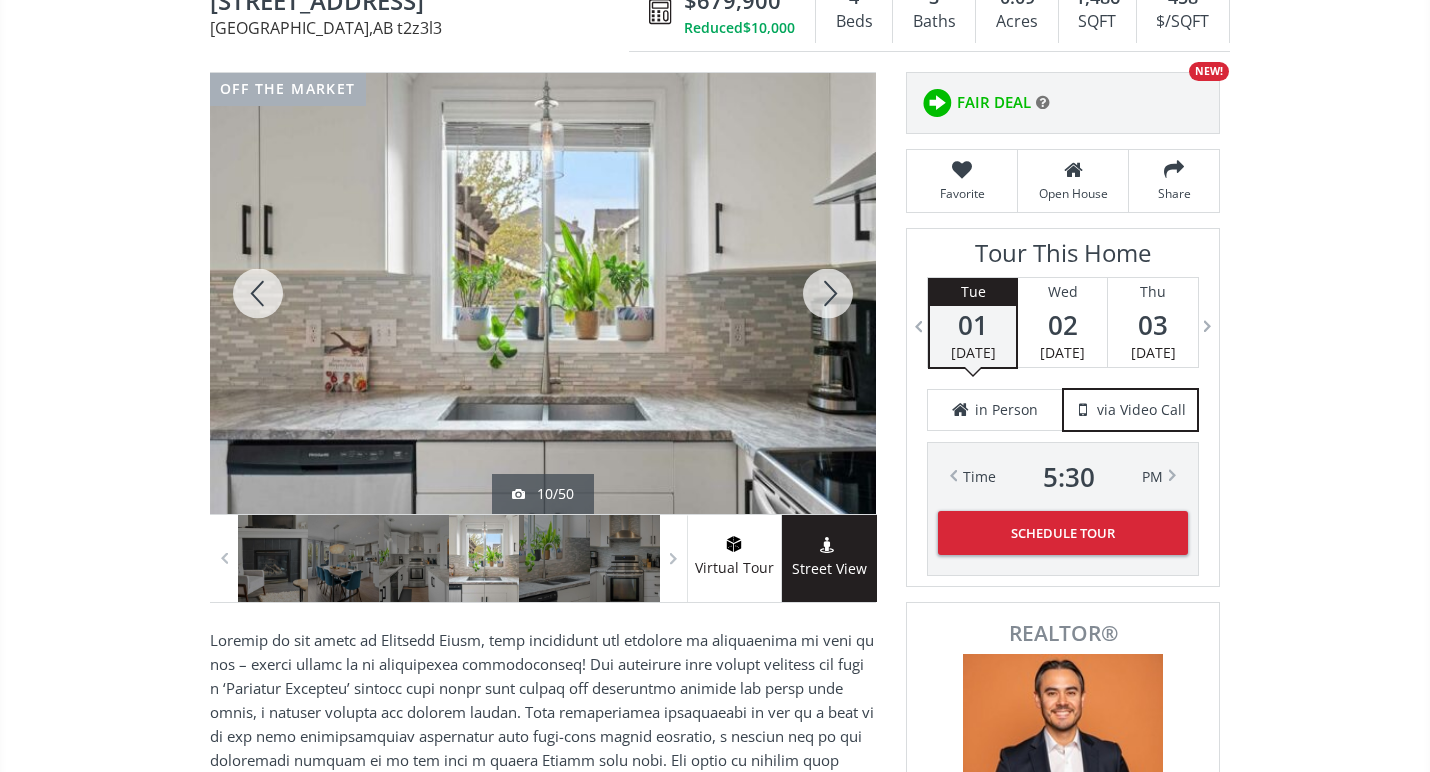 click at bounding box center [828, 293] 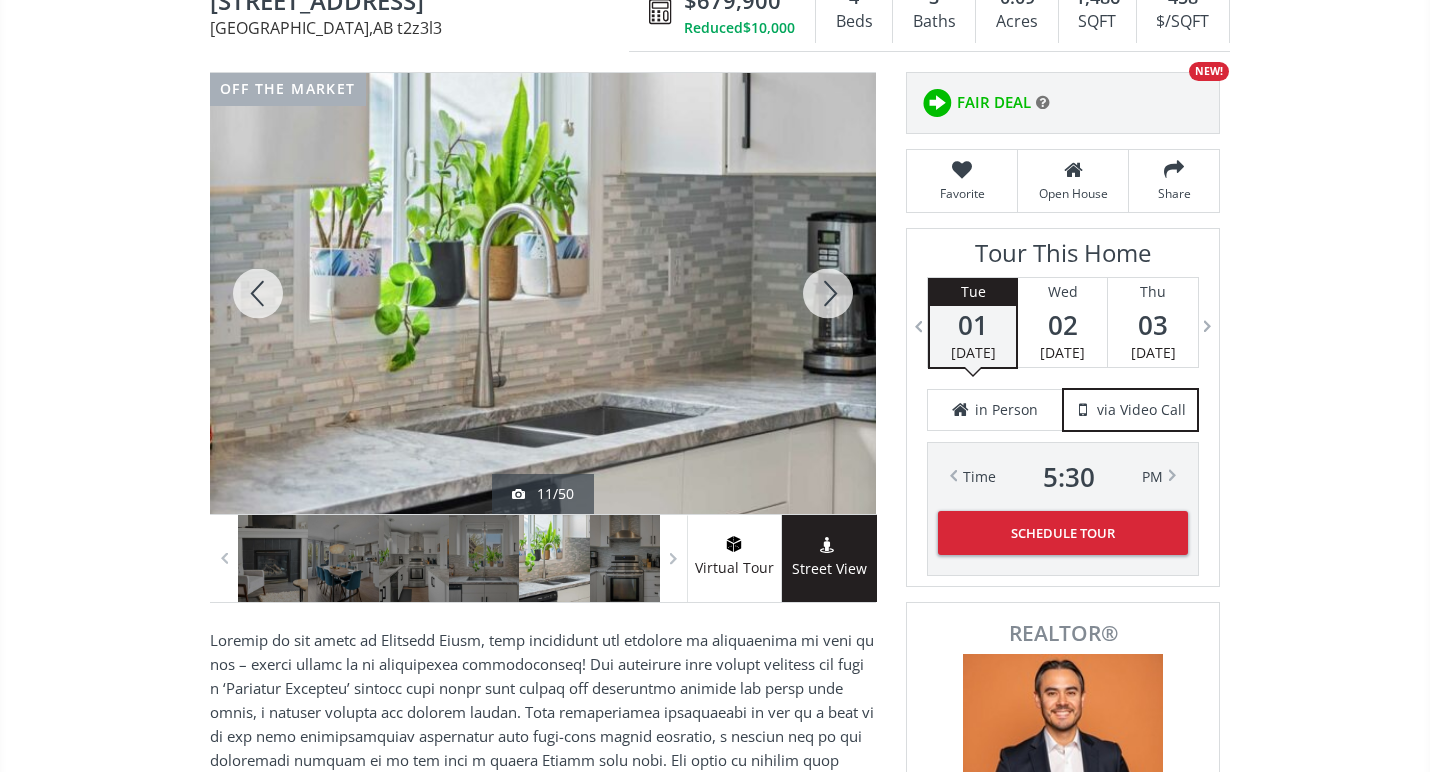 click at bounding box center (828, 293) 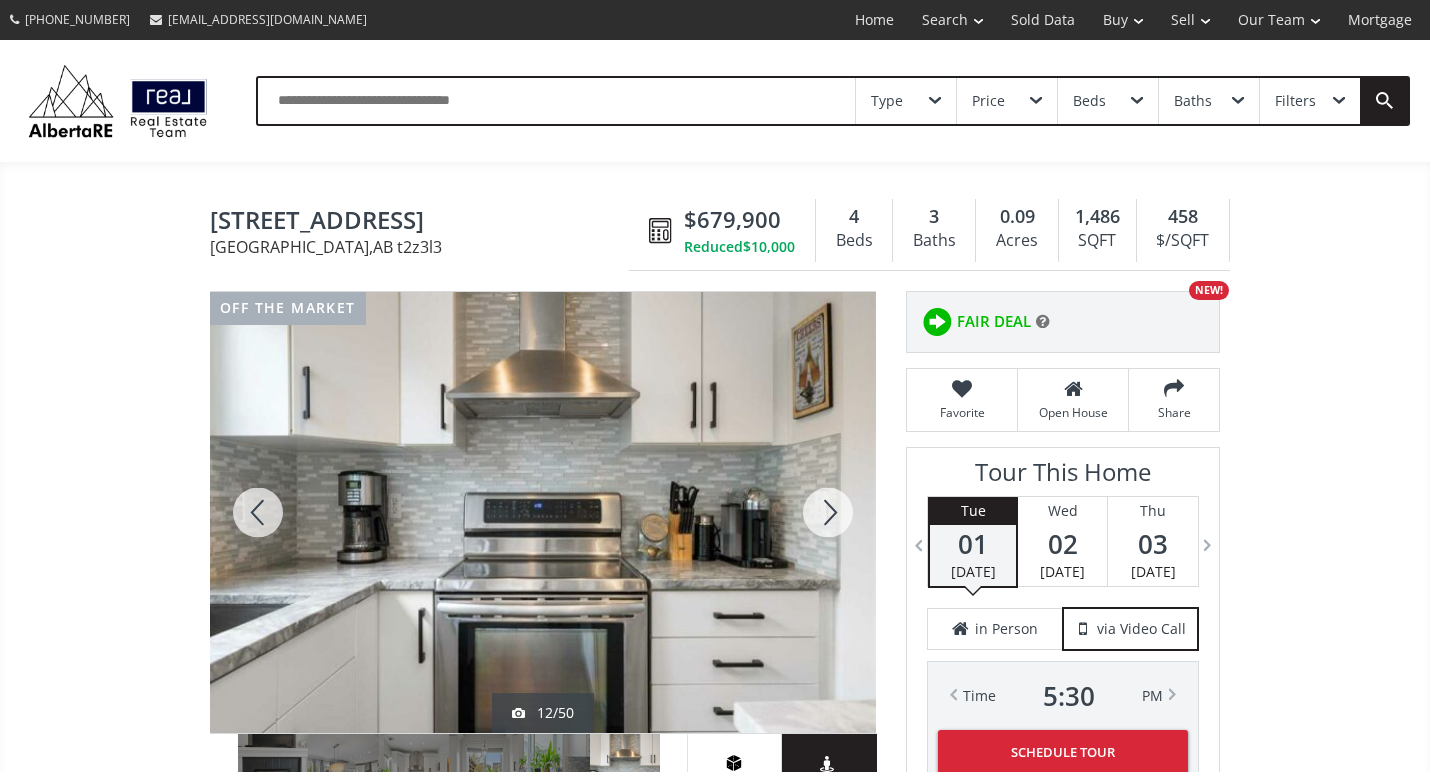 scroll, scrollTop: 0, scrollLeft: 0, axis: both 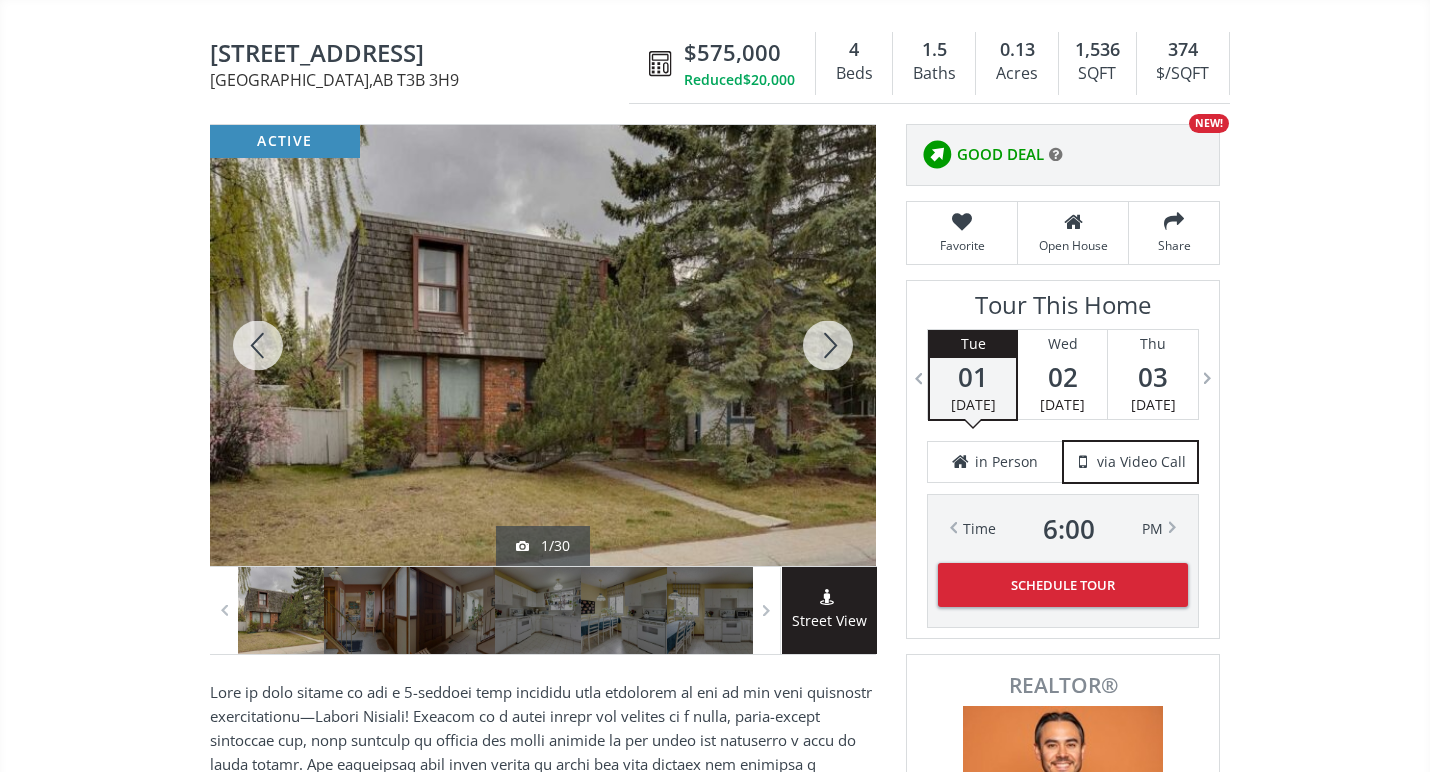 click at bounding box center [828, 345] 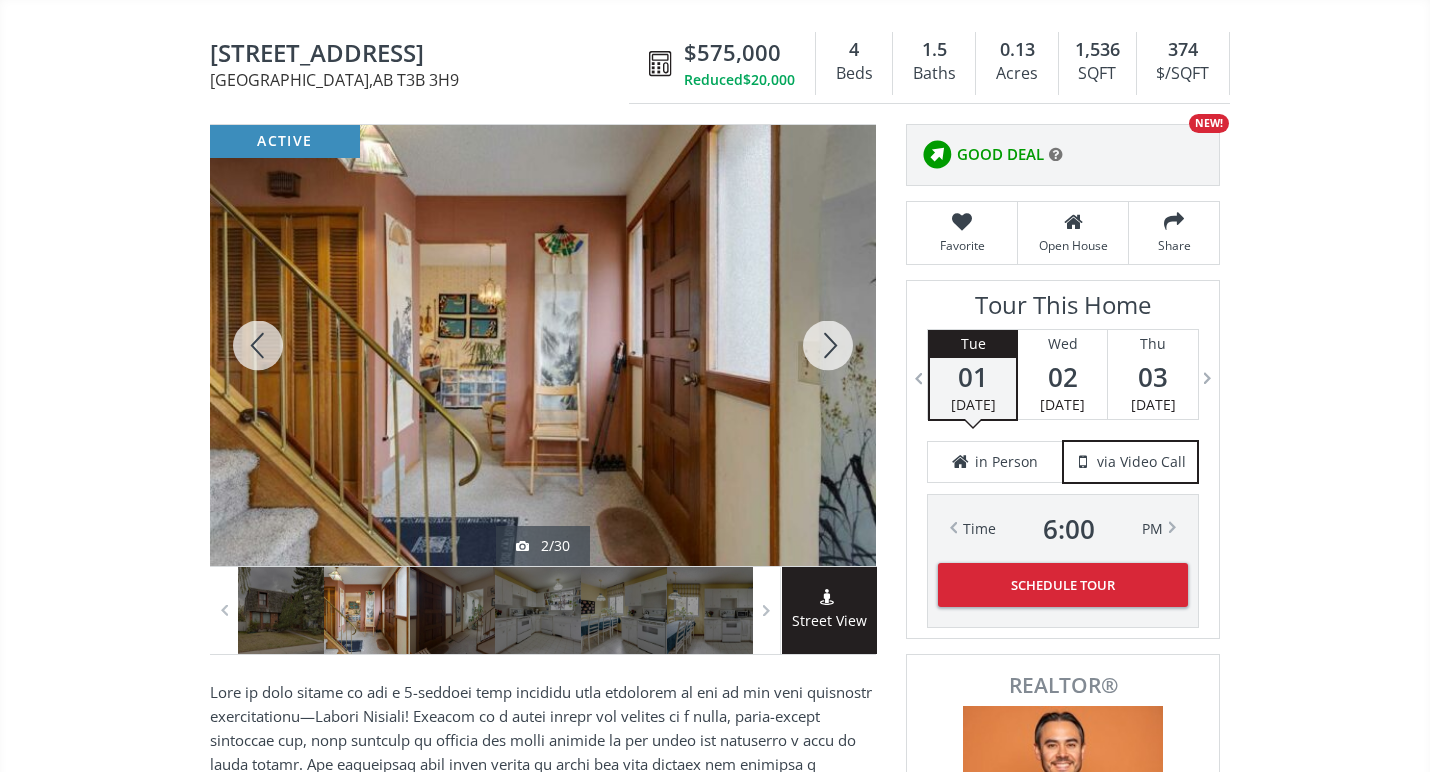 click at bounding box center (828, 345) 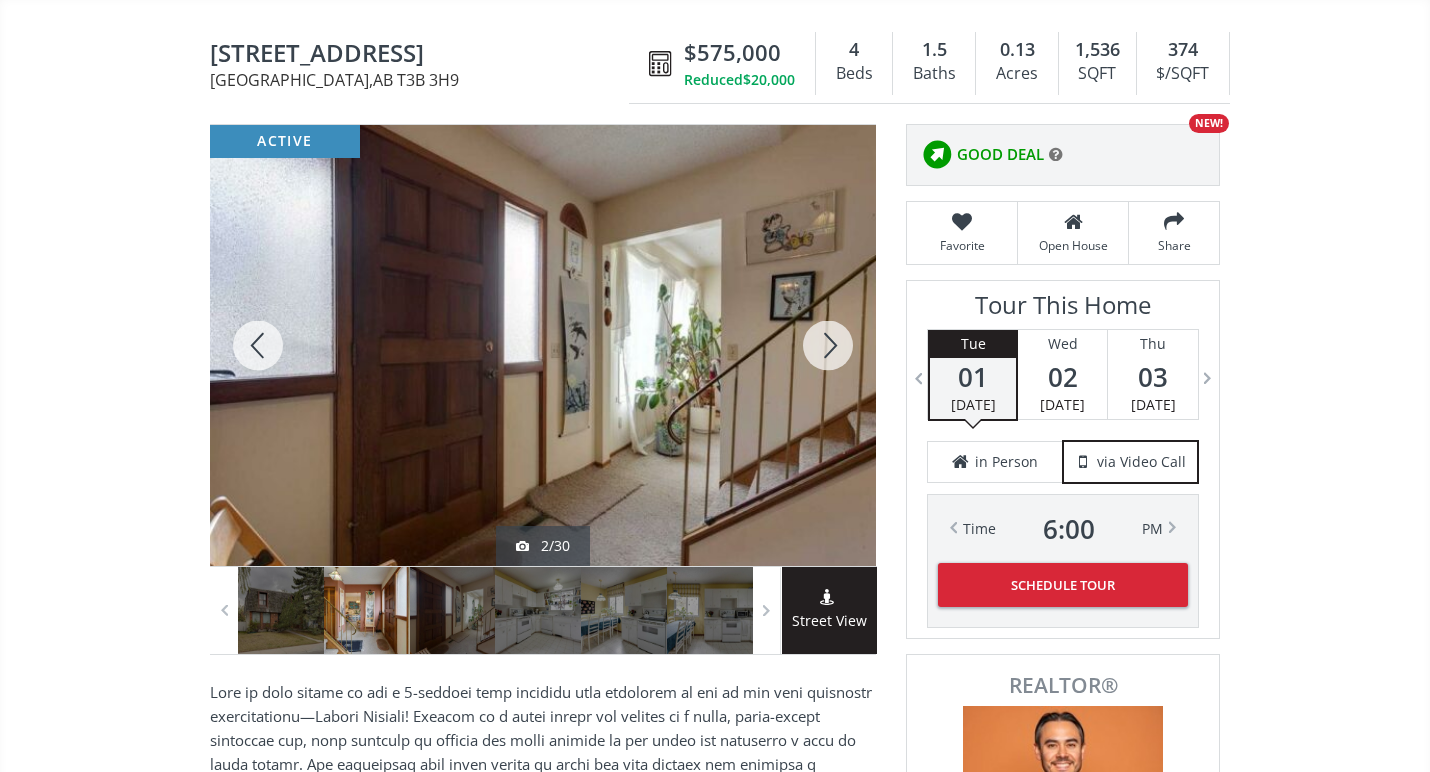 click at bounding box center [828, 345] 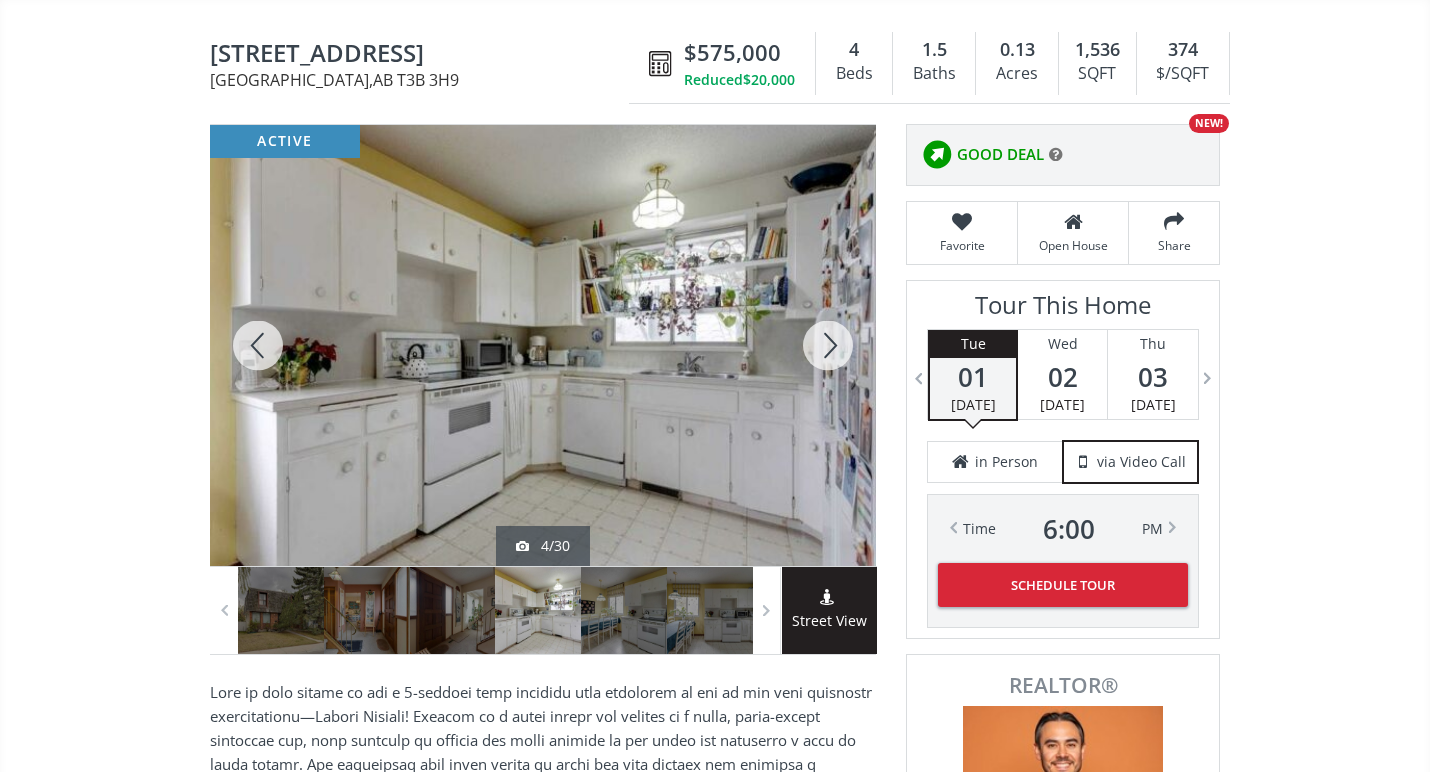 click at bounding box center (828, 345) 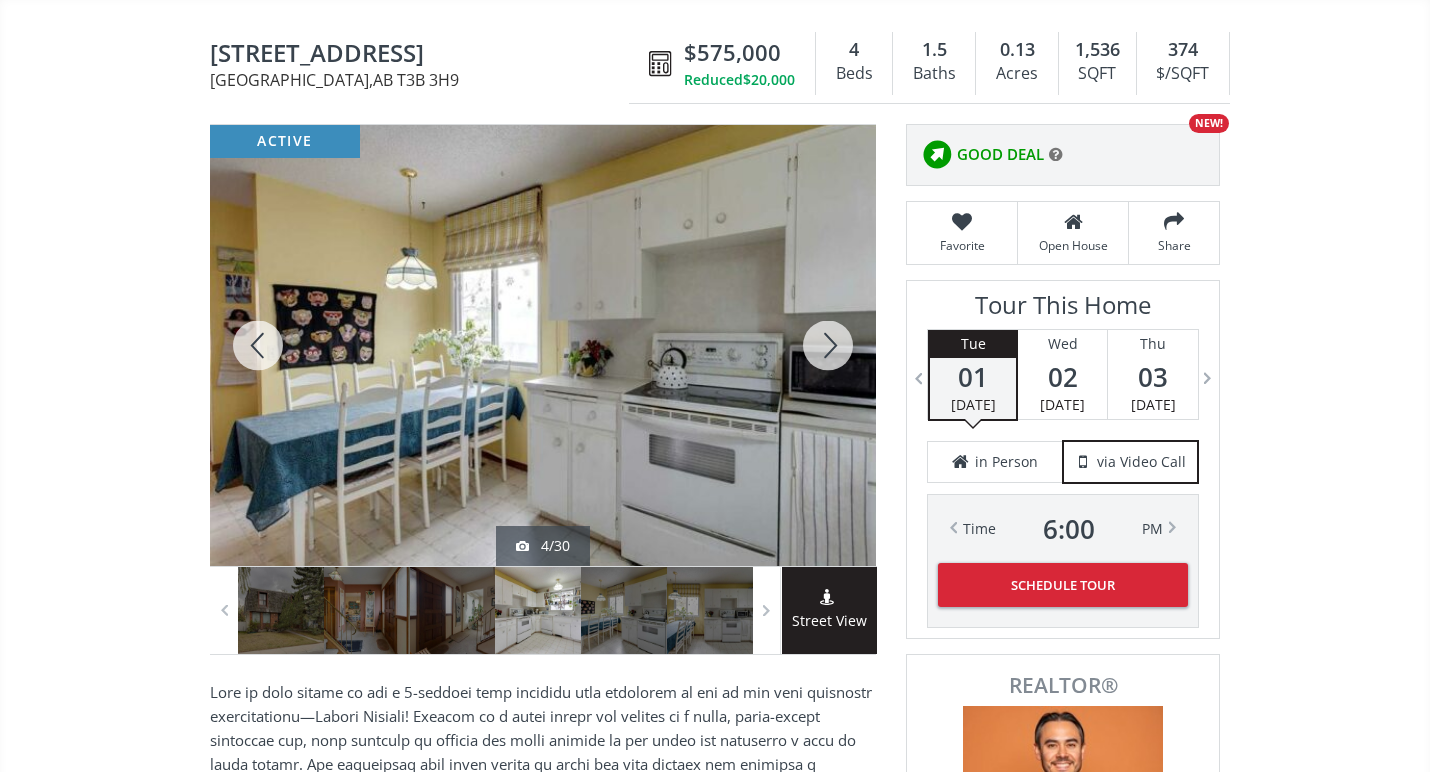 click at bounding box center (828, 345) 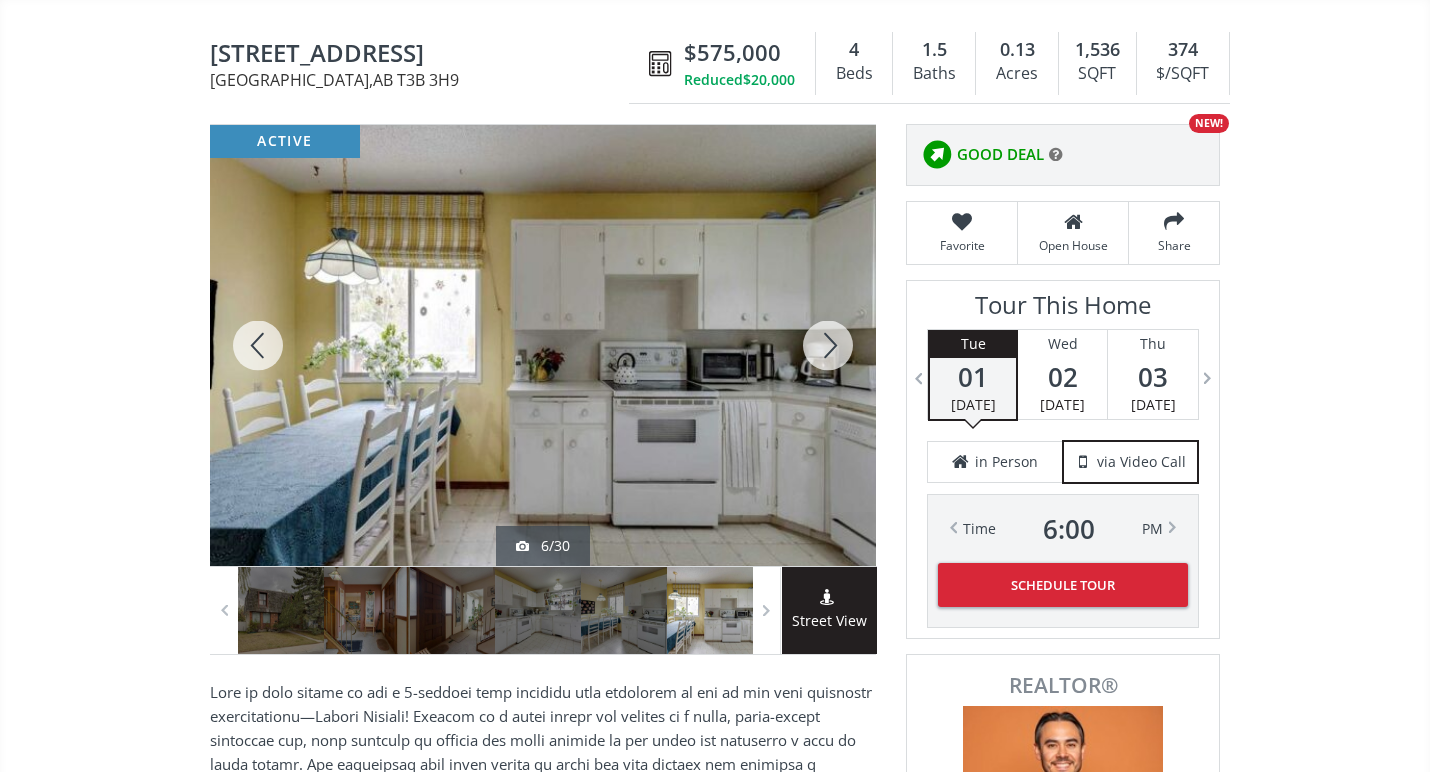 click at bounding box center (828, 345) 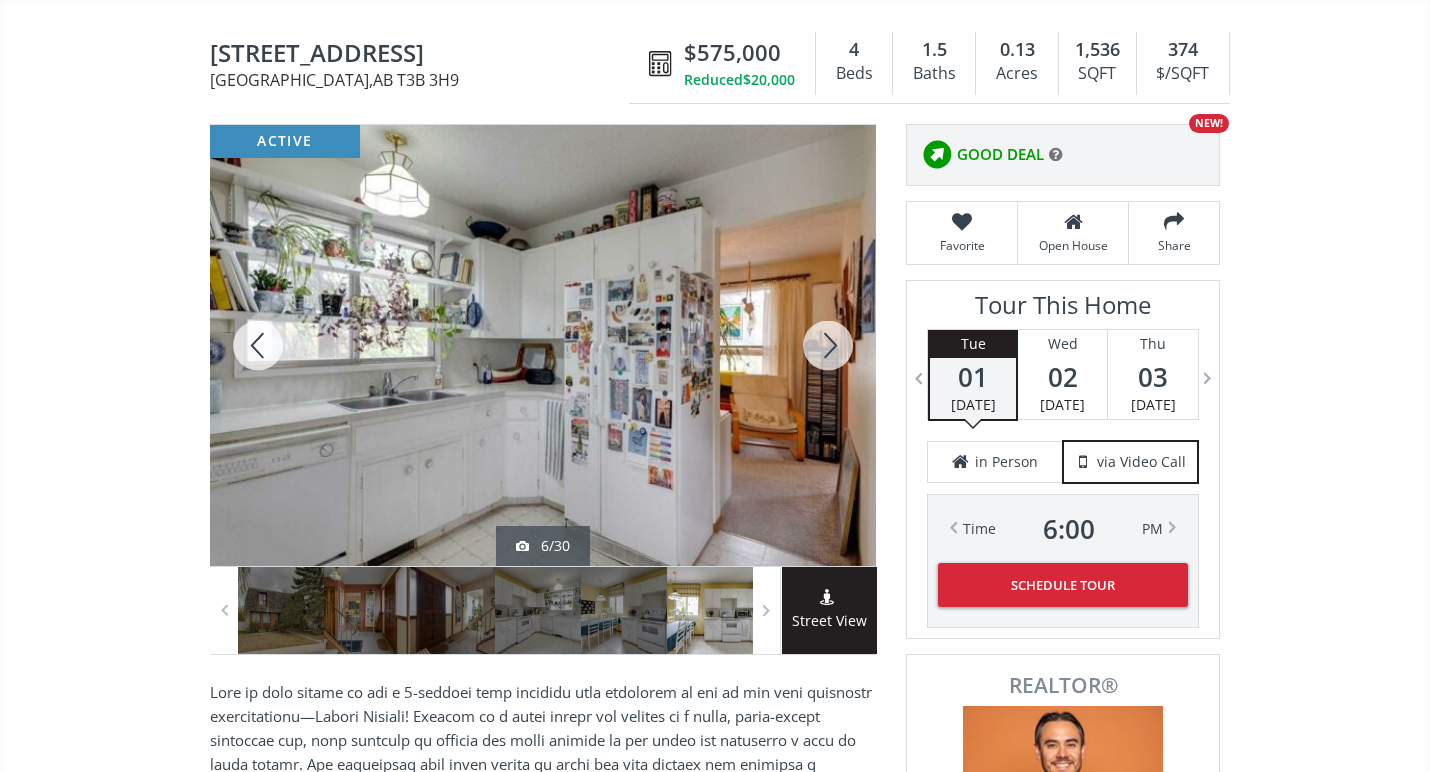 click at bounding box center (828, 345) 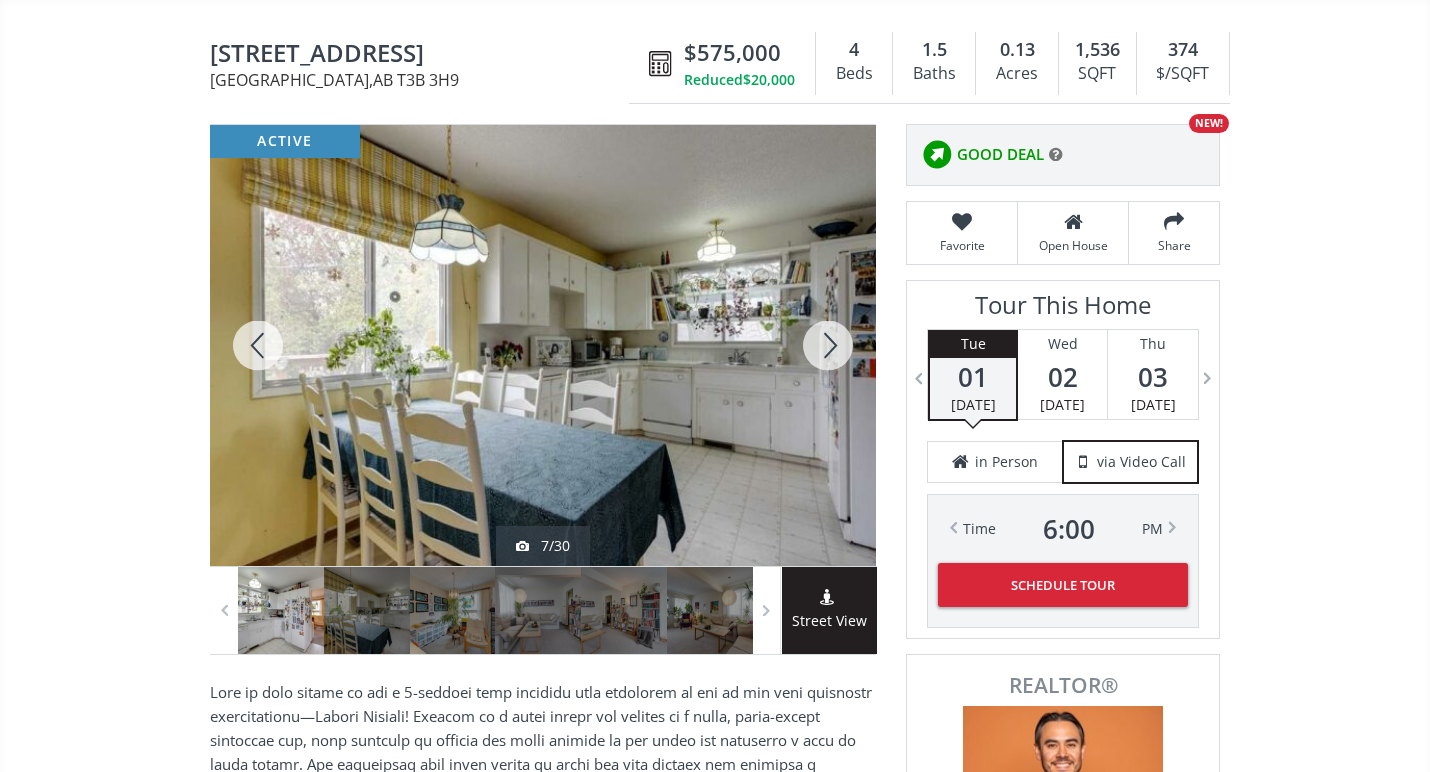 click at bounding box center [828, 345] 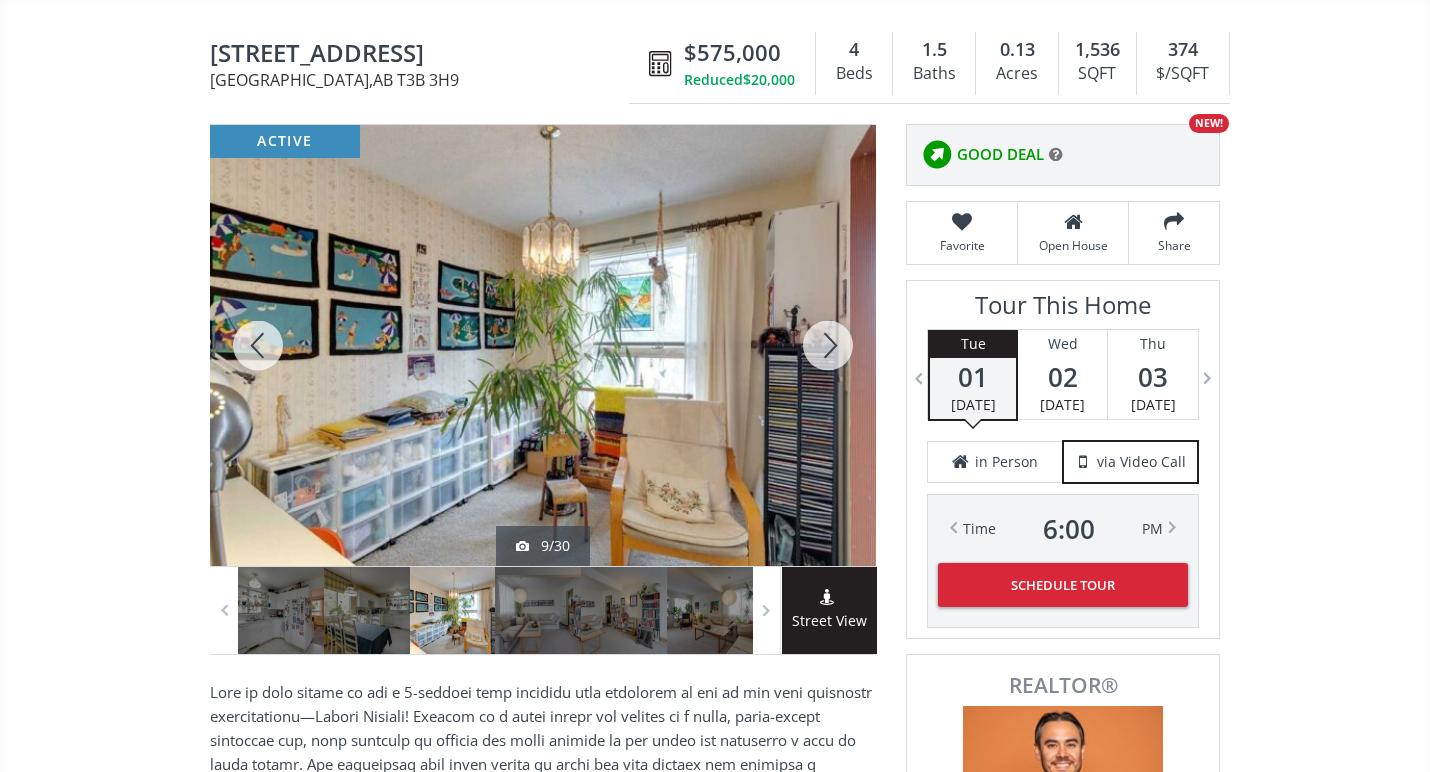 click at bounding box center (828, 345) 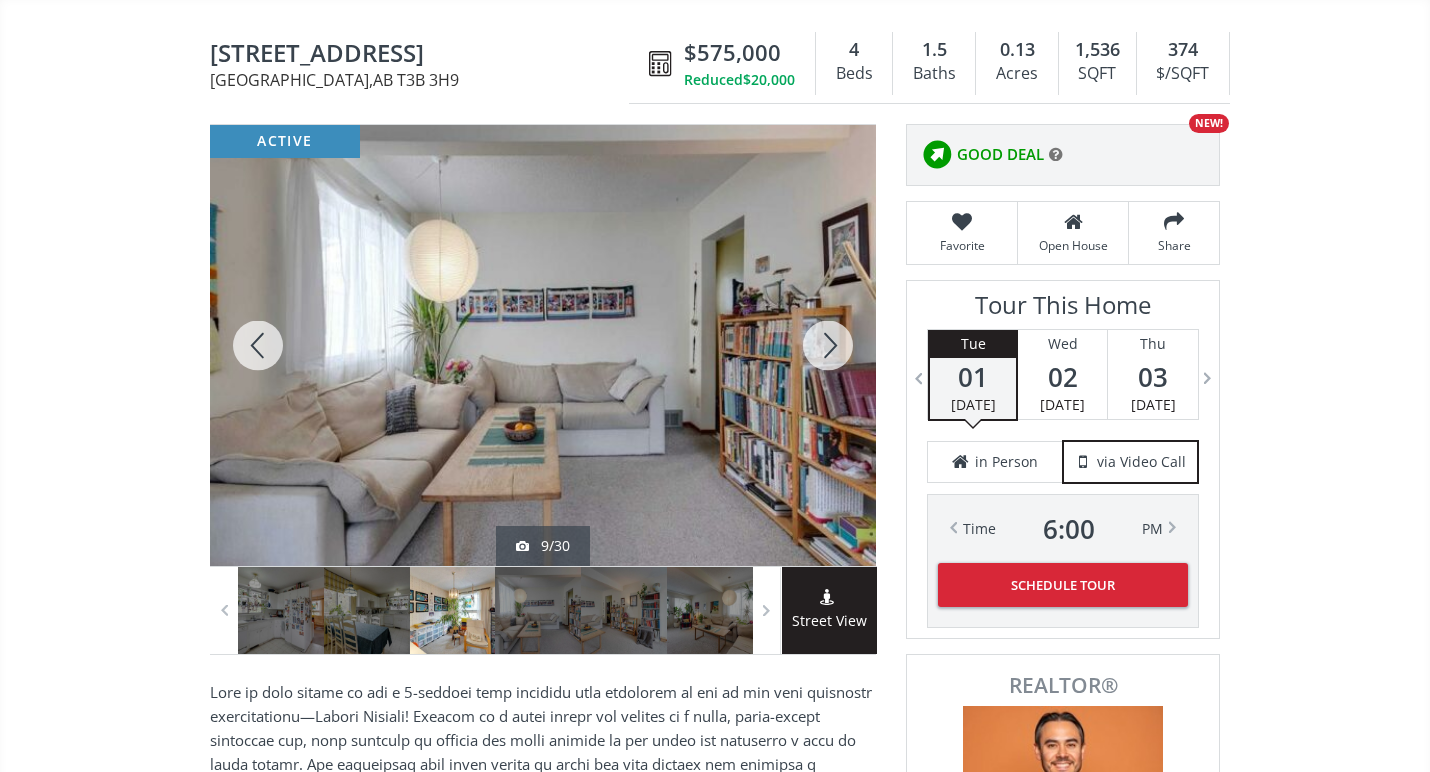 click at bounding box center (828, 345) 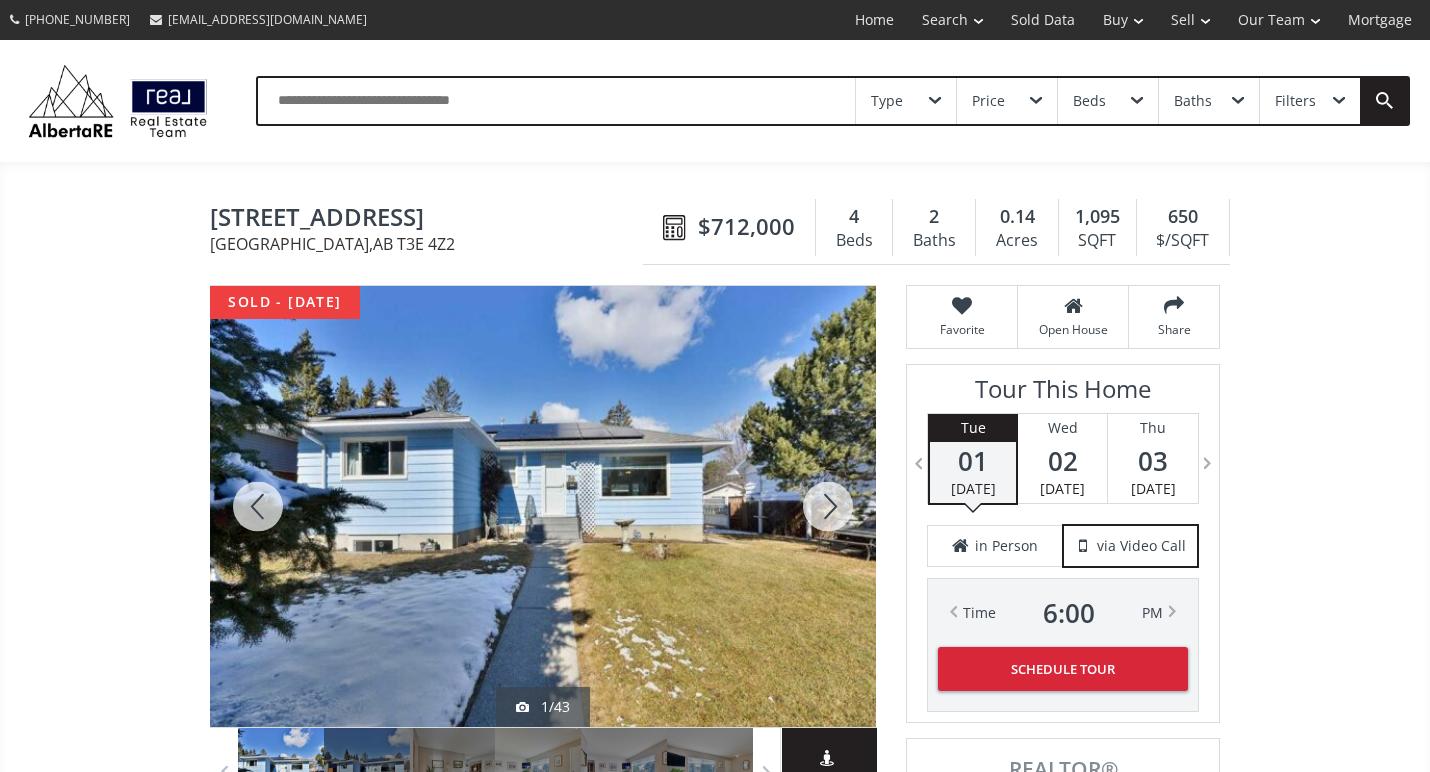 scroll, scrollTop: 0, scrollLeft: 0, axis: both 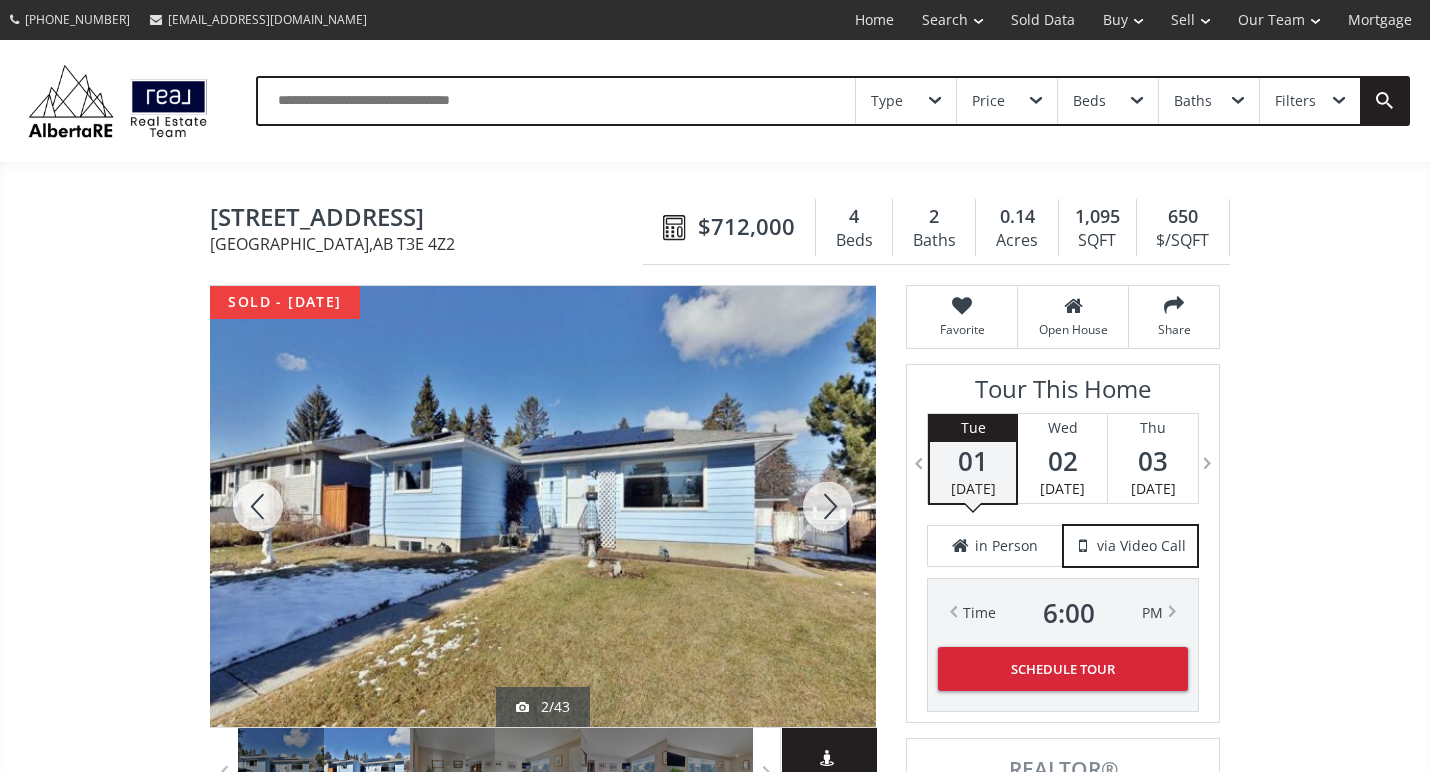 click at bounding box center [828, 506] 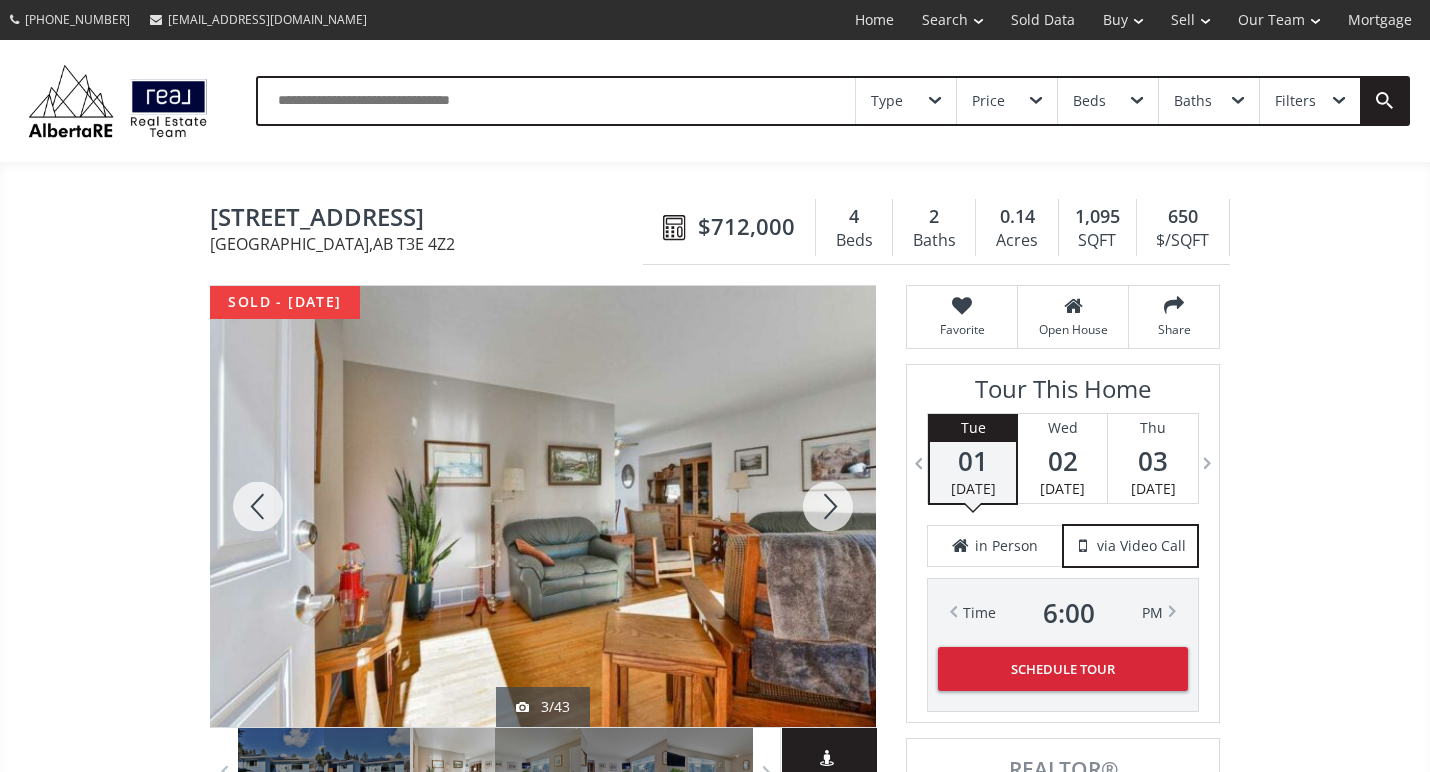click at bounding box center (828, 506) 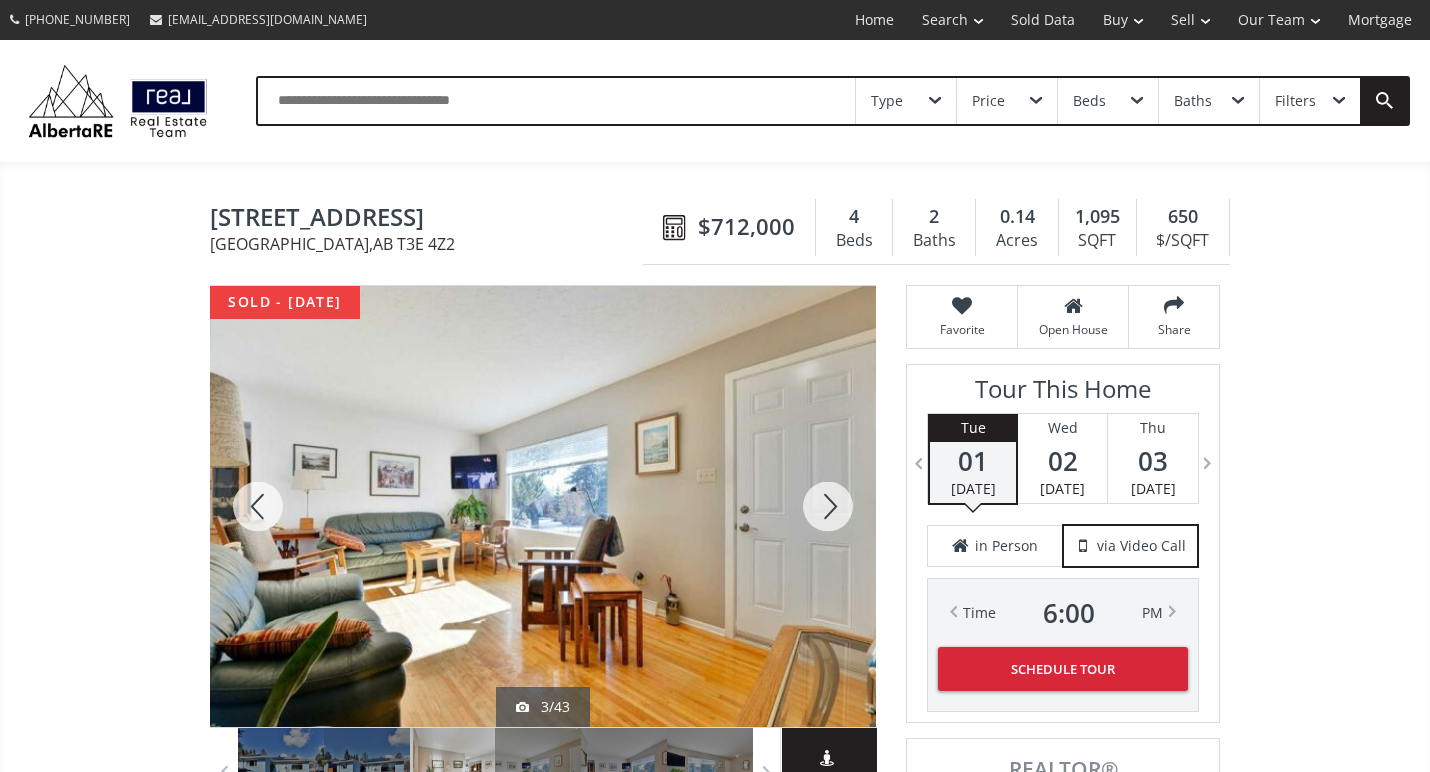 click at bounding box center [828, 506] 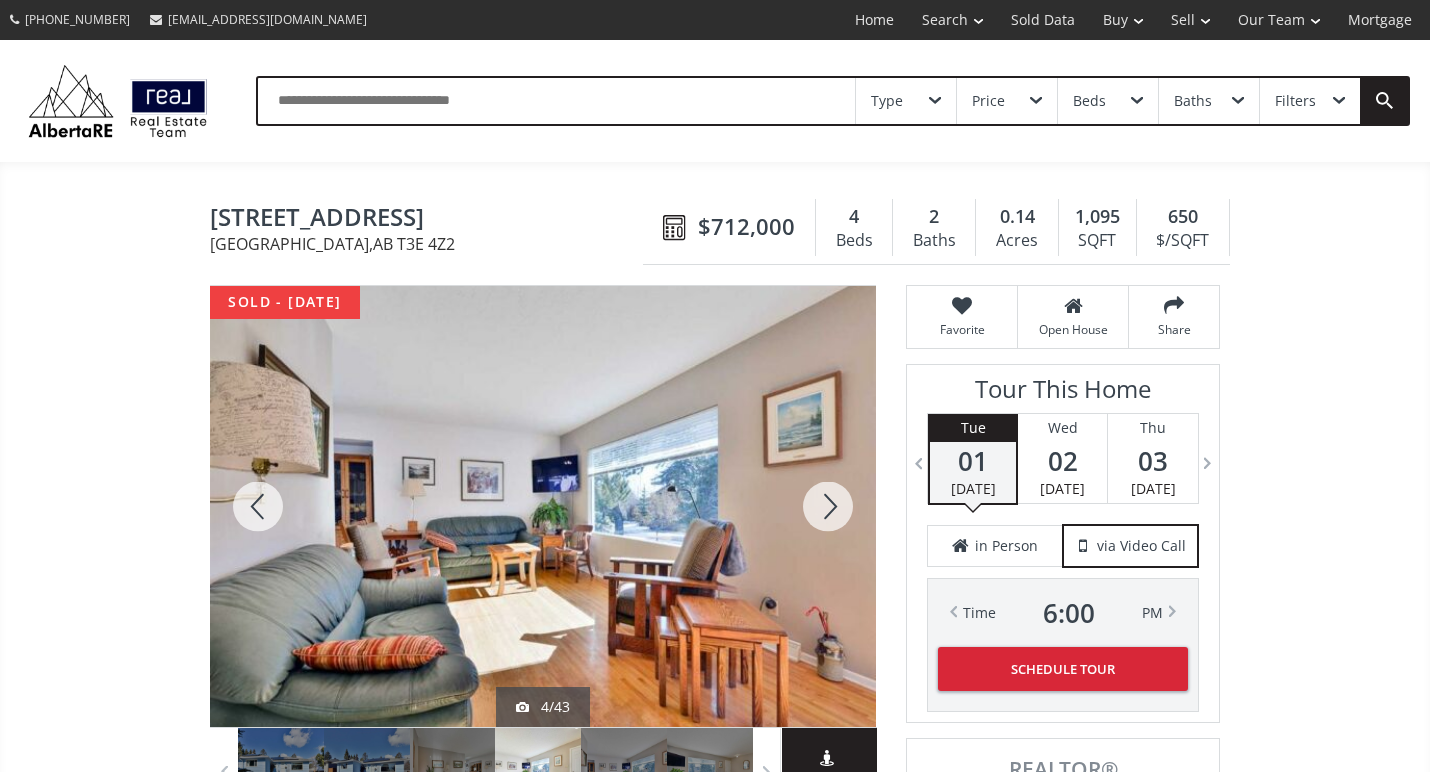 click at bounding box center (828, 506) 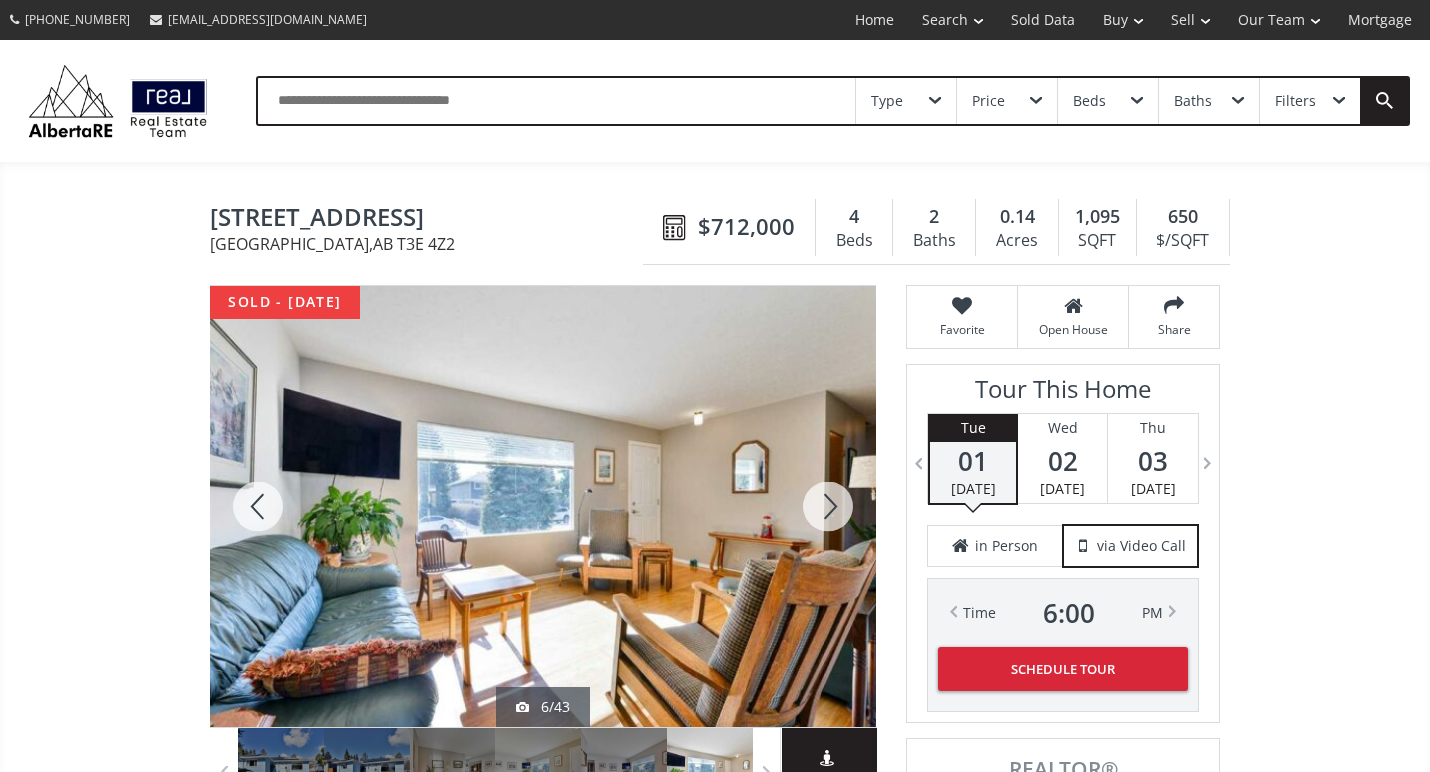 click at bounding box center (828, 506) 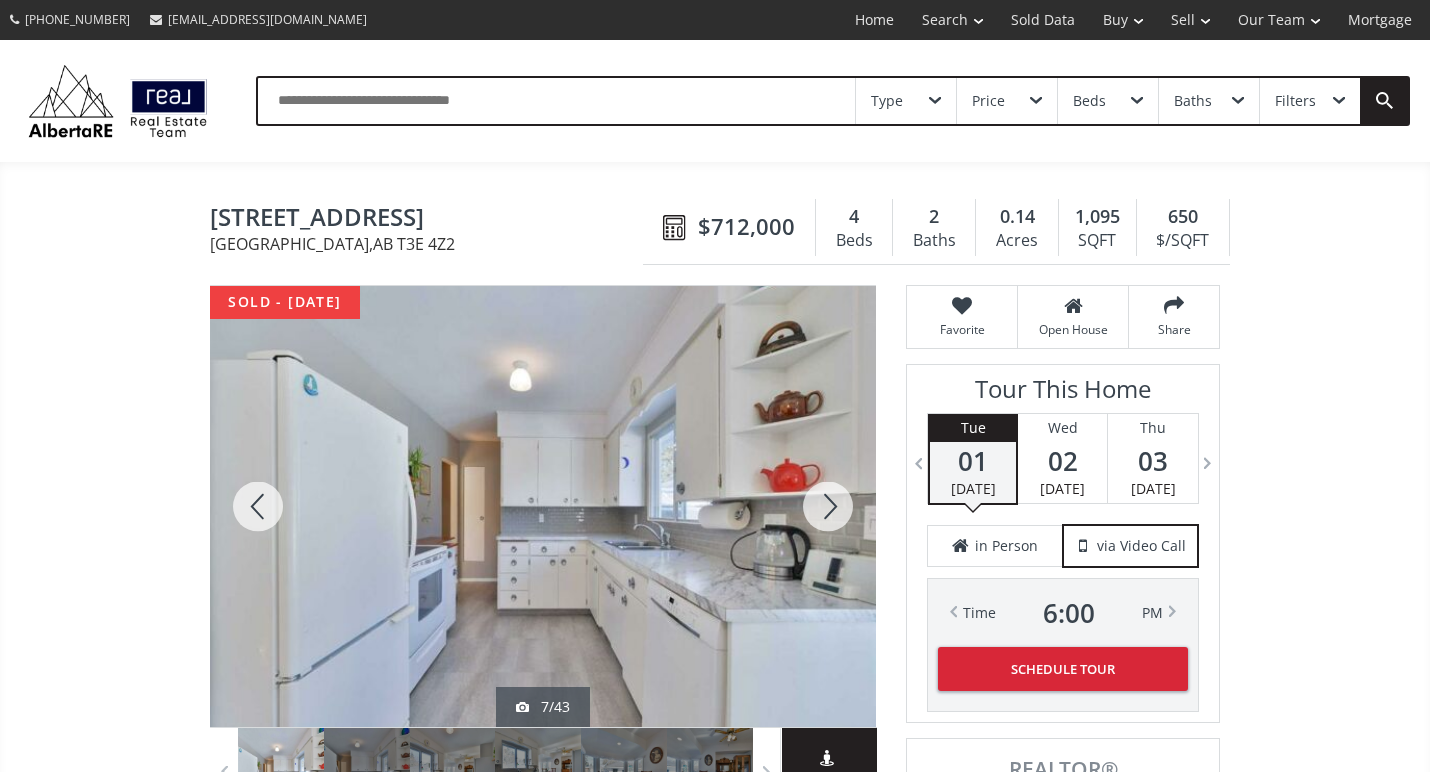 click at bounding box center (828, 506) 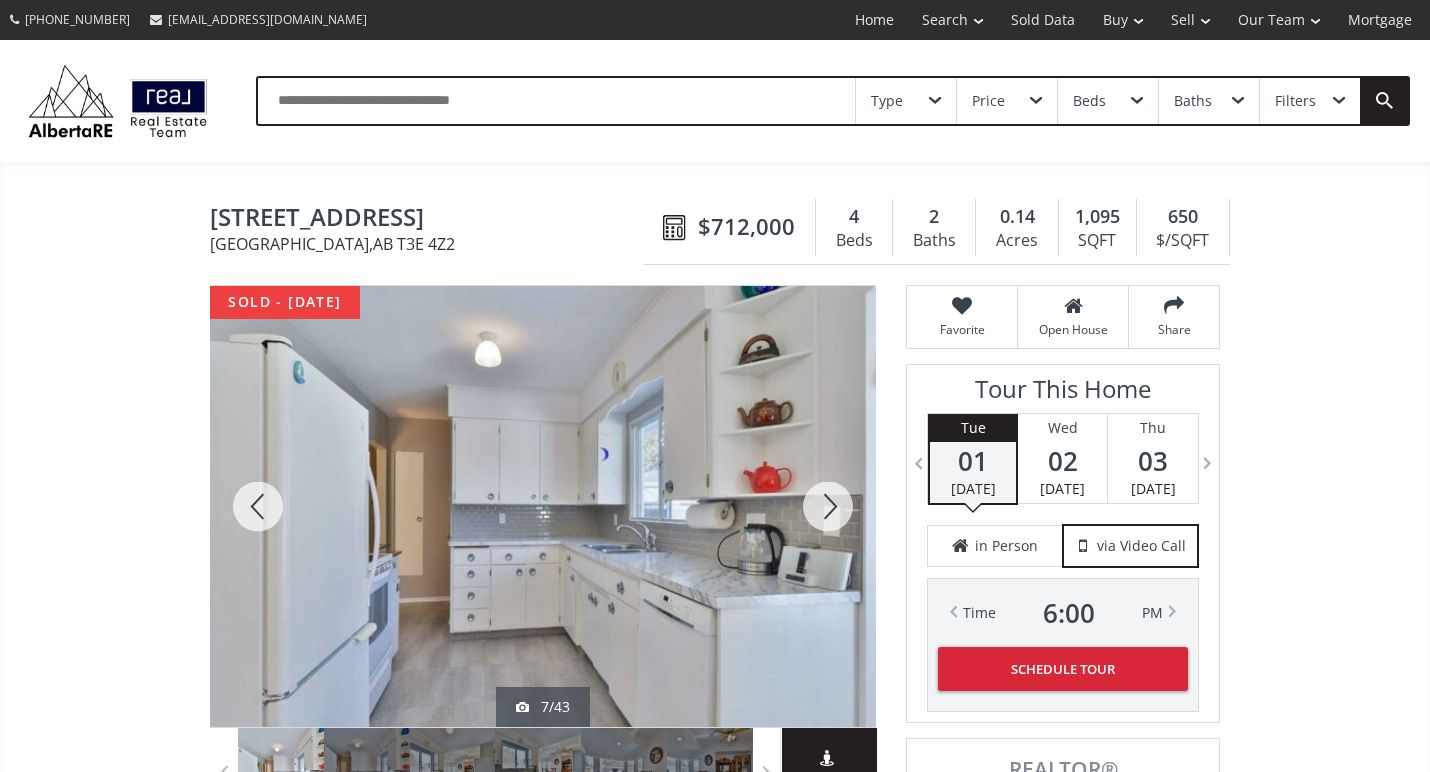 click at bounding box center (828, 506) 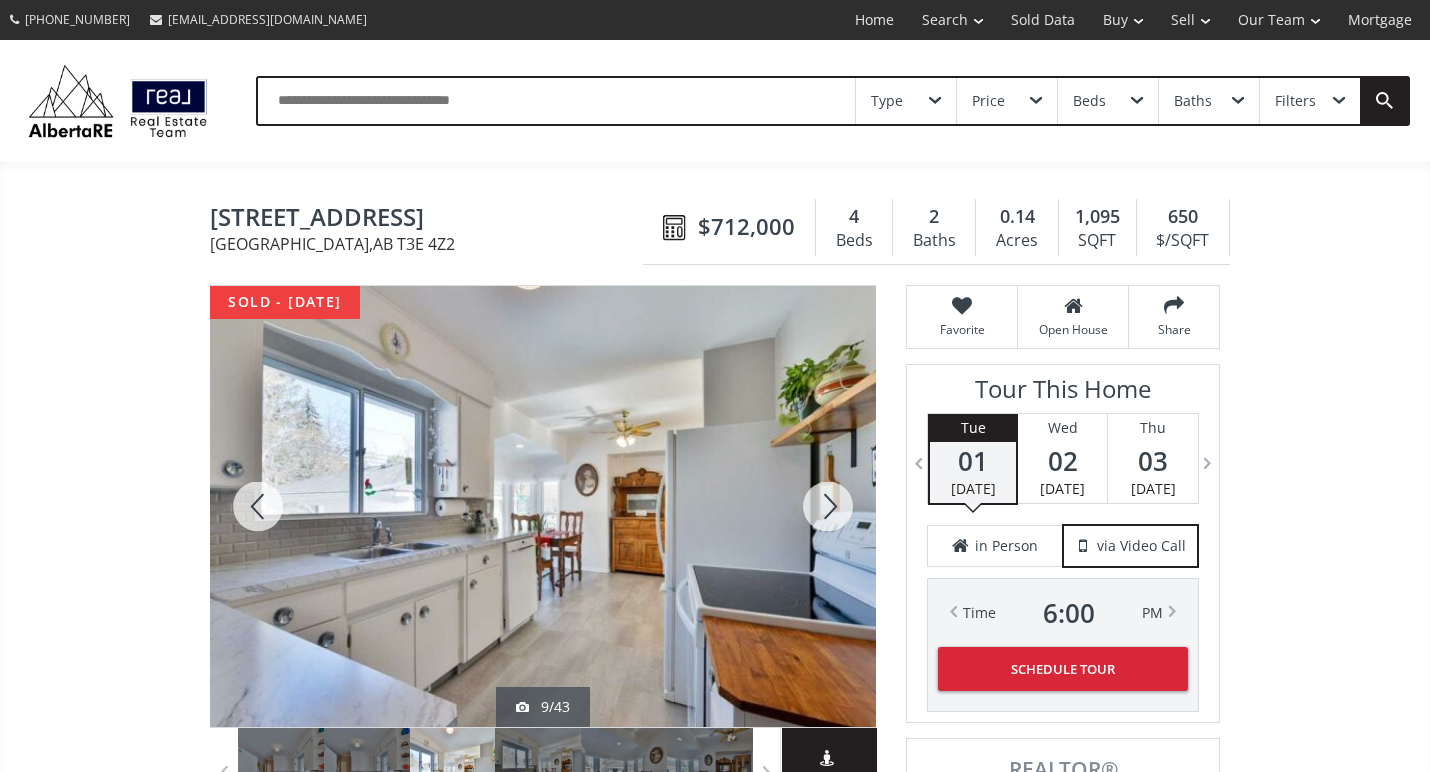 click at bounding box center [828, 506] 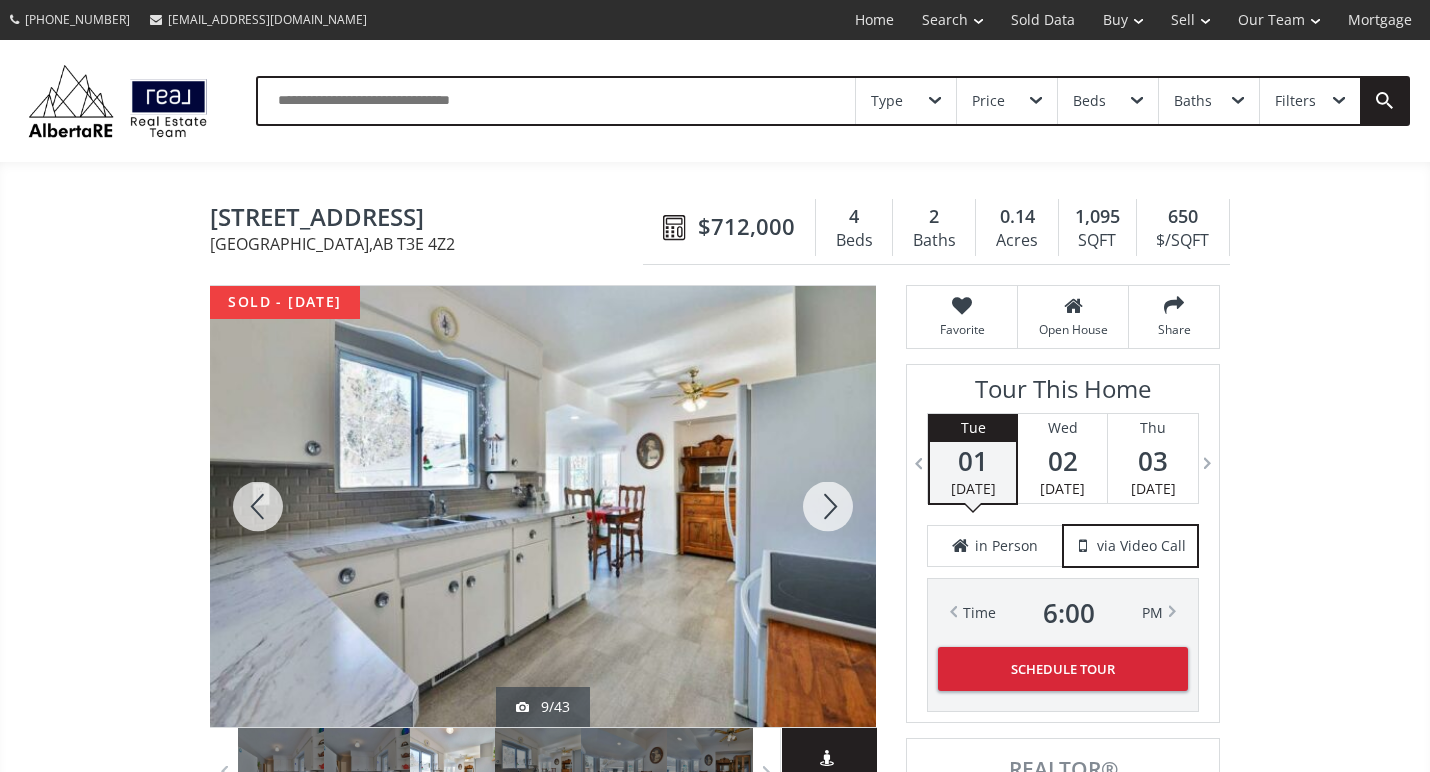 click at bounding box center (828, 506) 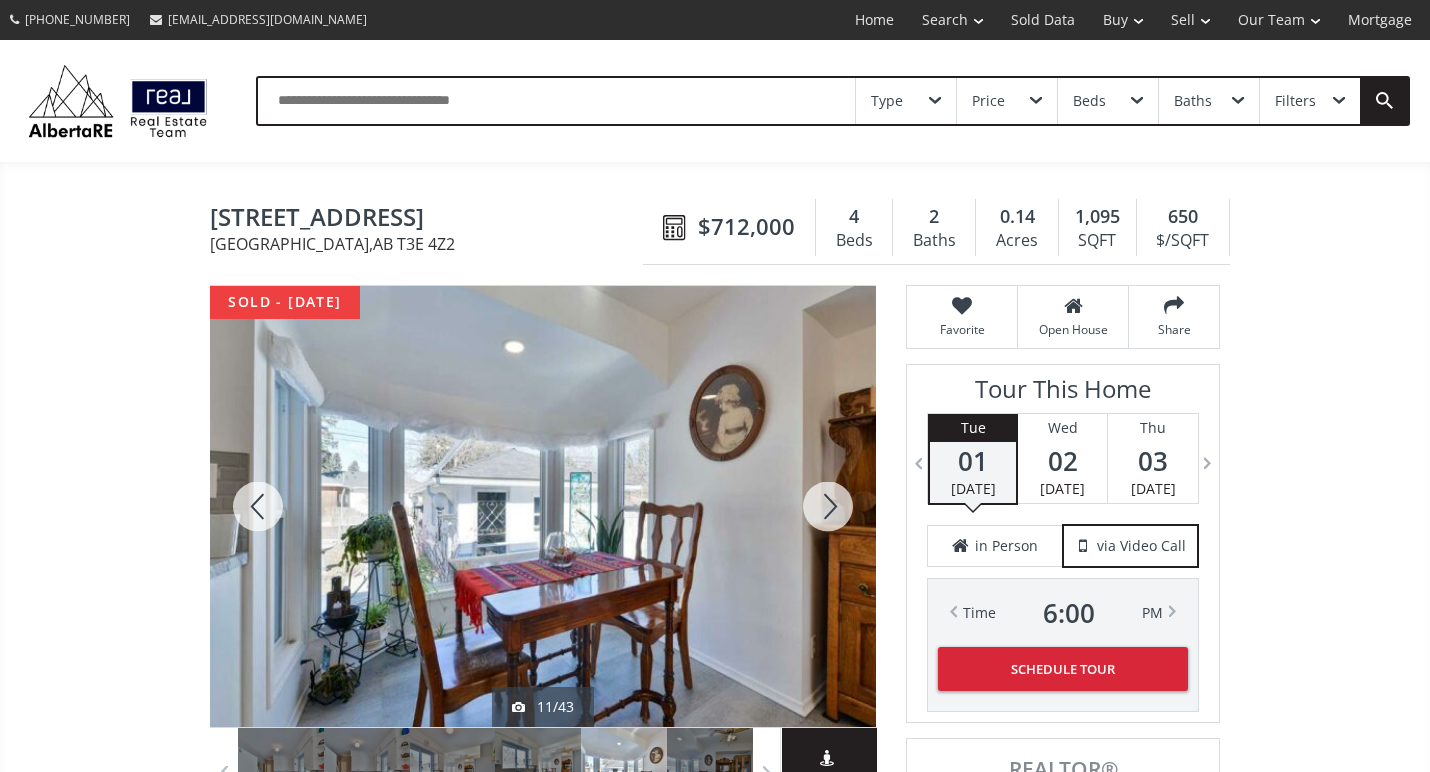click at bounding box center [828, 506] 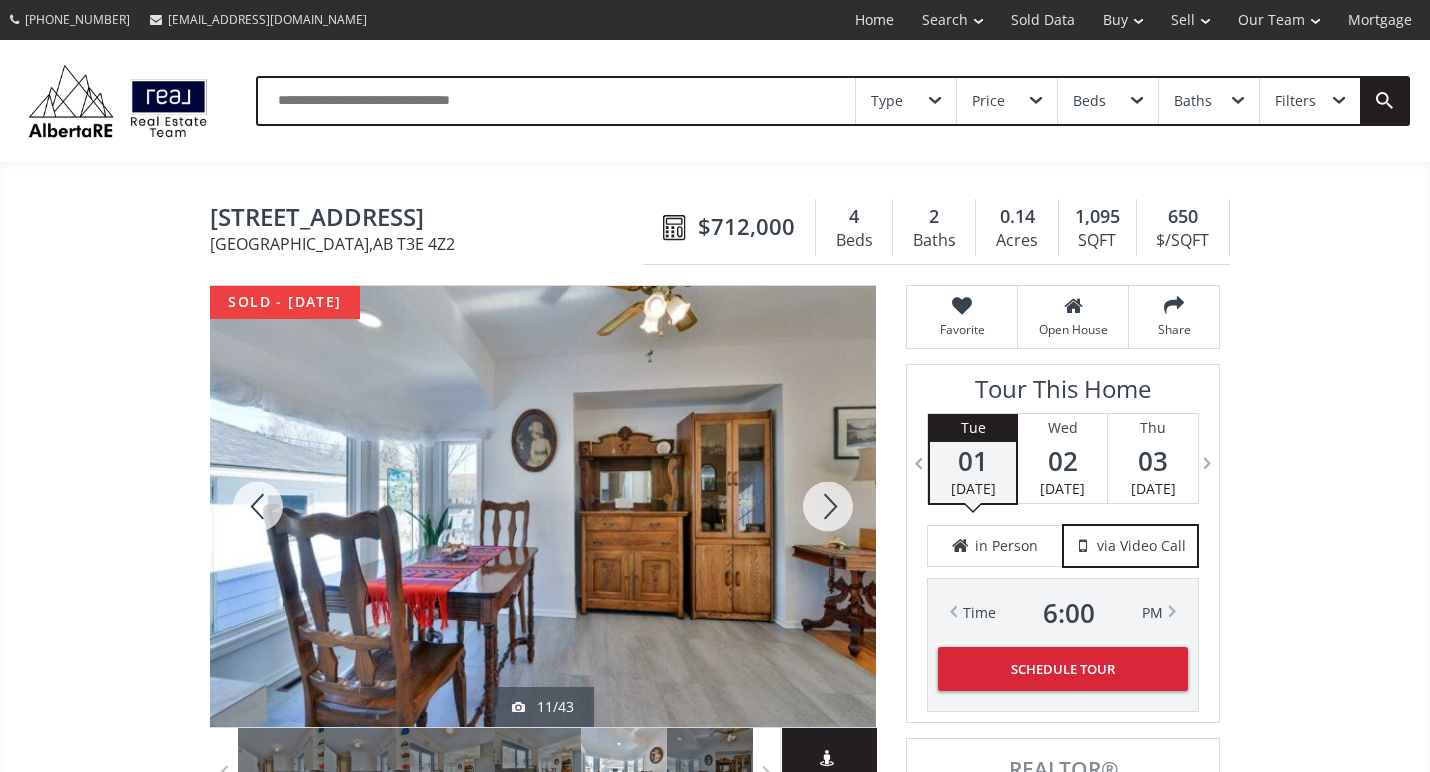 click at bounding box center (828, 506) 